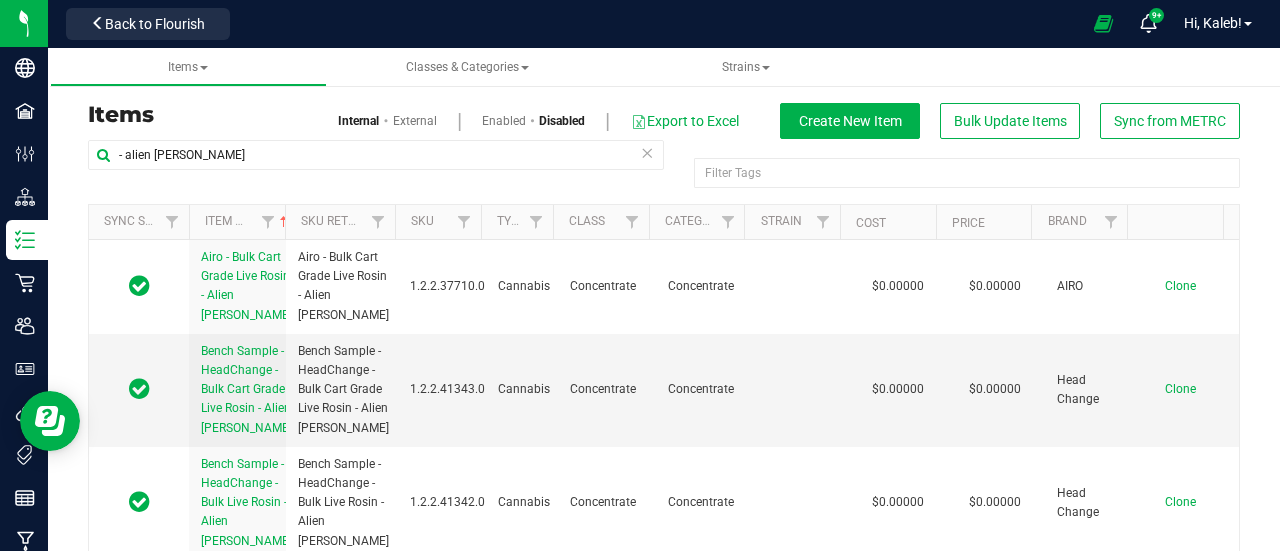 scroll, scrollTop: 0, scrollLeft: 0, axis: both 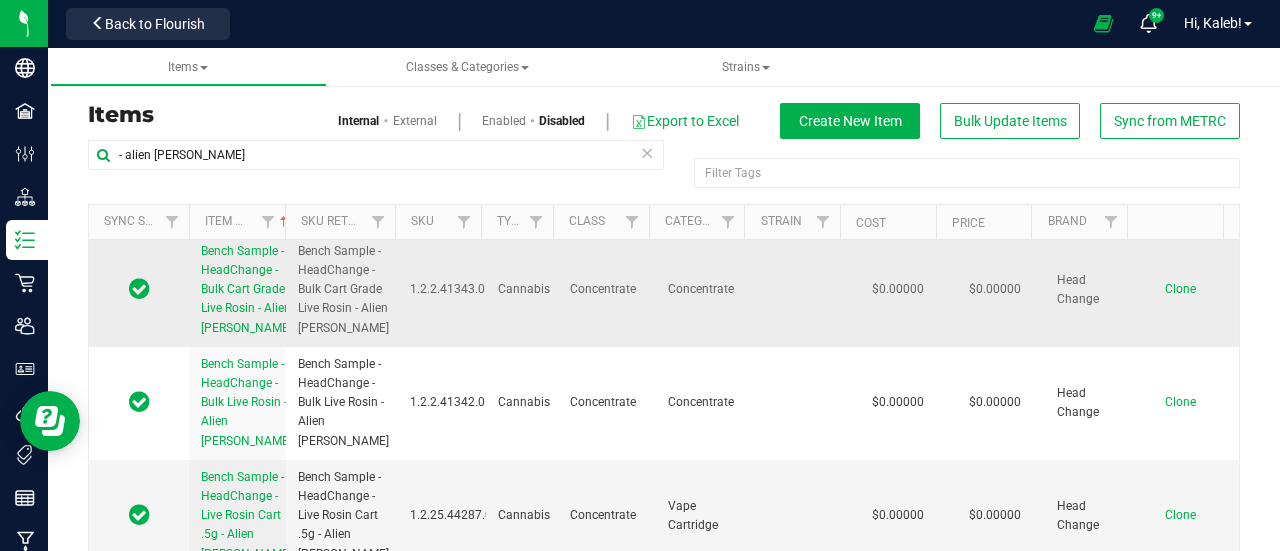 click on "Bench Sample - HeadChange - Bulk Cart Grade Live Rosin - Alien Mintz" at bounding box center (246, 290) 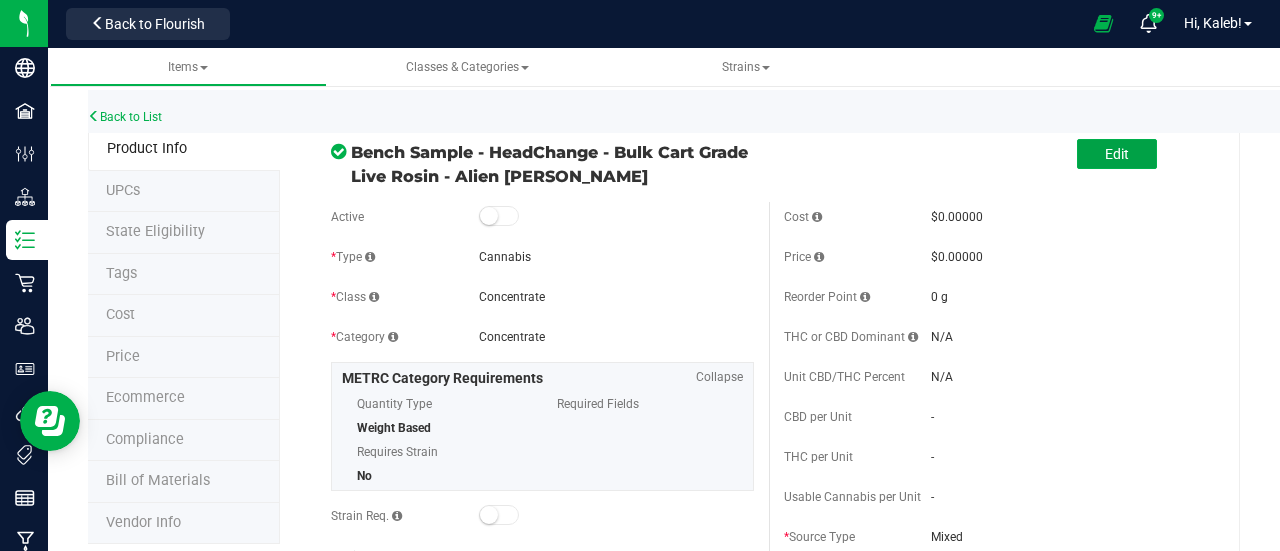 click on "Edit" at bounding box center (1117, 154) 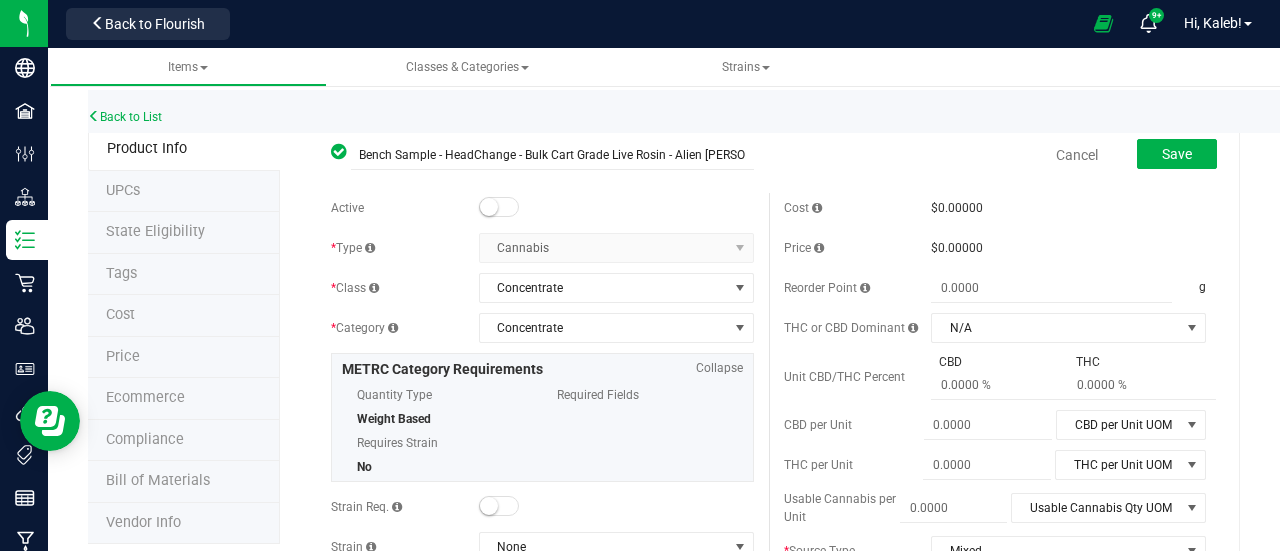 click at bounding box center (499, 207) 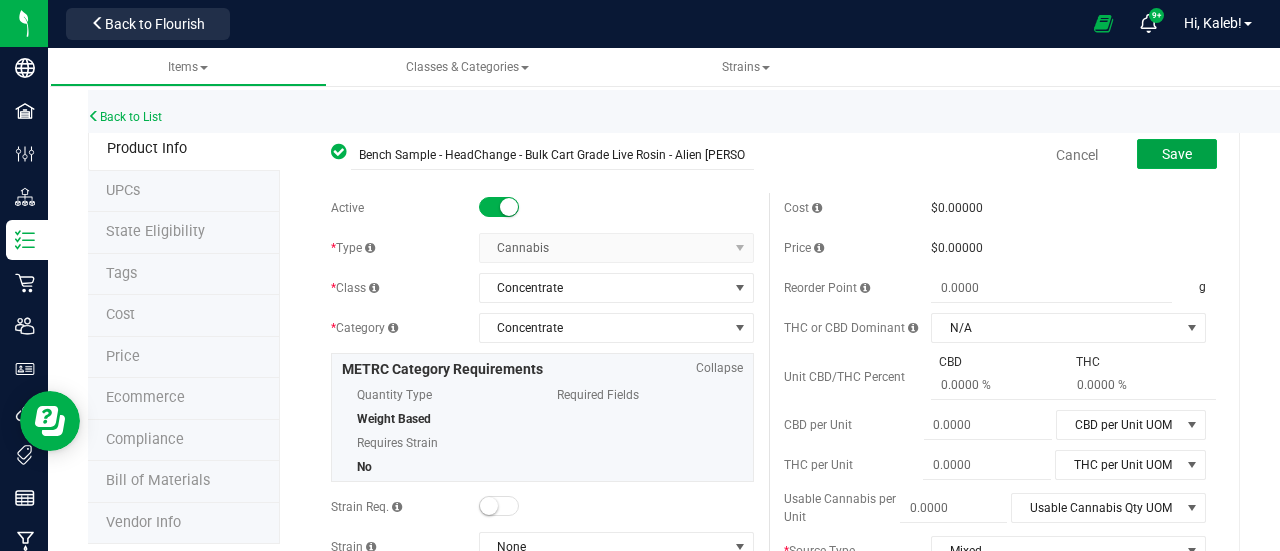 drag, startPoint x: 1186, startPoint y: 147, endPoint x: 1106, endPoint y: 169, distance: 82.96987 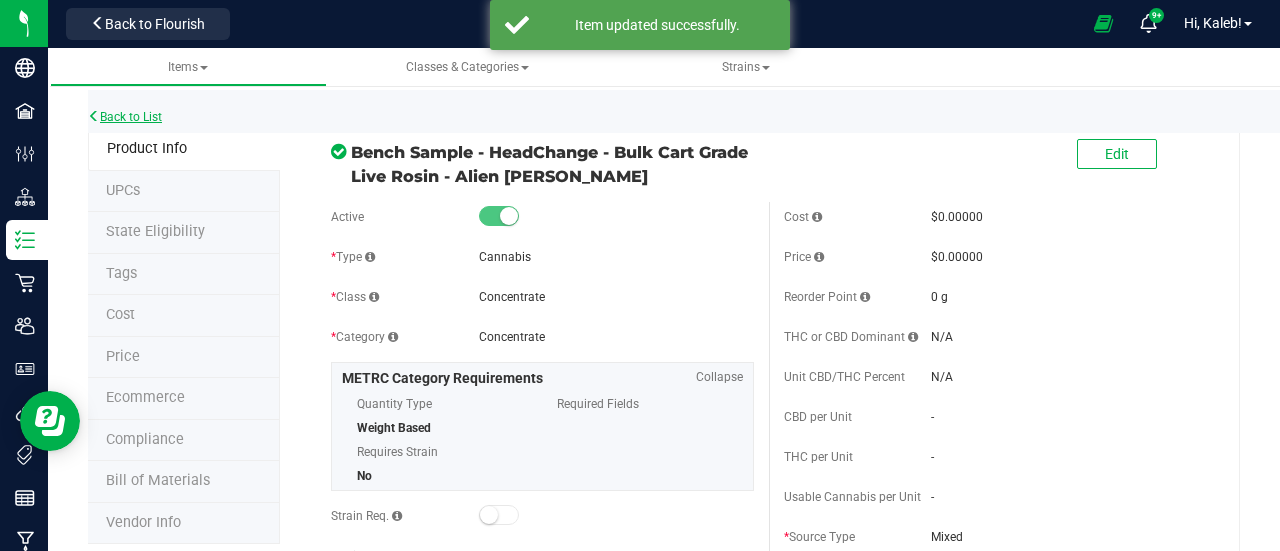 click on "Back to List" at bounding box center (125, 117) 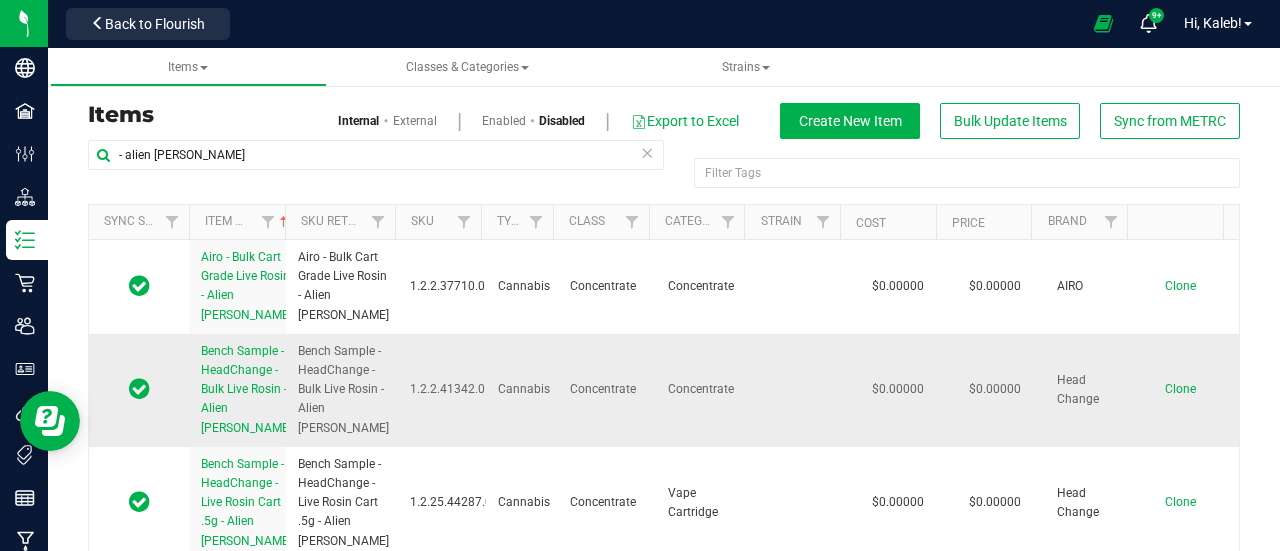 click on "Bench Sample - HeadChange - Bulk Live Rosin - Alien Mintz" at bounding box center [246, 389] 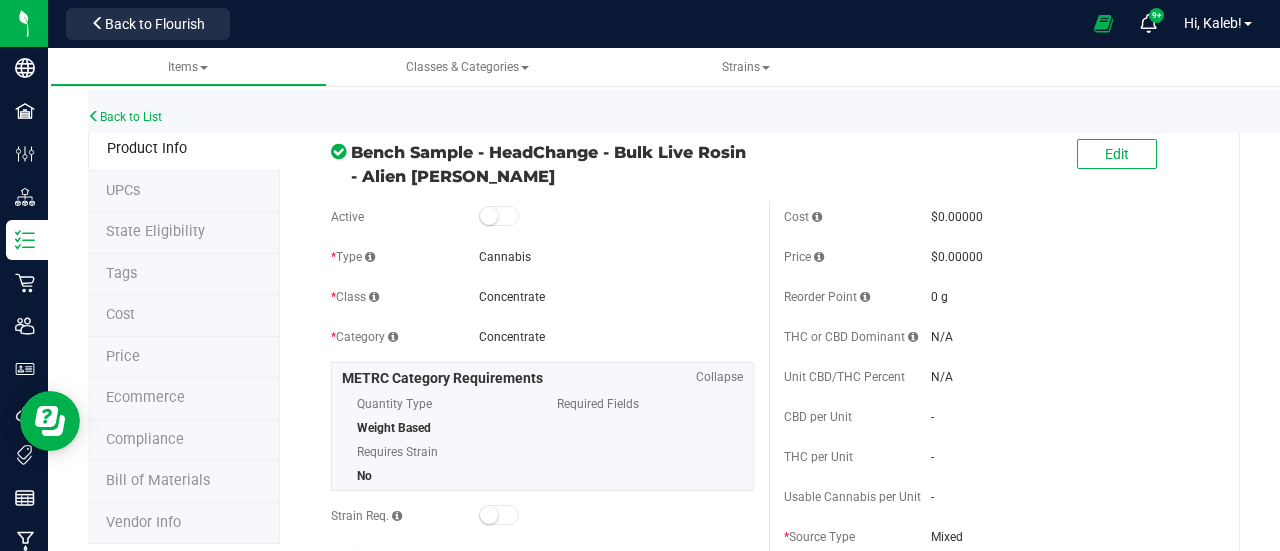 click on "Edit" at bounding box center (1117, 155) 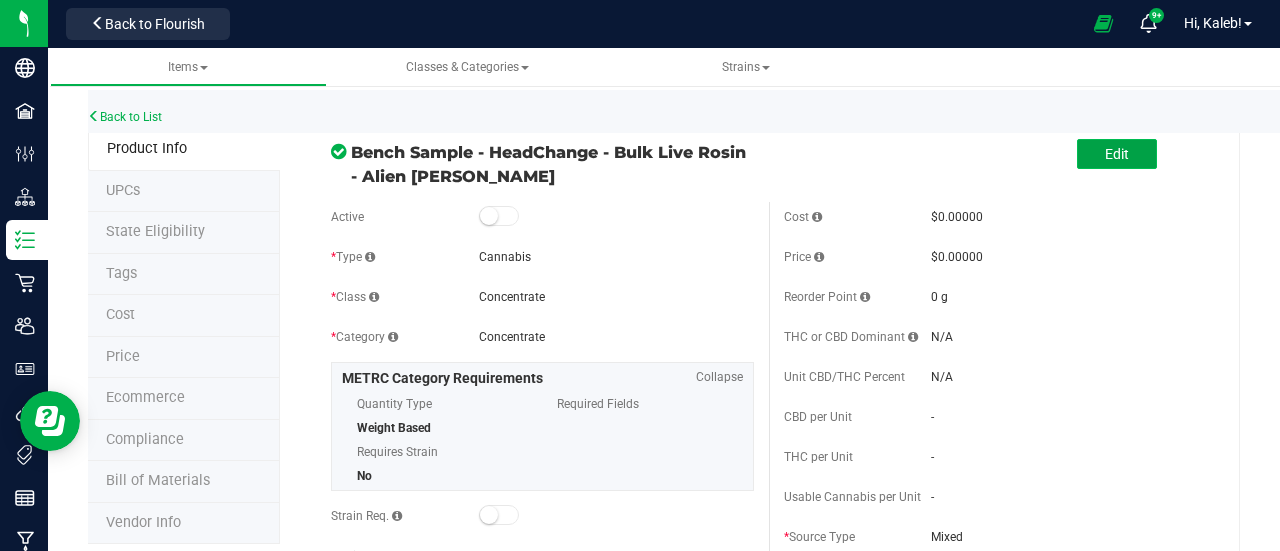 click on "Edit" at bounding box center [1117, 154] 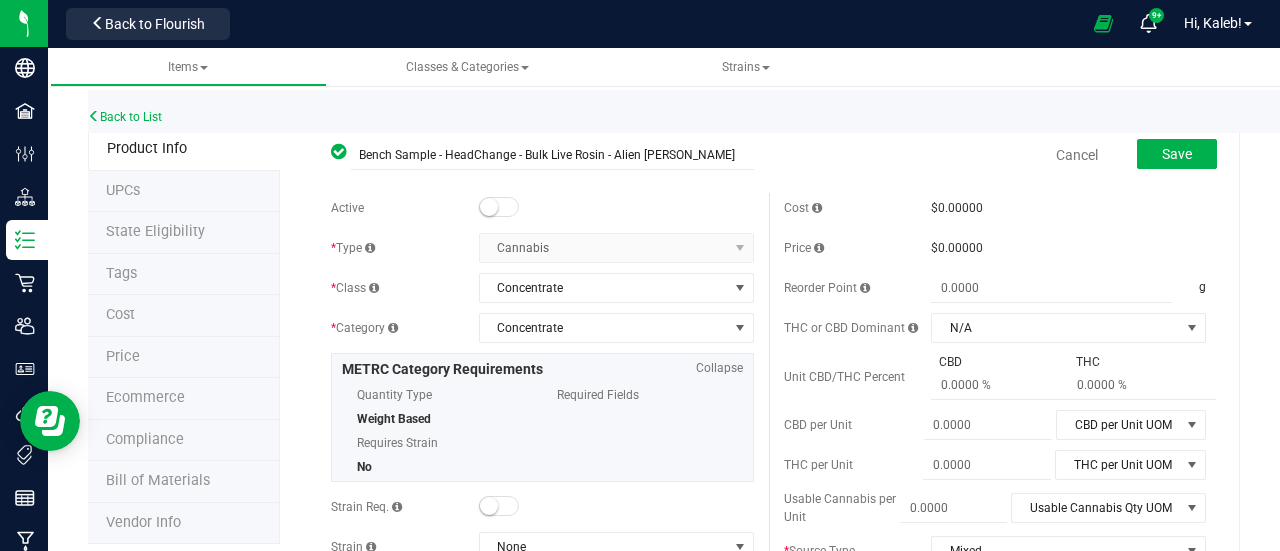 click at bounding box center (499, 207) 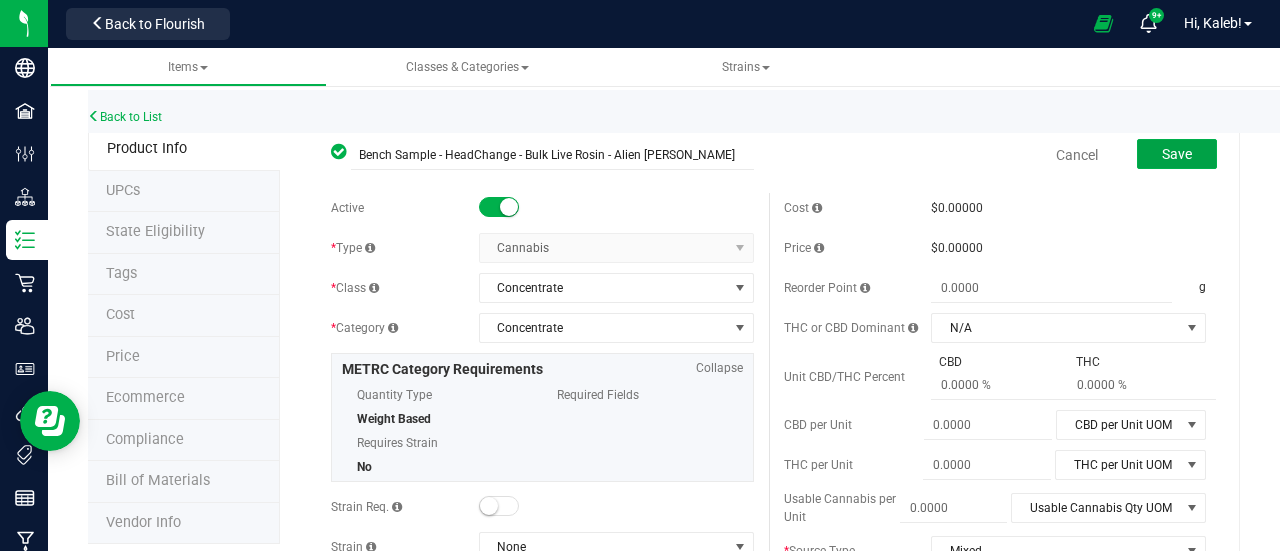 drag, startPoint x: 1147, startPoint y: 157, endPoint x: 998, endPoint y: 161, distance: 149.05368 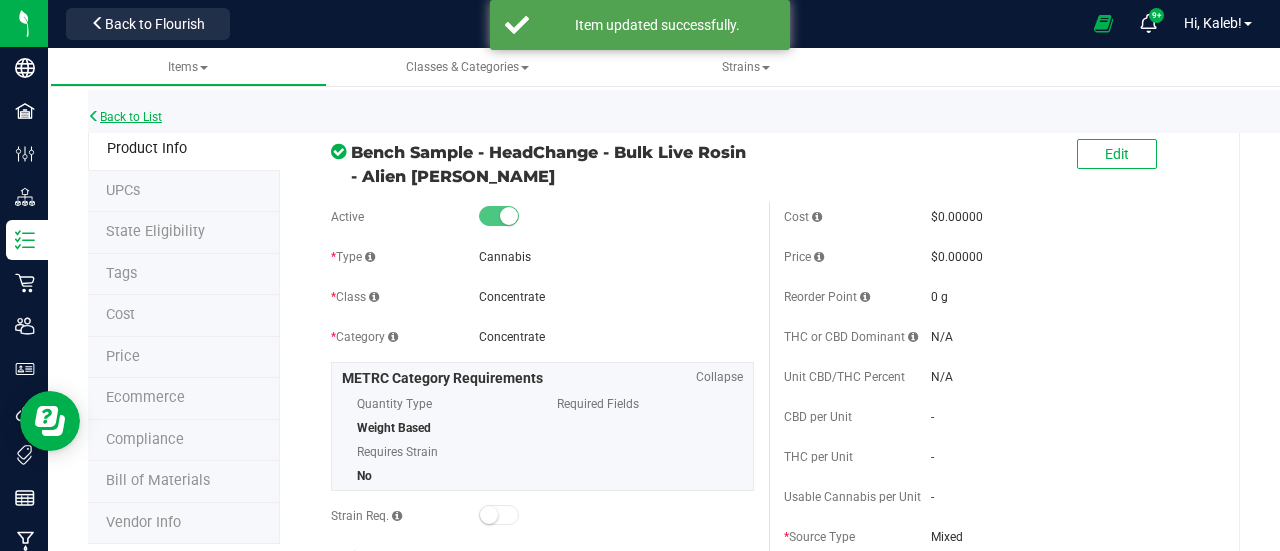 click on "Back to List" at bounding box center (125, 117) 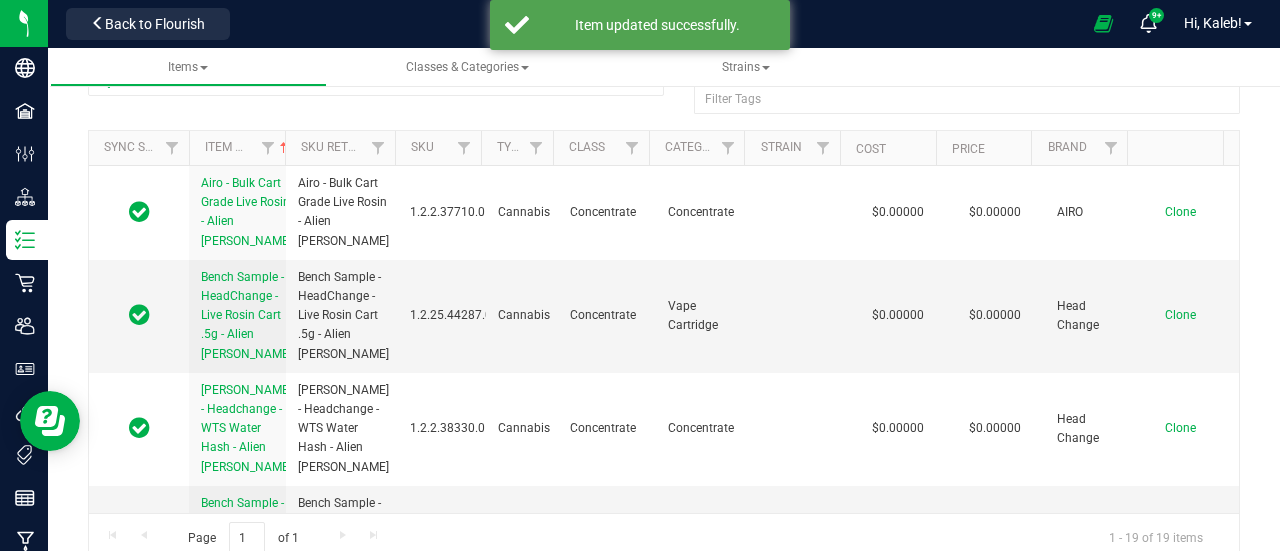 scroll, scrollTop: 100, scrollLeft: 0, axis: vertical 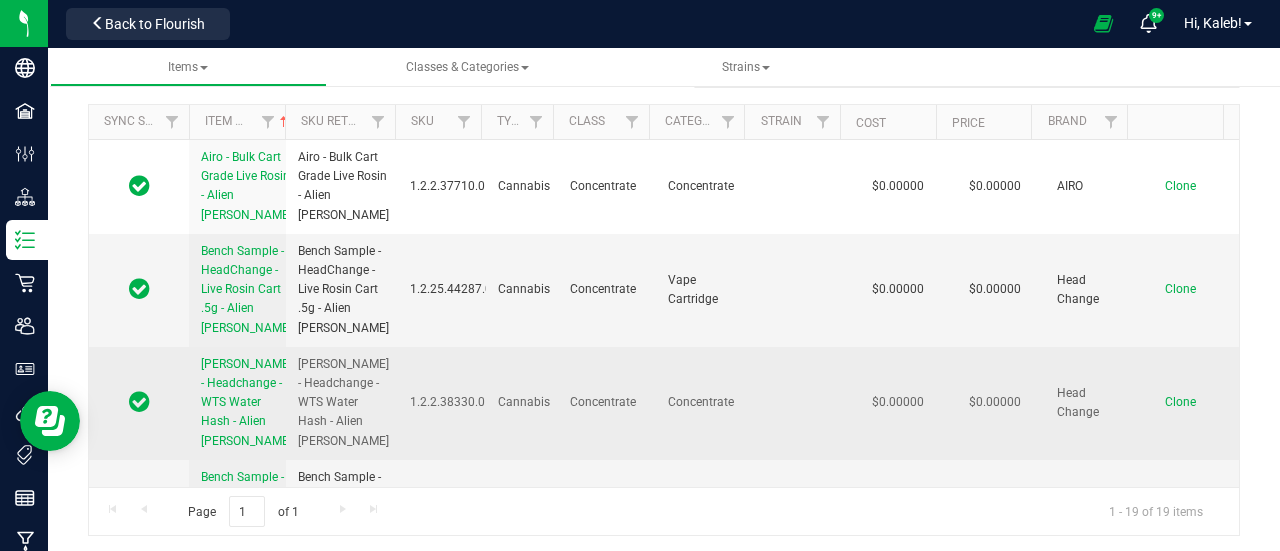 click on "Bench Sample - Headchange - WTS Water Hash - Alien Mintz" at bounding box center [246, 402] 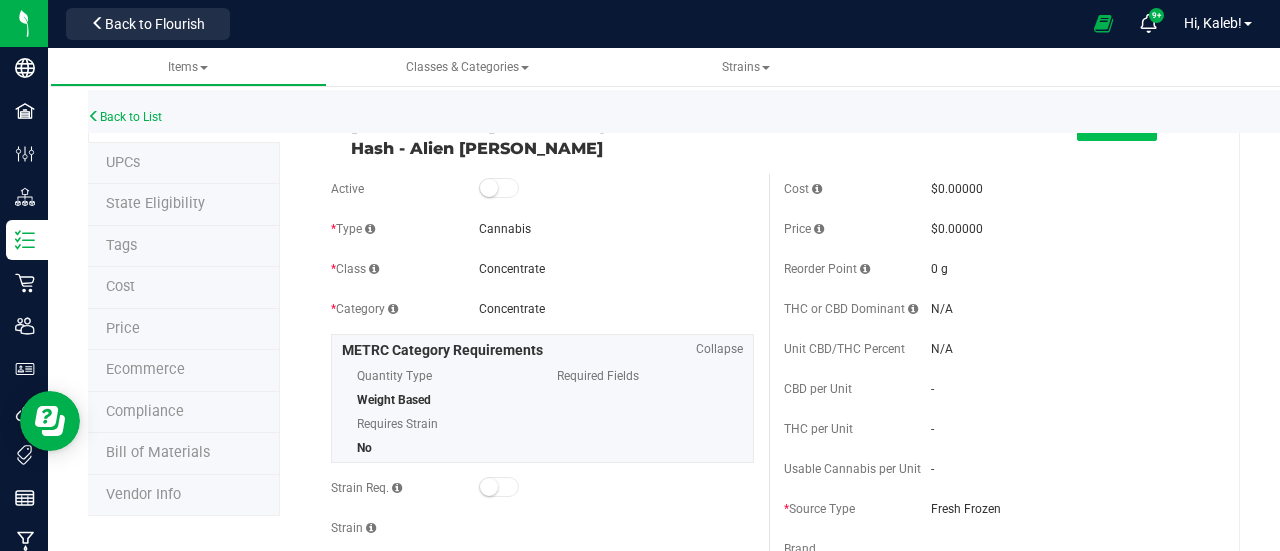 scroll, scrollTop: 0, scrollLeft: 0, axis: both 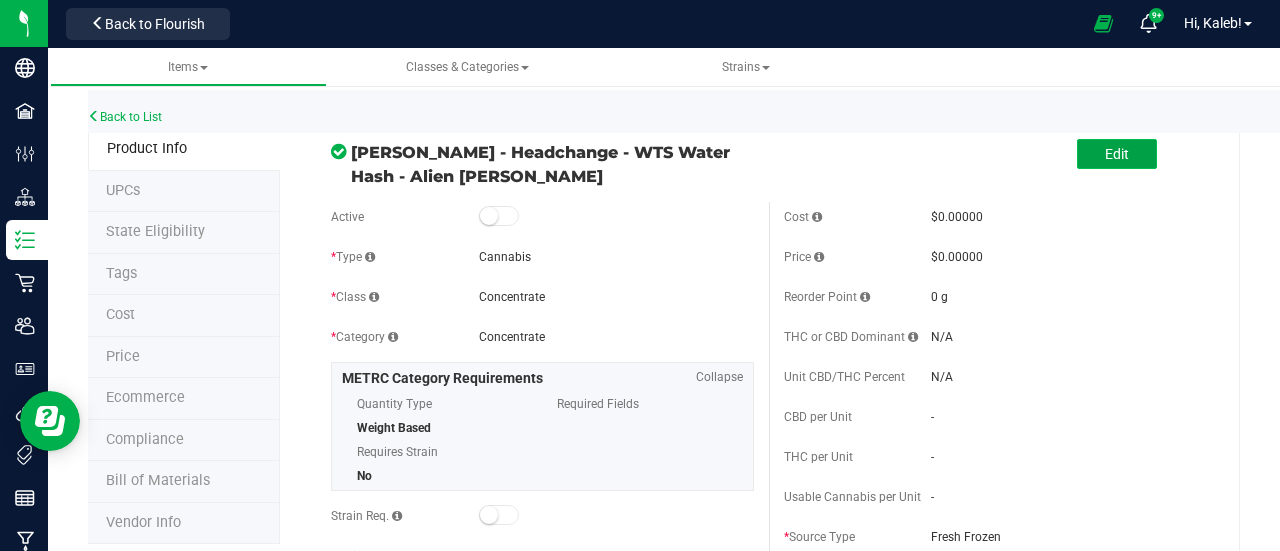 click on "Edit" at bounding box center [1117, 154] 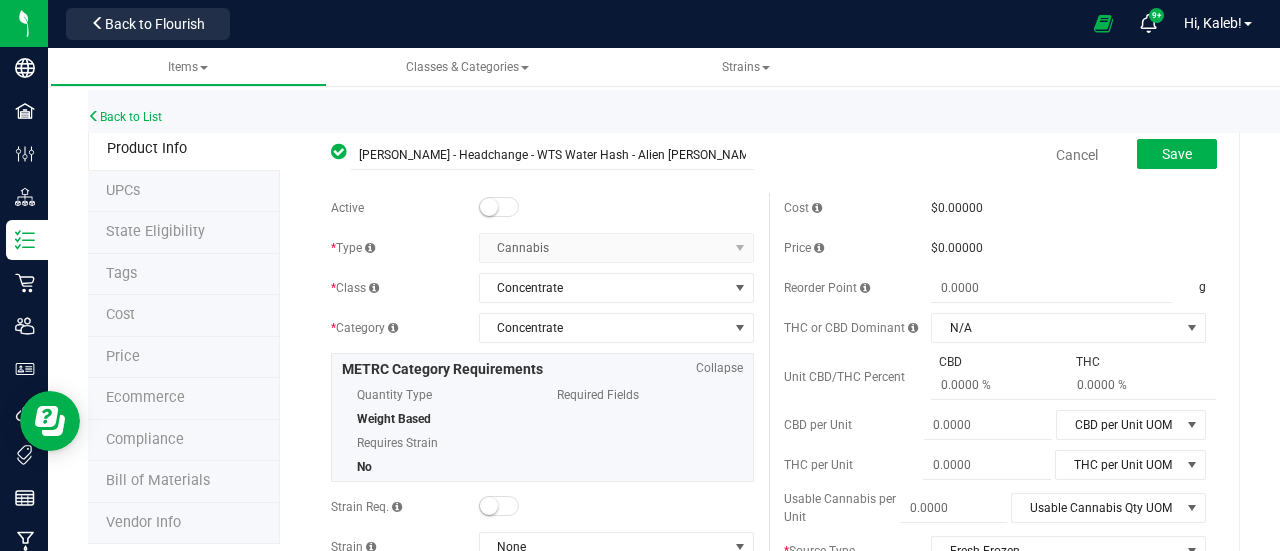 click at bounding box center [499, 207] 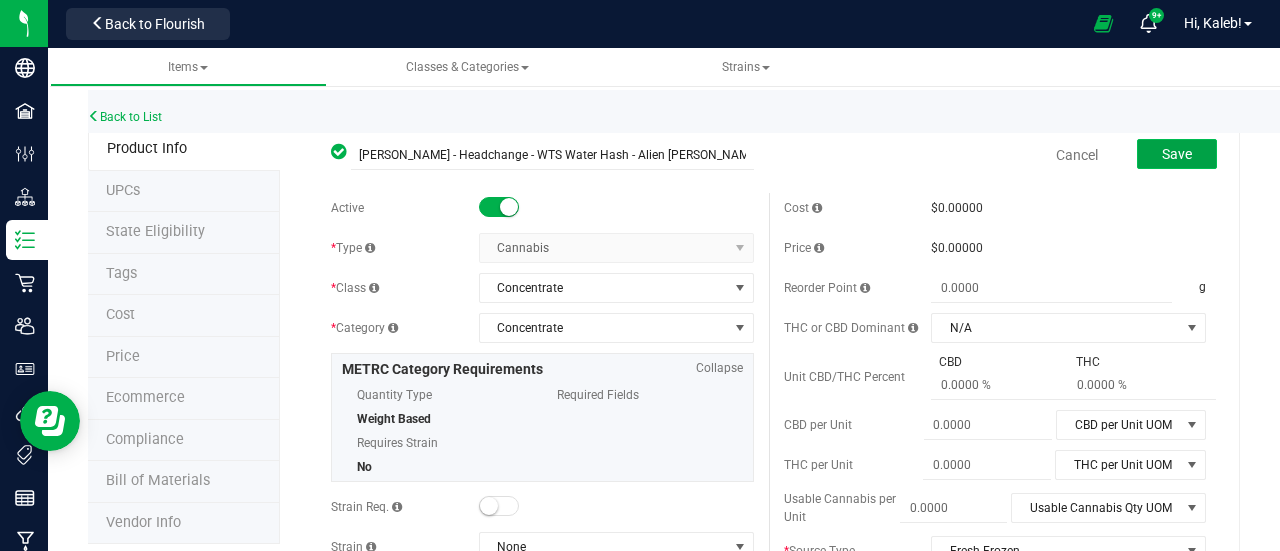 click on "Save" at bounding box center [1177, 154] 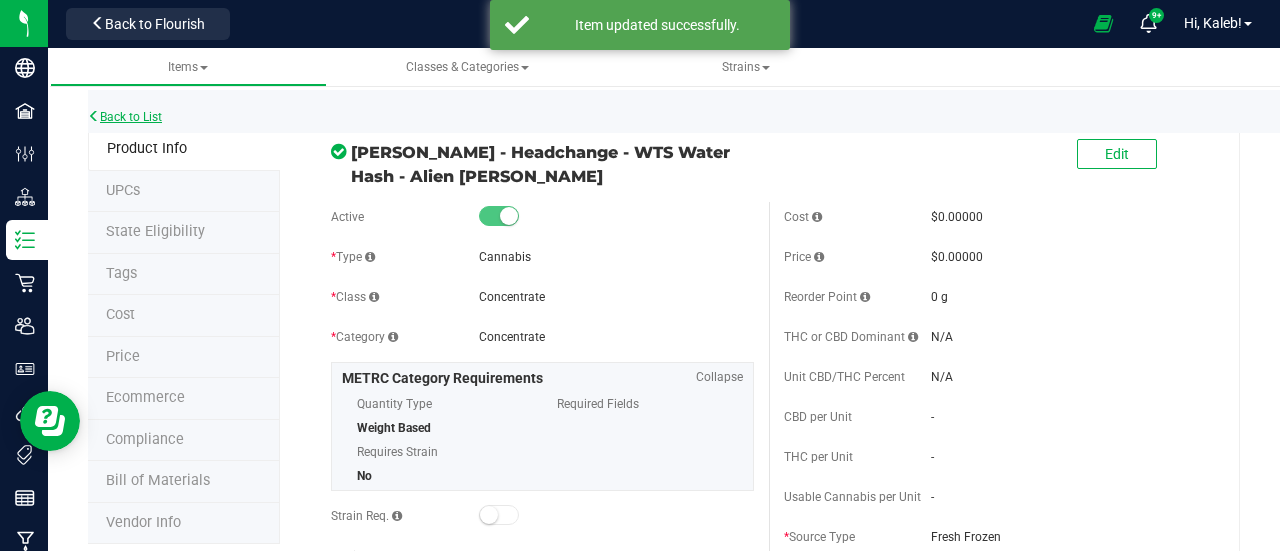 click on "Back to List" at bounding box center (125, 117) 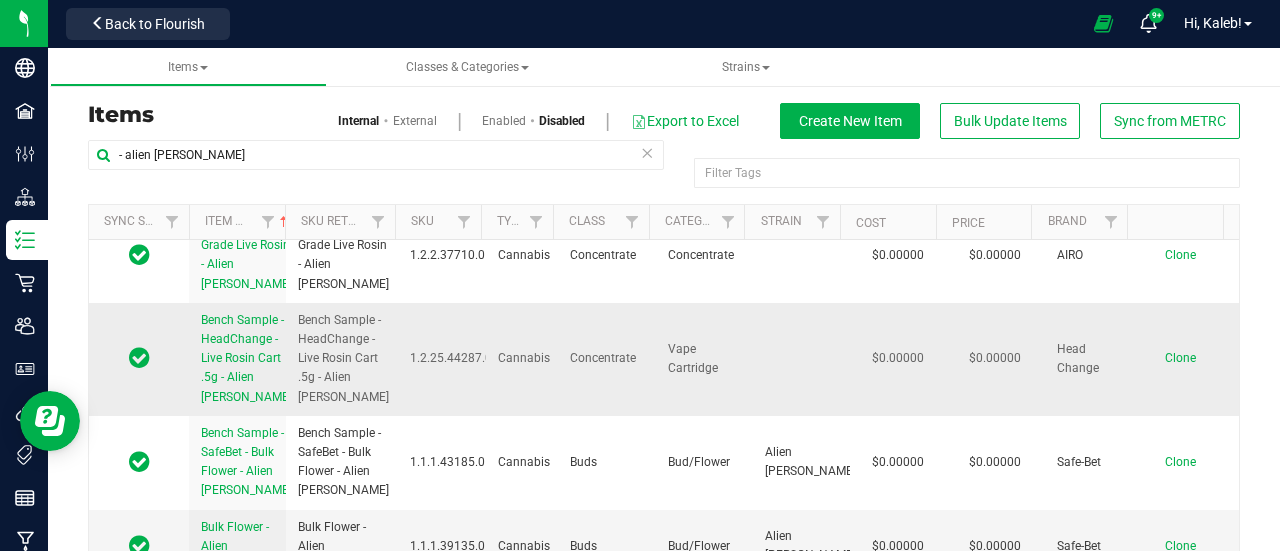 scroll, scrollTop: 0, scrollLeft: 0, axis: both 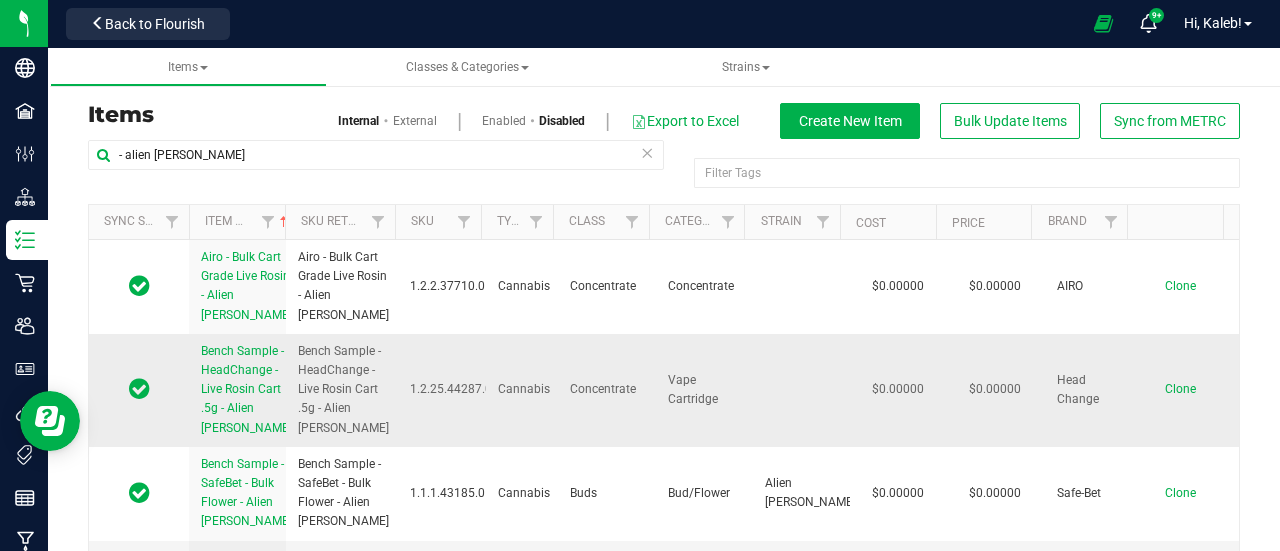 click on "Bench Sample - HeadChange - Live Rosin Cart .5g - Alien Mintz" at bounding box center [246, 389] 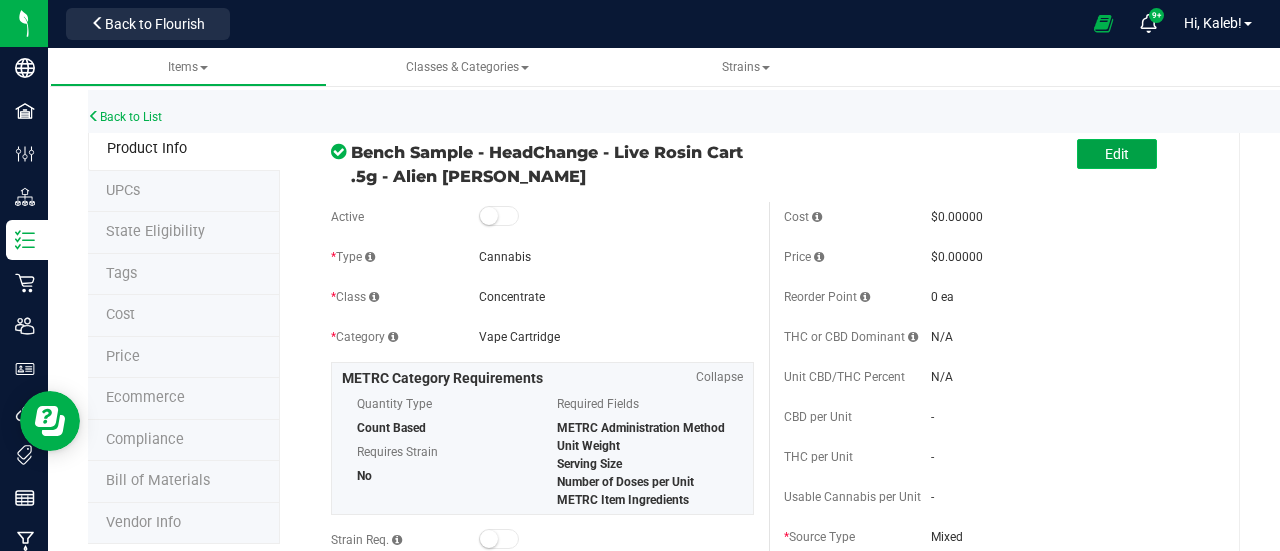 click on "Edit" at bounding box center (1117, 154) 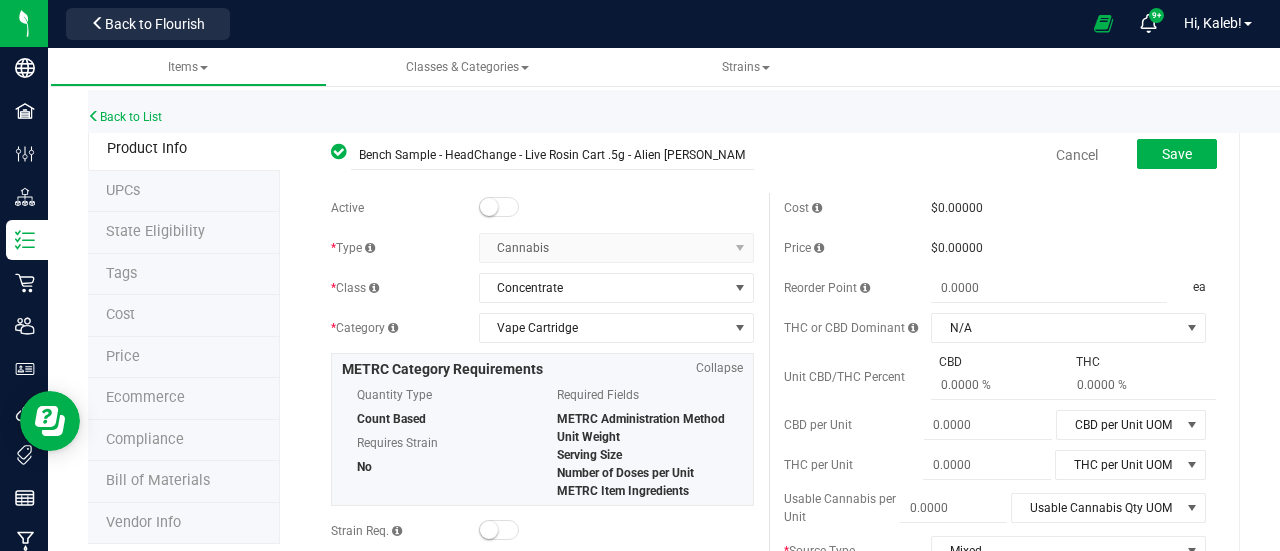click at bounding box center (489, 207) 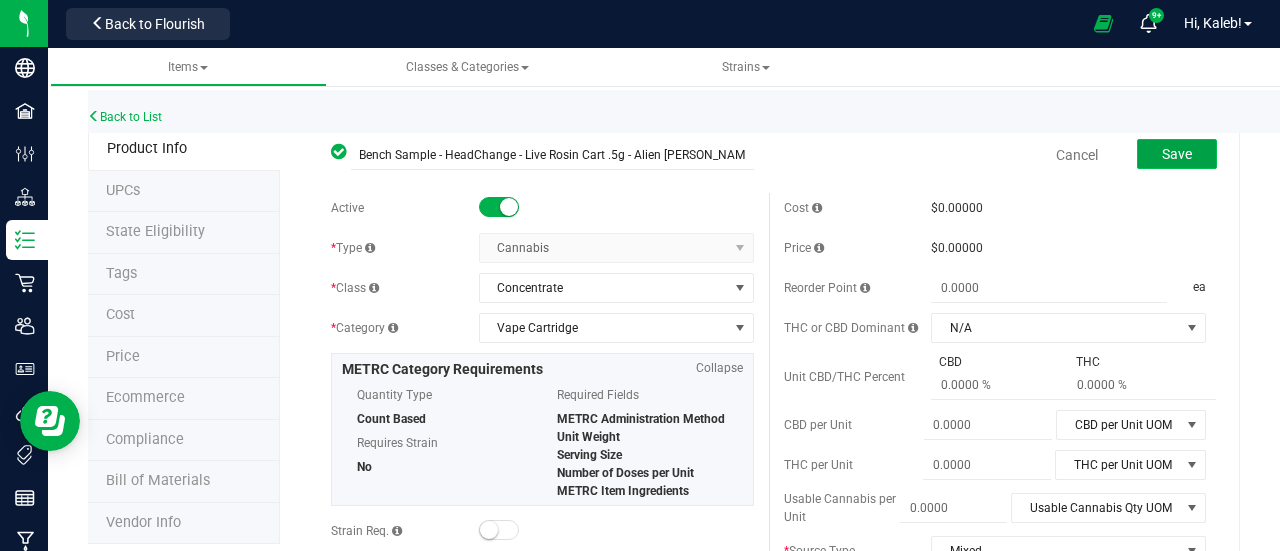 click on "Save" at bounding box center (1177, 154) 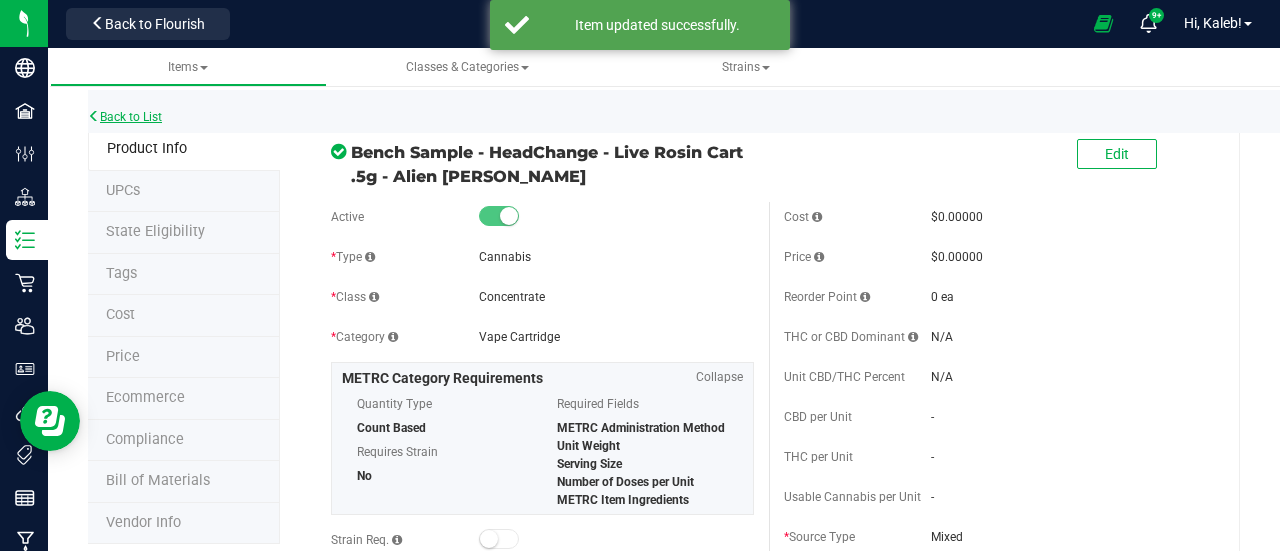 click on "Back to List" at bounding box center [125, 117] 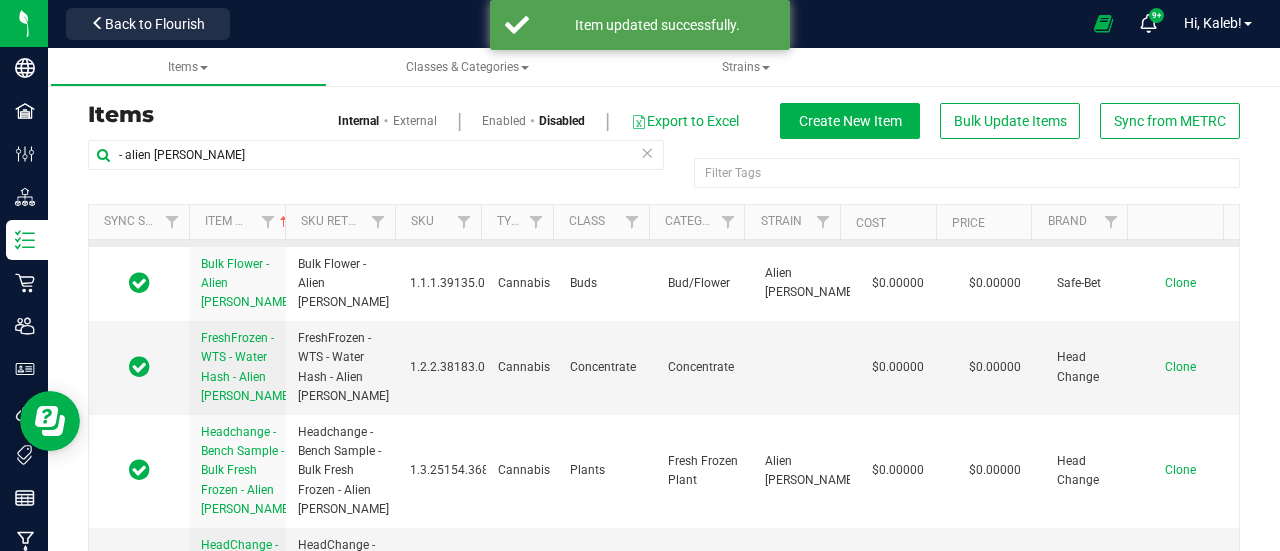 scroll, scrollTop: 200, scrollLeft: 0, axis: vertical 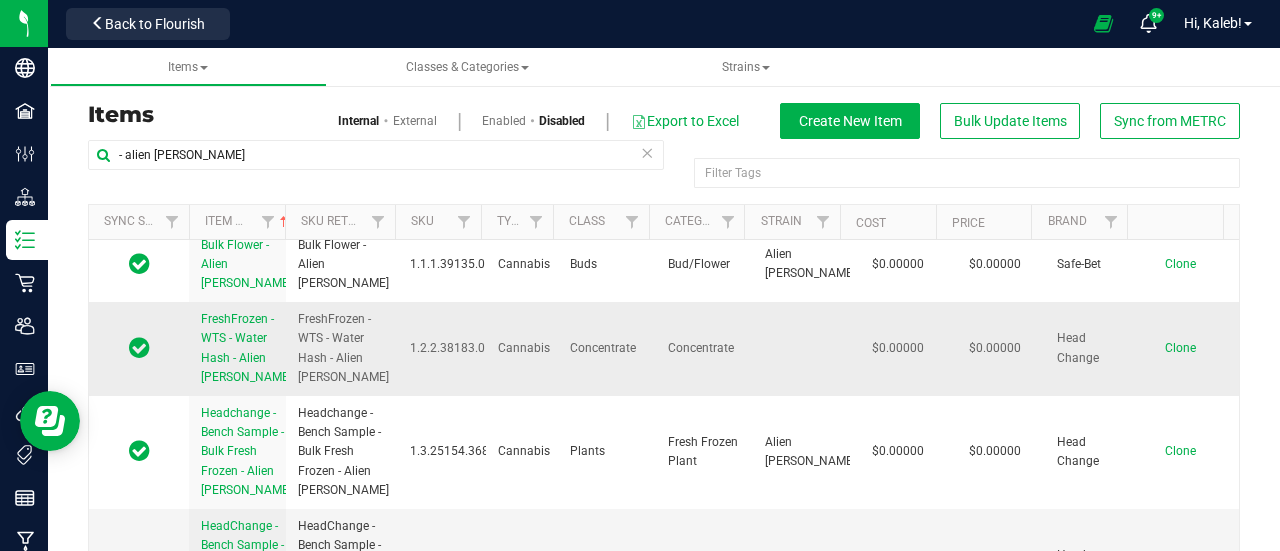 click on "FreshFrozen - WTS - Water Hash - Alien Mintz" at bounding box center (246, 348) 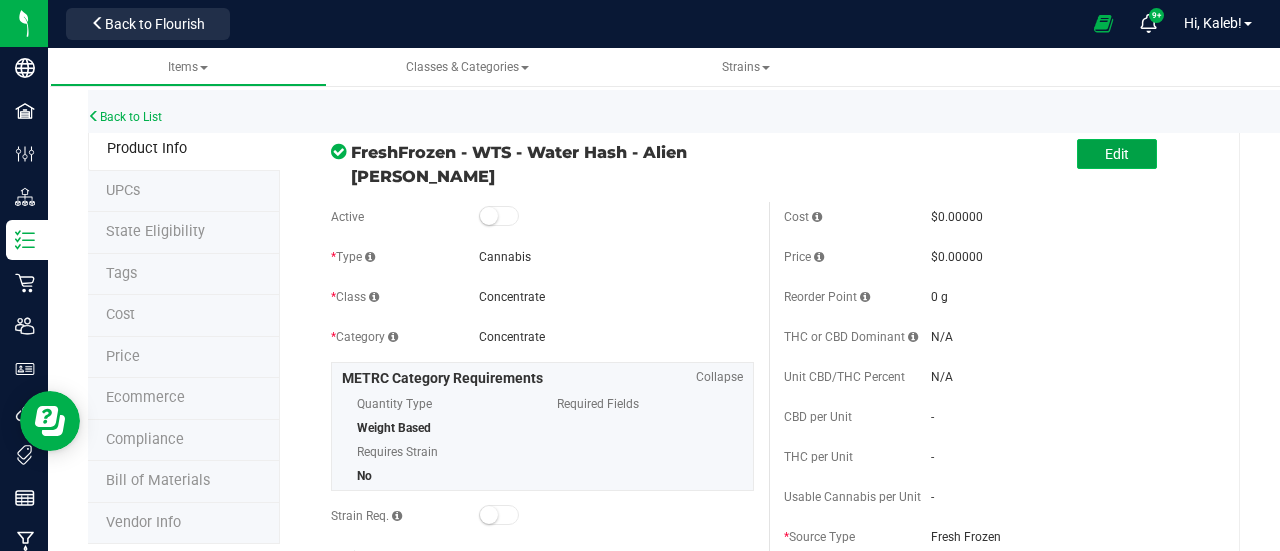 click on "Edit" at bounding box center (1117, 154) 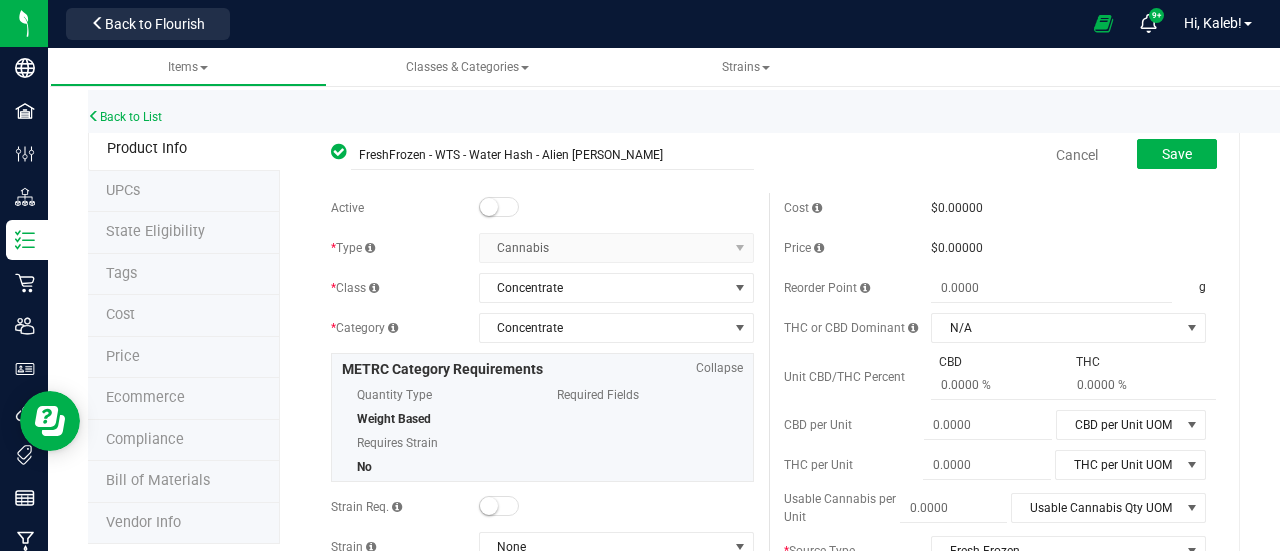 drag, startPoint x: 493, startPoint y: 199, endPoint x: 512, endPoint y: 201, distance: 19.104973 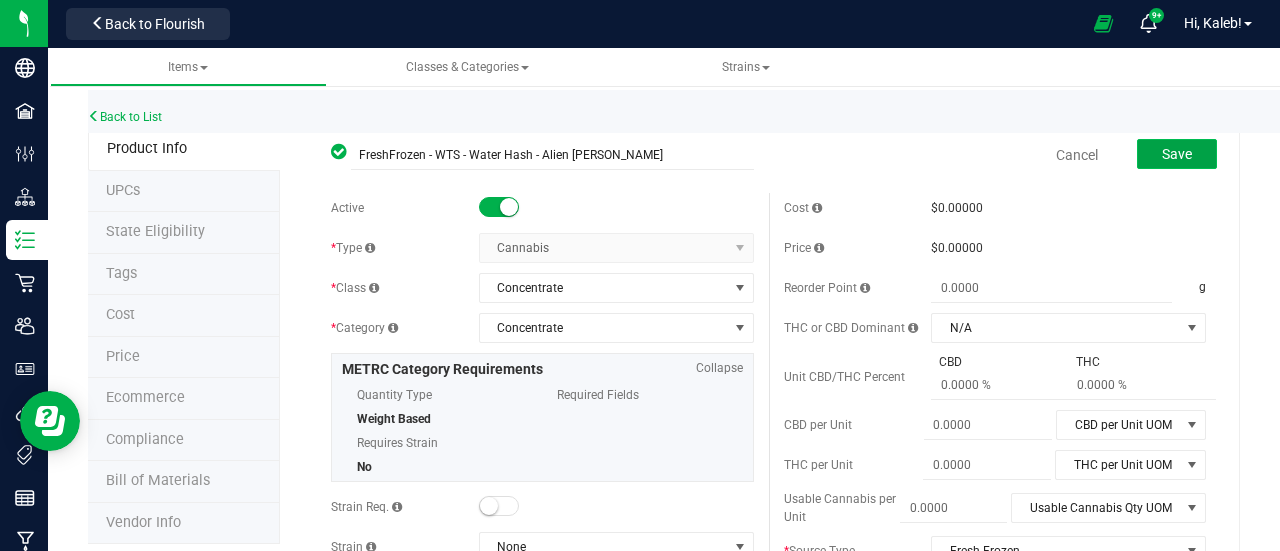 click on "Save" at bounding box center [1177, 154] 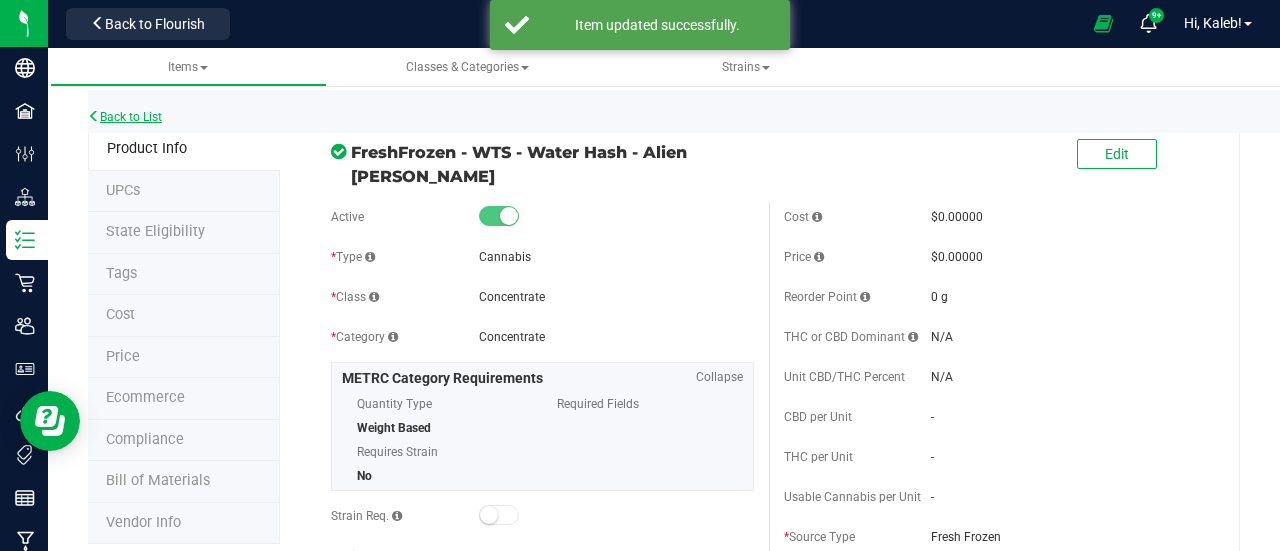 click on "Back to List" at bounding box center (125, 117) 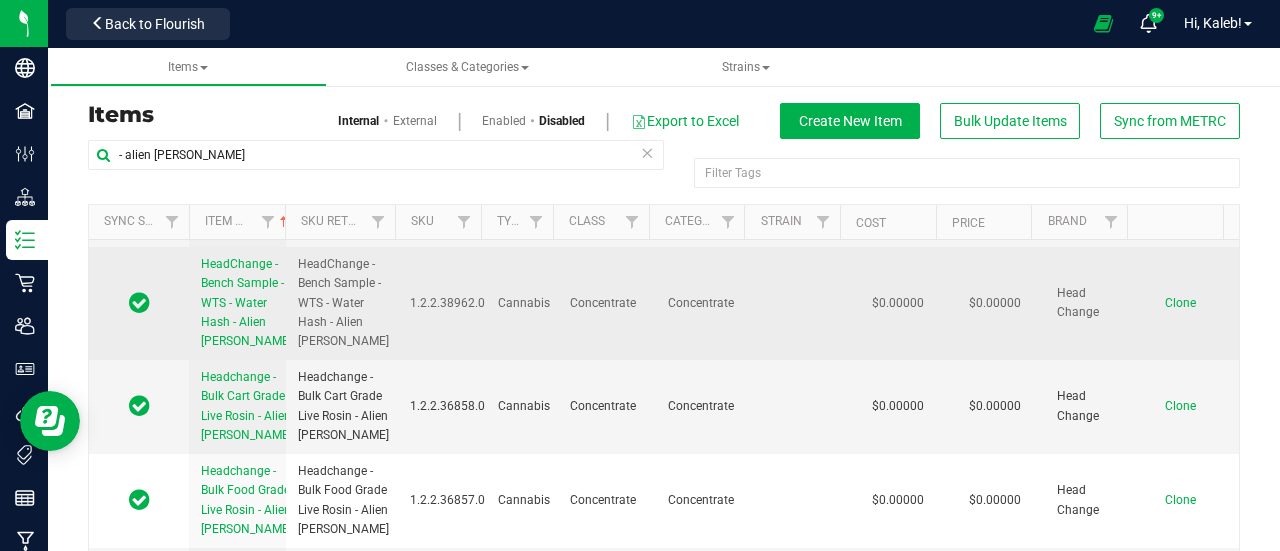 scroll, scrollTop: 400, scrollLeft: 0, axis: vertical 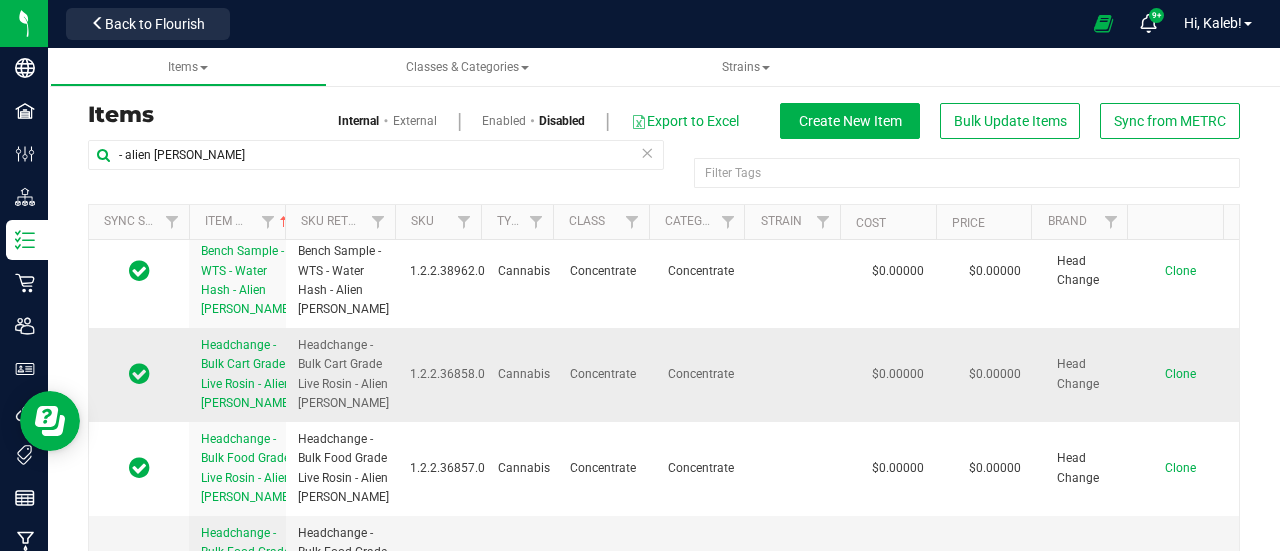click on "Headchange - Bulk Cart Grade Live Rosin - Alien Mintz" at bounding box center [246, 374] 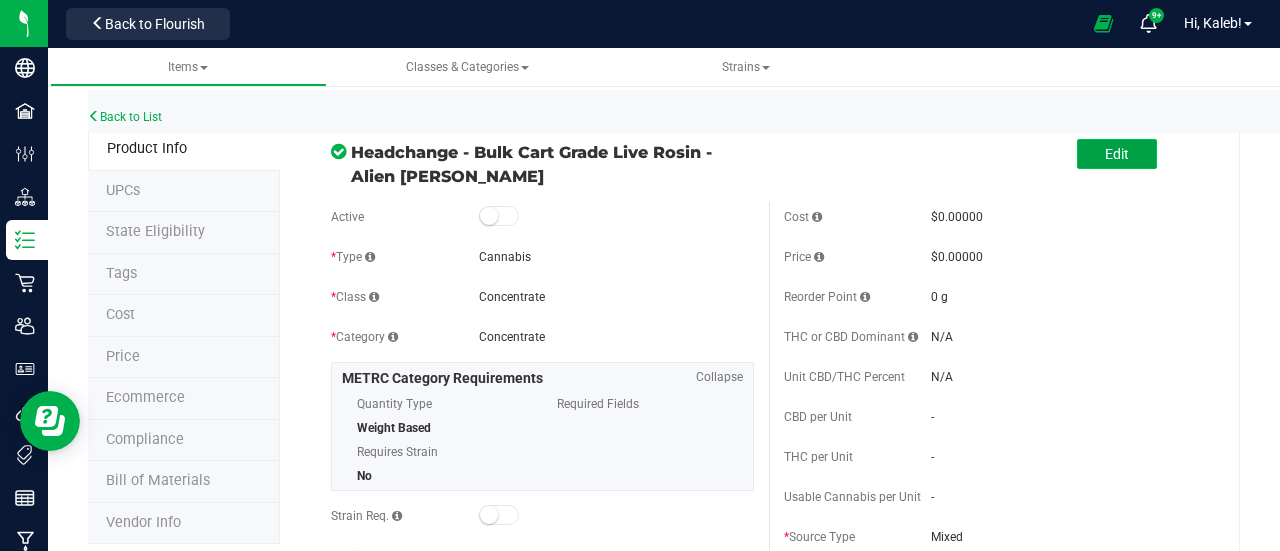 click on "Edit" at bounding box center (1117, 154) 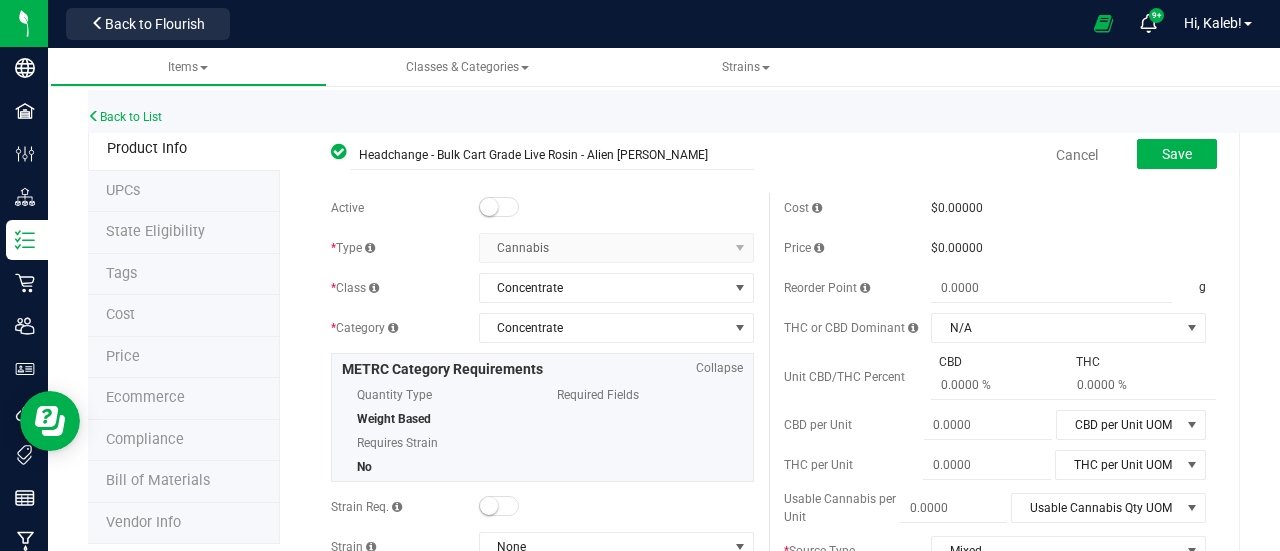 click at bounding box center [489, 207] 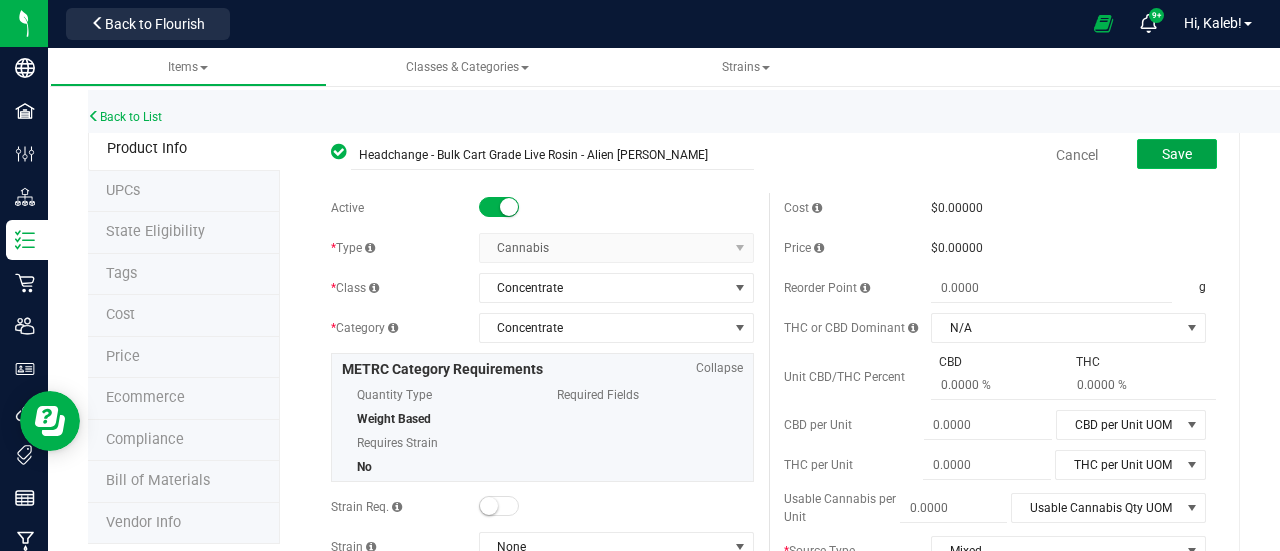 click on "Save" at bounding box center [1177, 154] 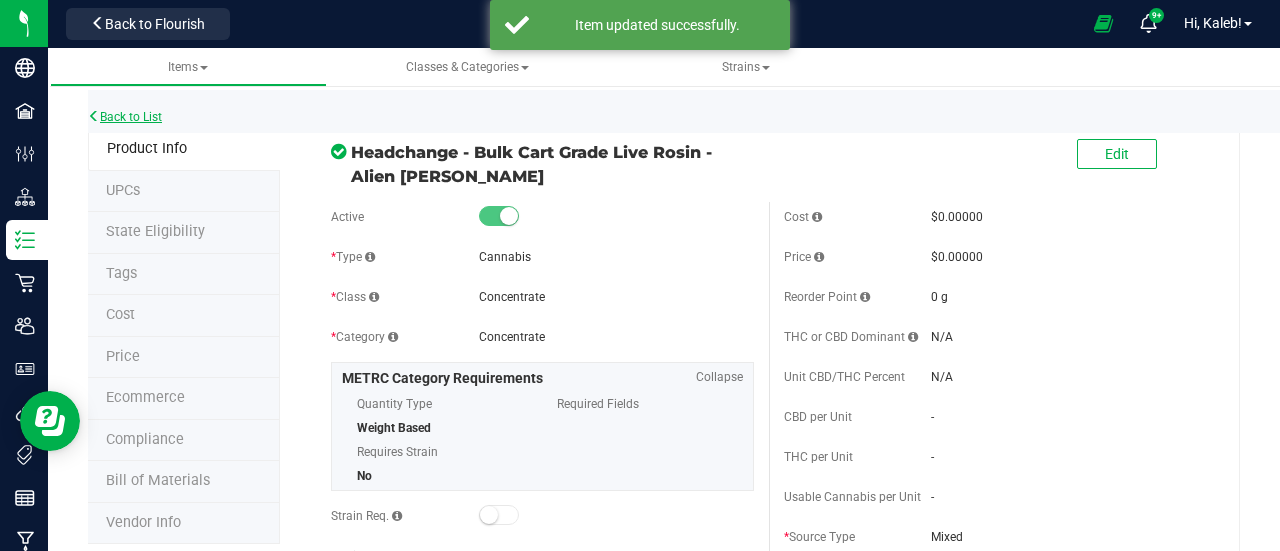 click on "Back to List" at bounding box center (125, 117) 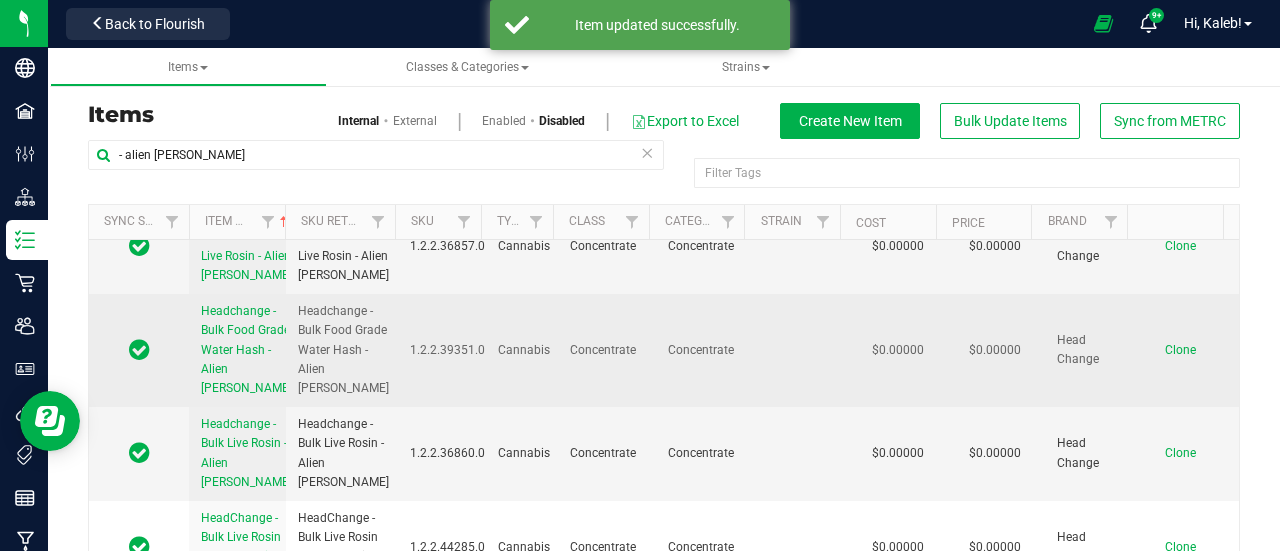 scroll, scrollTop: 400, scrollLeft: 0, axis: vertical 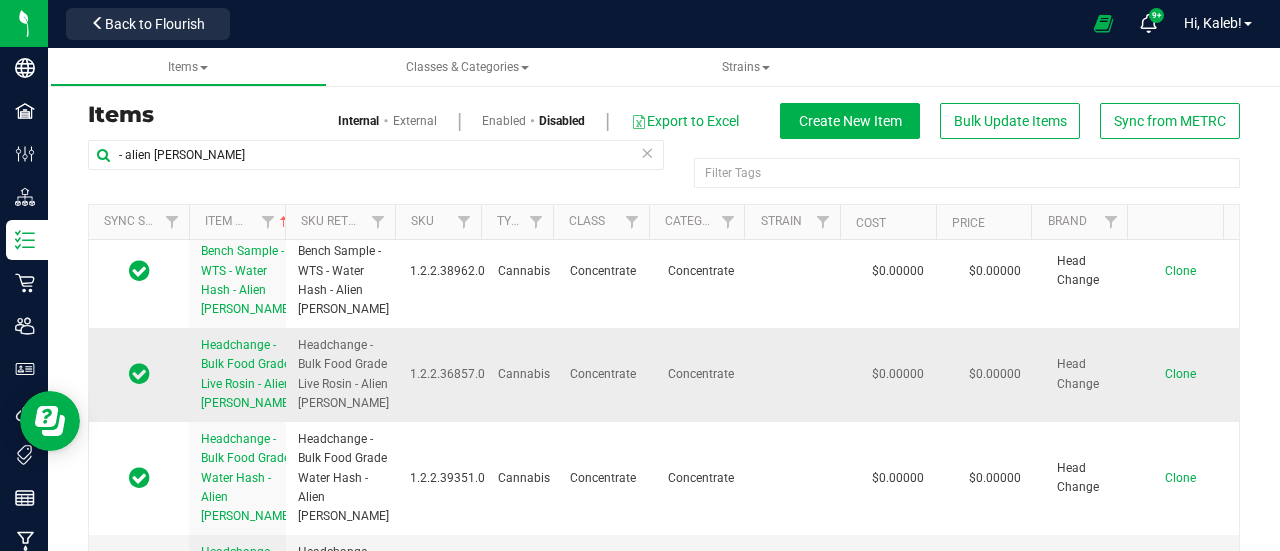 click on "Headchange - Bulk Food Grade Live Rosin - Alien Mintz" at bounding box center [246, 374] 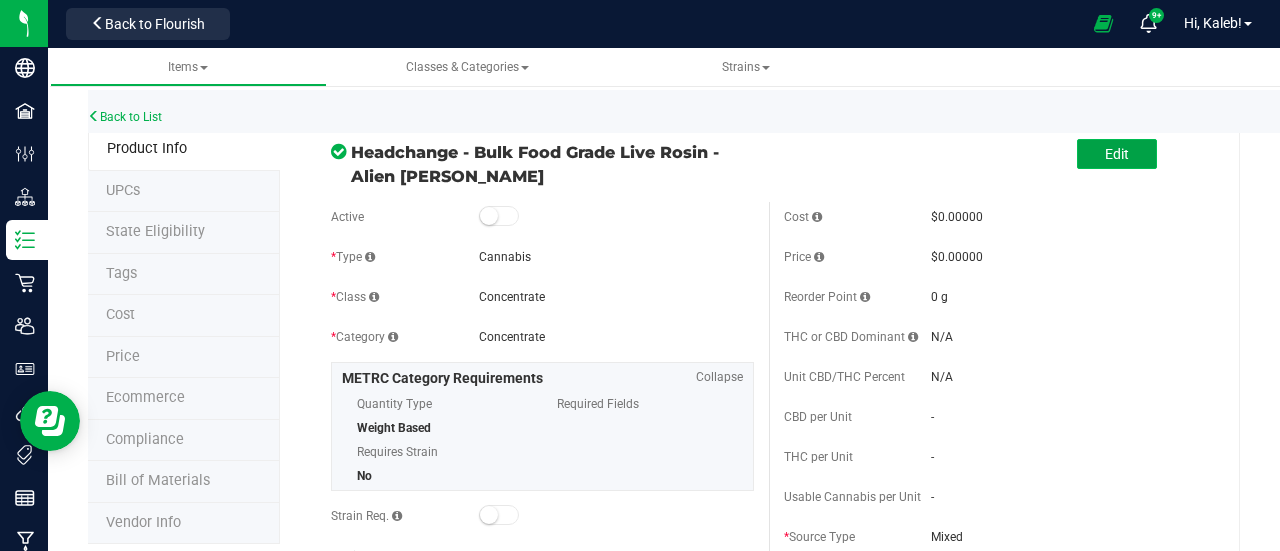 click on "Edit" at bounding box center [1117, 154] 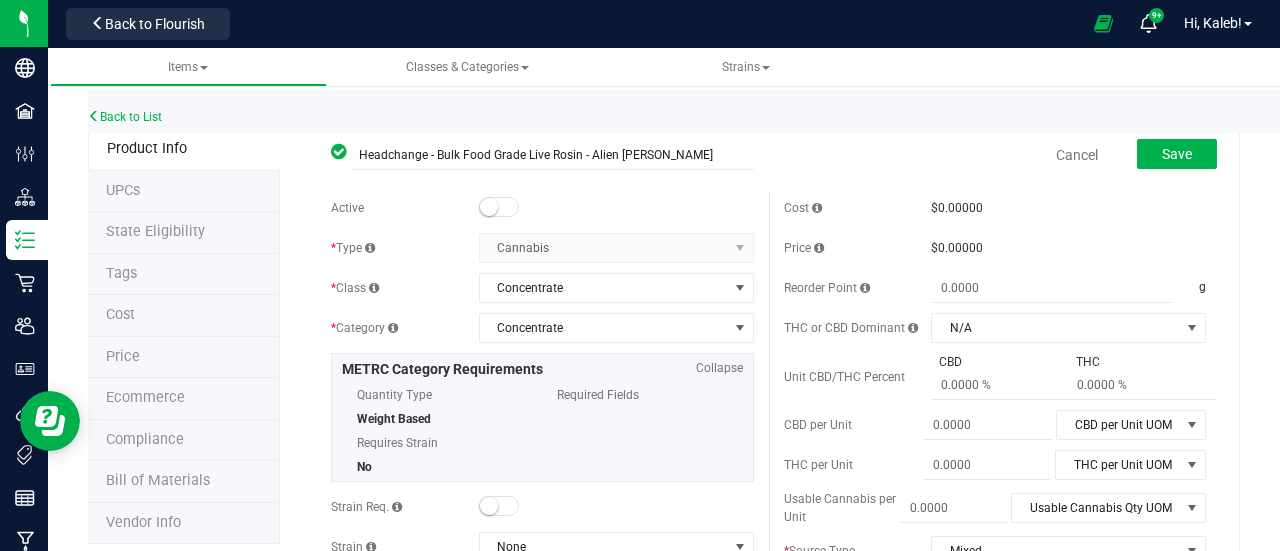 click at bounding box center (499, 207) 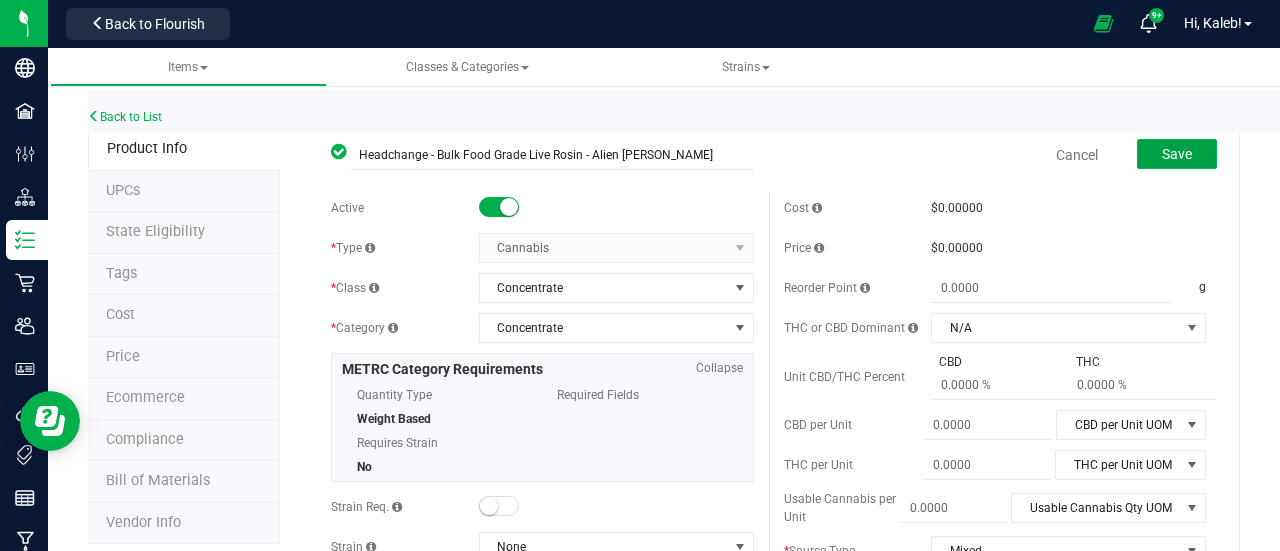 click on "Save" at bounding box center (1177, 154) 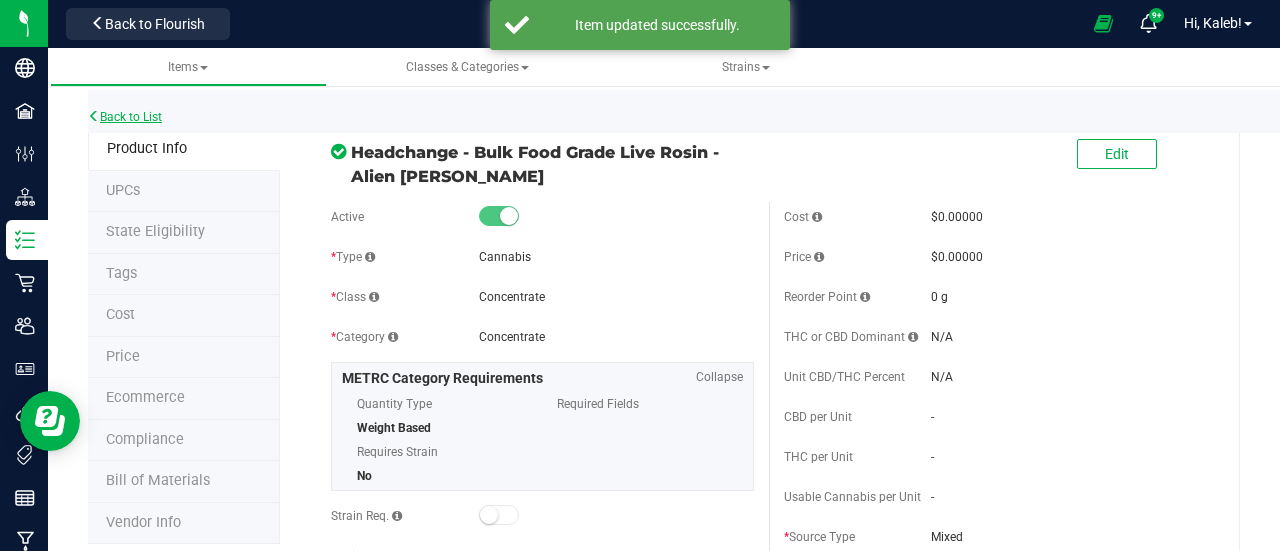 click on "Back to List" at bounding box center (125, 117) 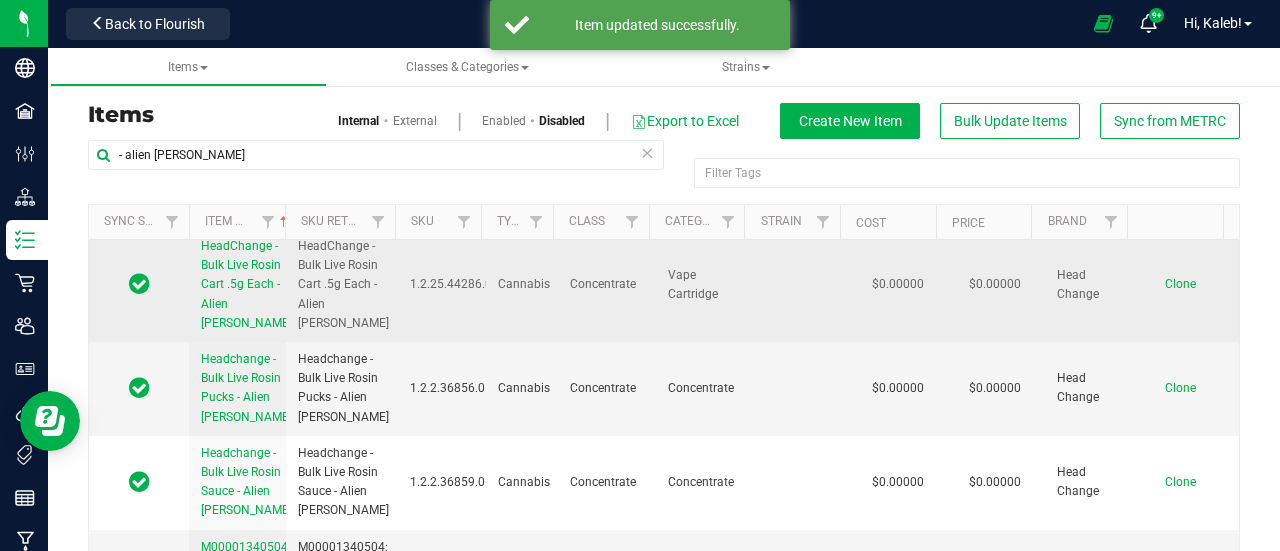 scroll, scrollTop: 1114, scrollLeft: 0, axis: vertical 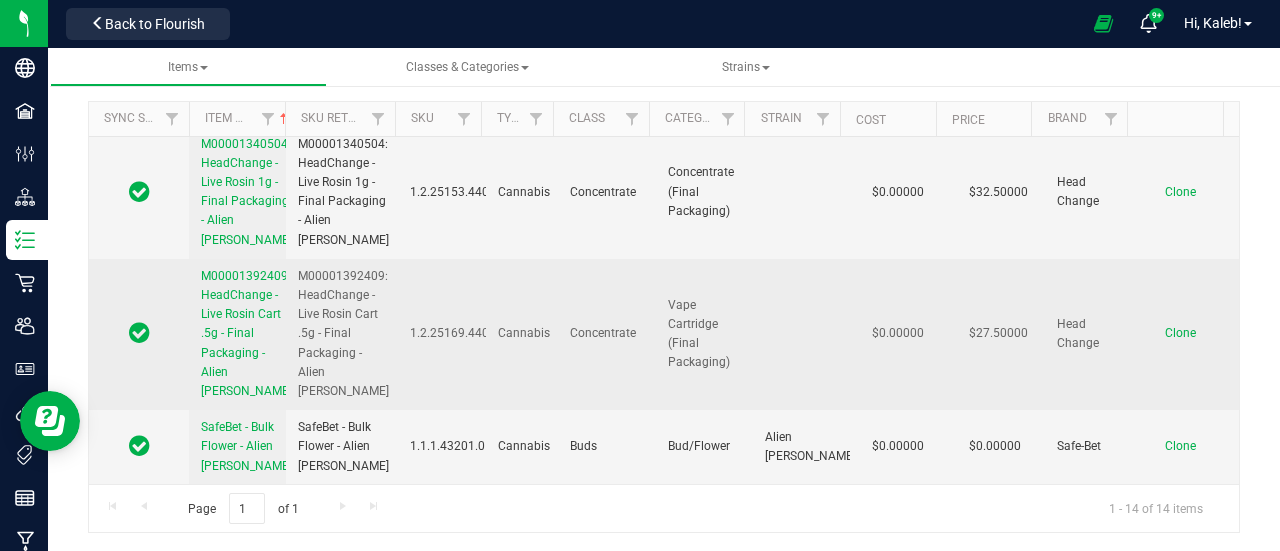 click on "M00001392409: HeadChange - Live Rosin Cart .5g - Final Packaging - Alien Mintz" at bounding box center [246, 333] 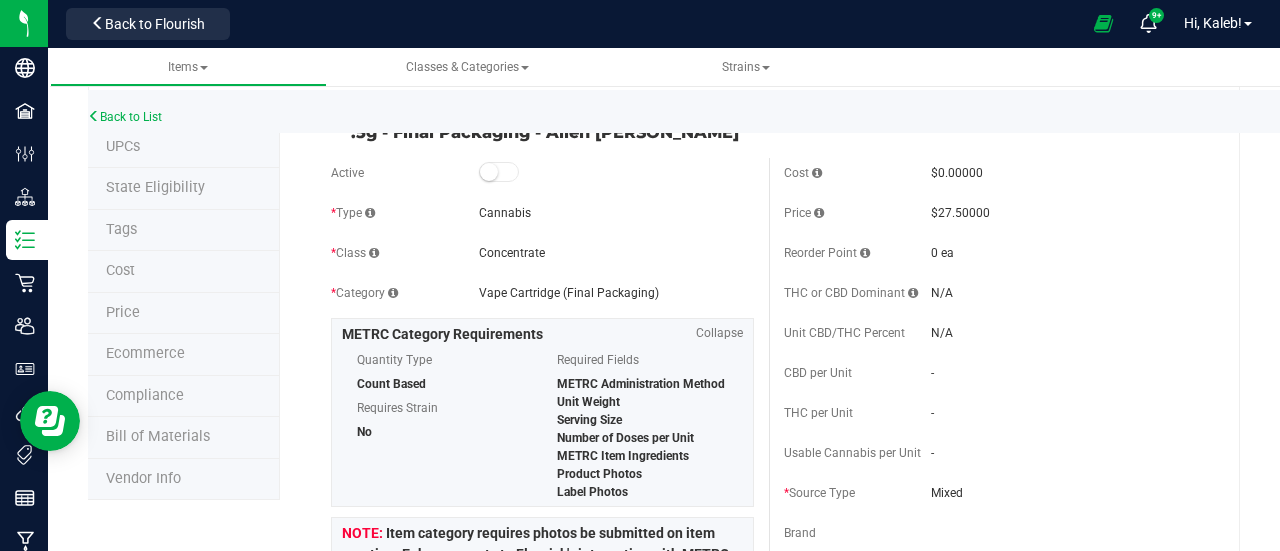 scroll, scrollTop: 0, scrollLeft: 0, axis: both 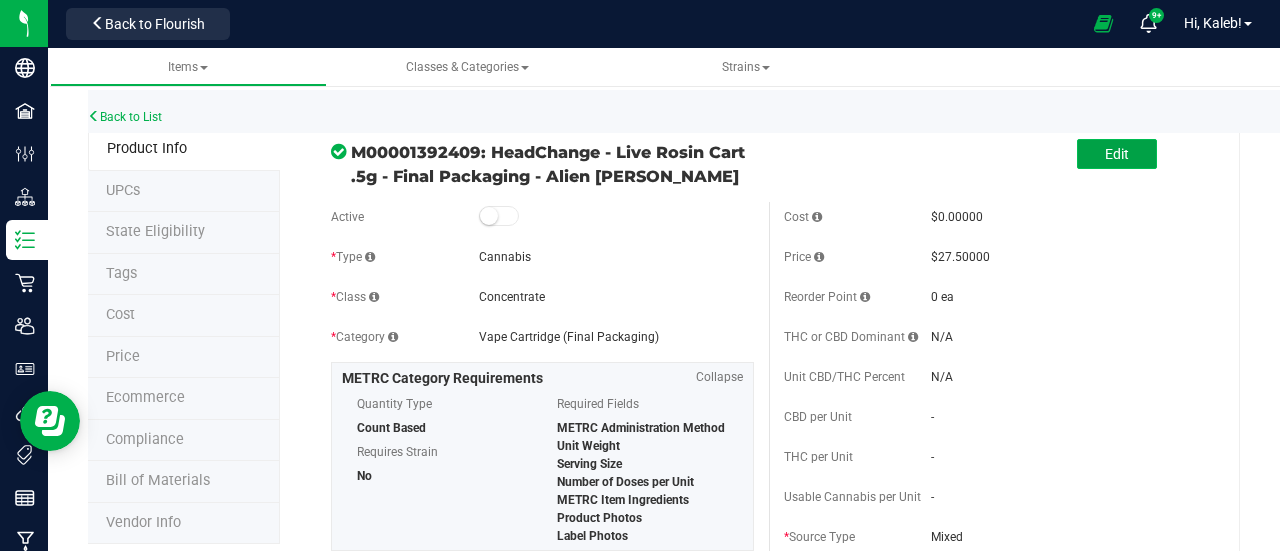 click on "Edit" at bounding box center [1117, 154] 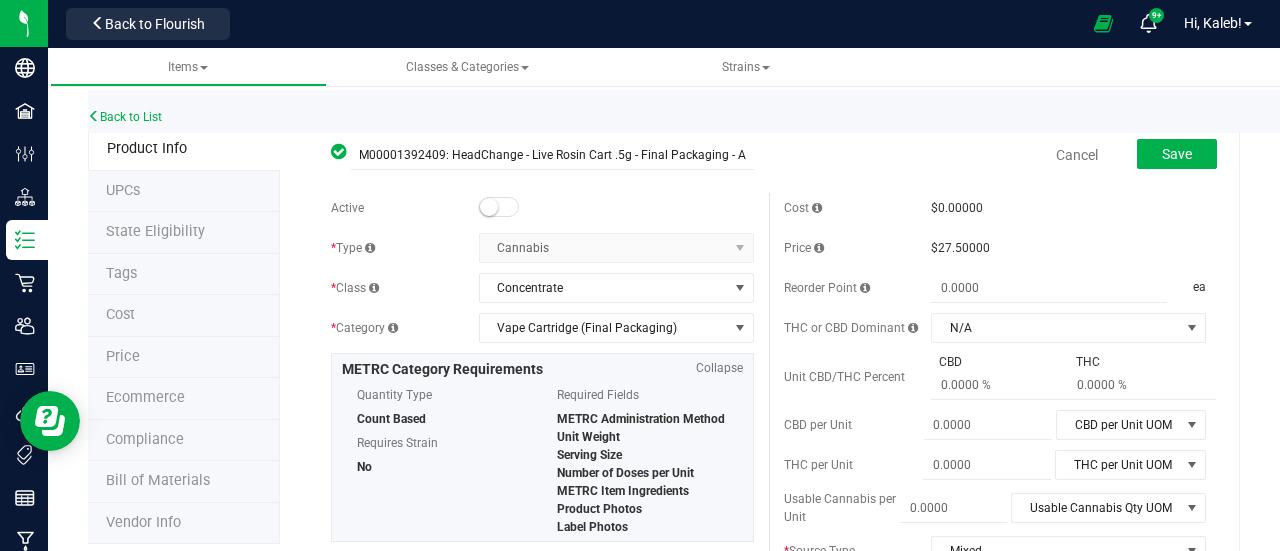 click at bounding box center (489, 207) 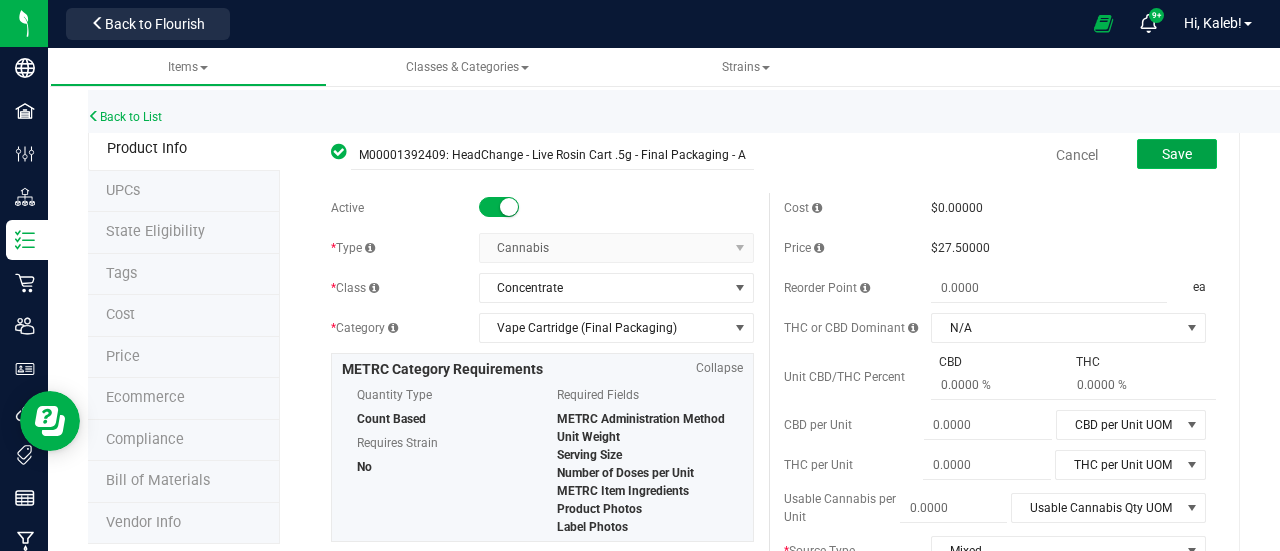 click on "Save" at bounding box center (1177, 154) 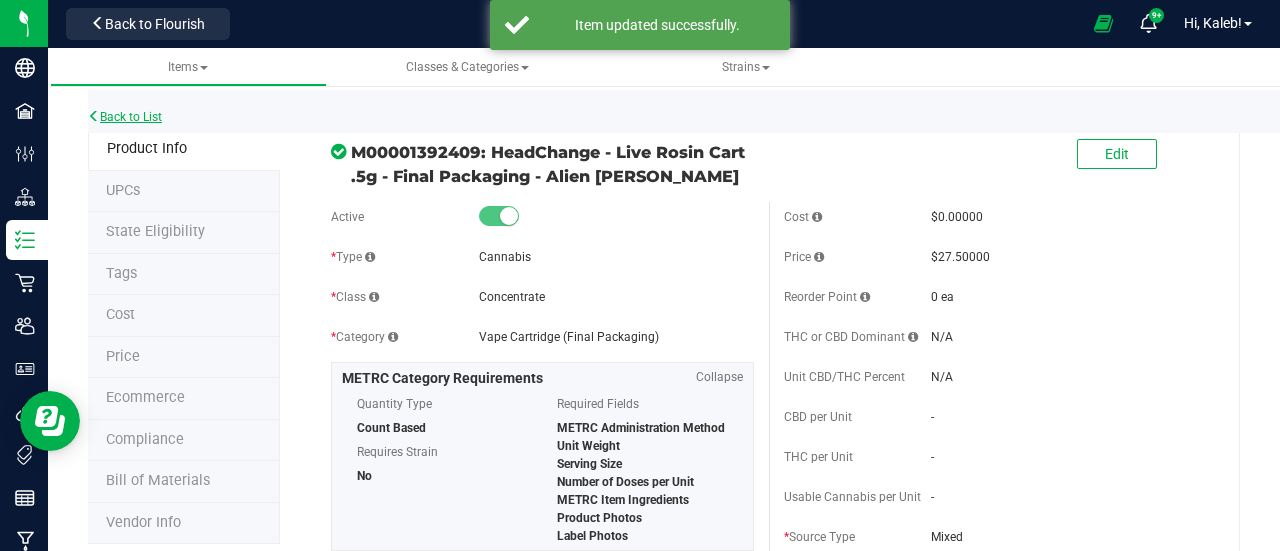 click on "Back to List" at bounding box center [125, 117] 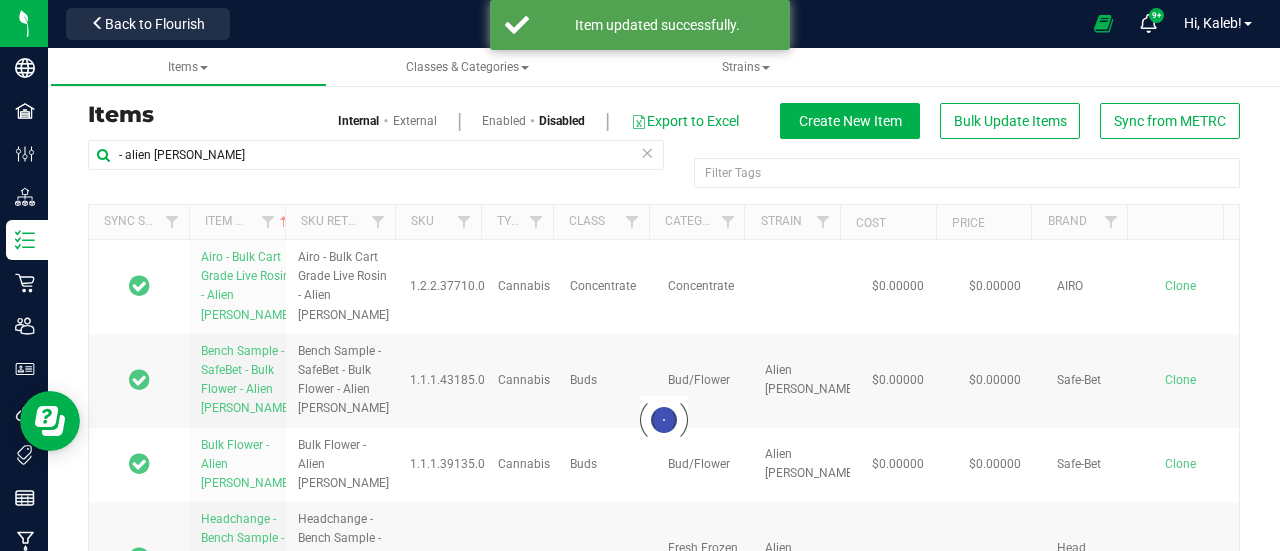 scroll, scrollTop: 103, scrollLeft: 0, axis: vertical 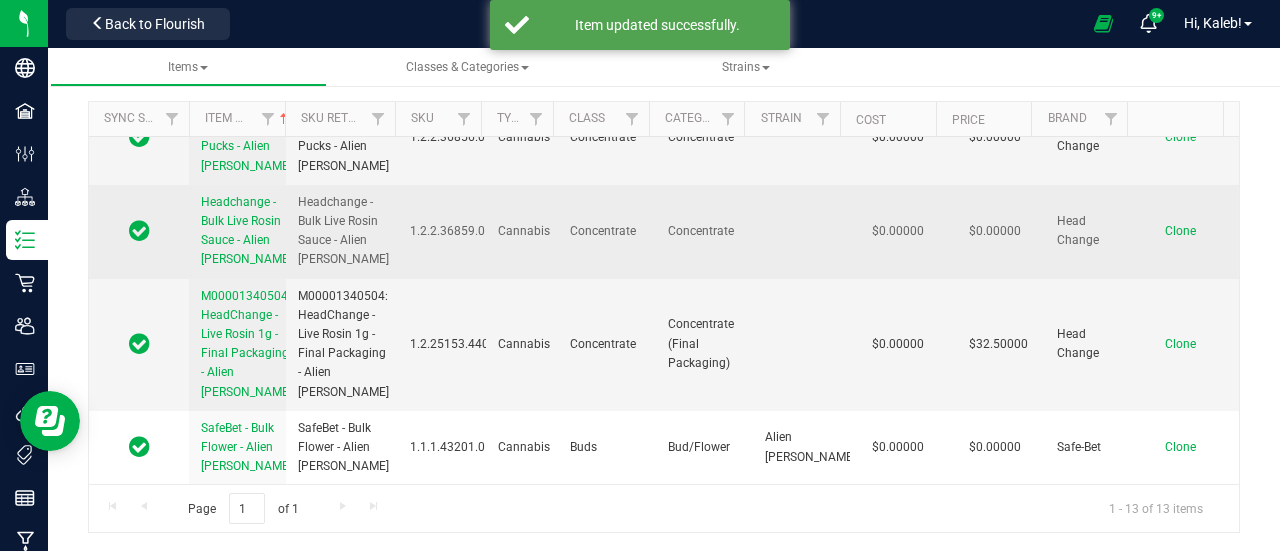 click on "Headchange - Bulk Live Rosin Sauce - Alien Mintz" at bounding box center [246, 231] 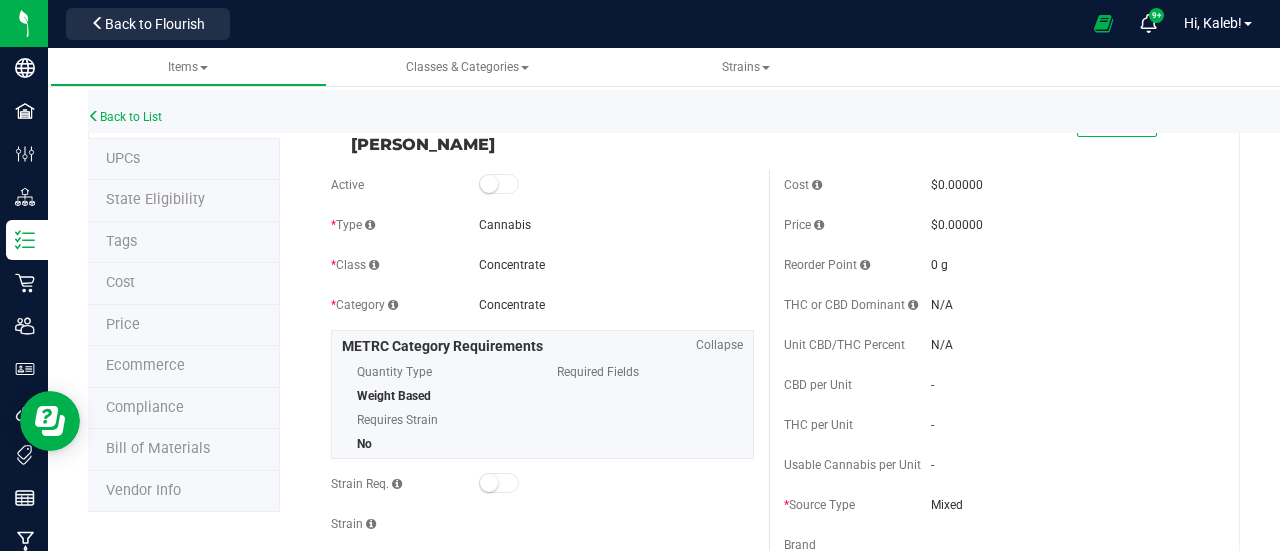 scroll, scrollTop: 0, scrollLeft: 0, axis: both 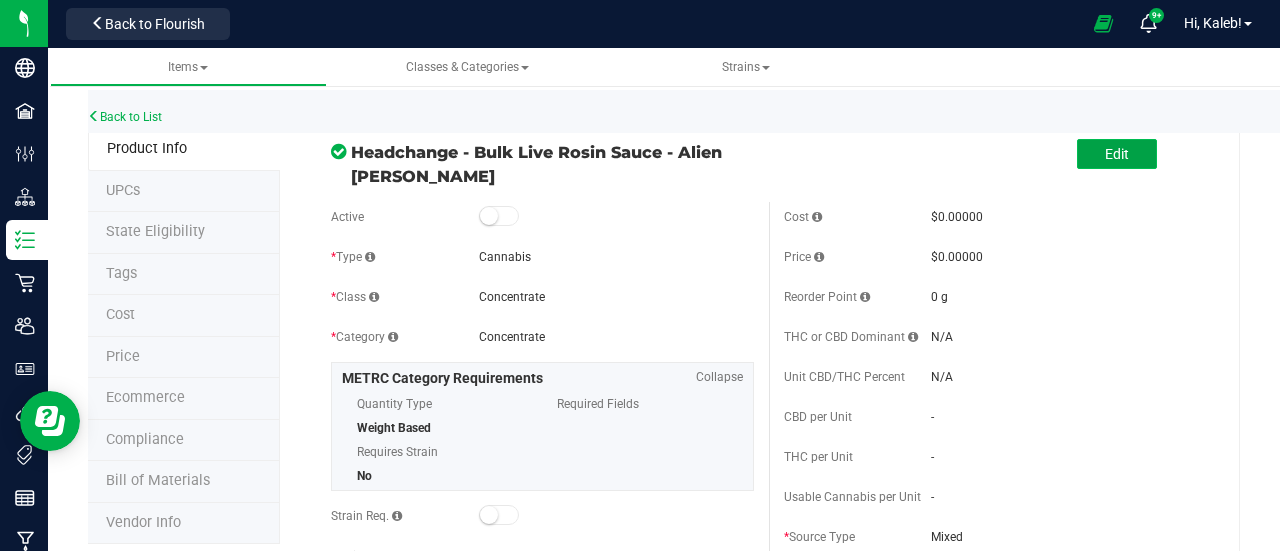 click on "Edit" at bounding box center [1117, 154] 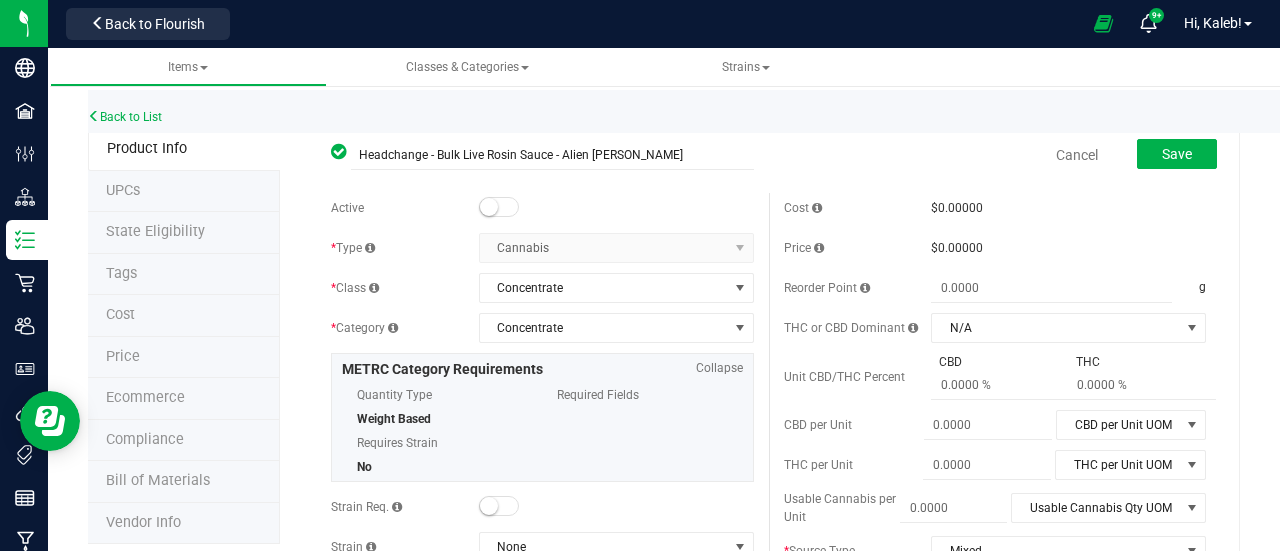 click at bounding box center [499, 207] 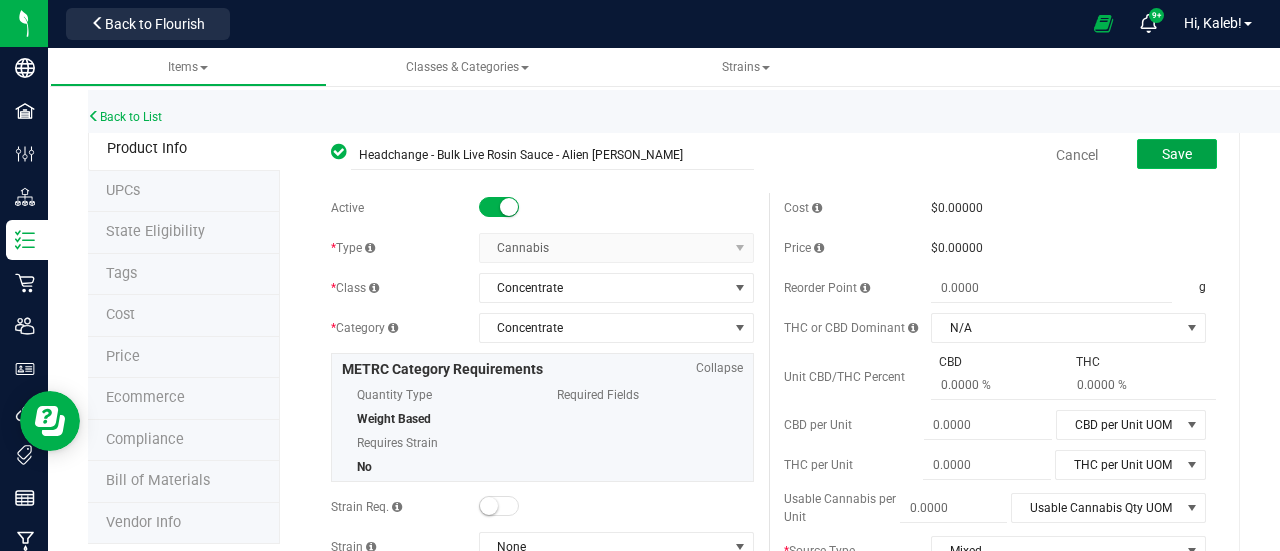 click on "Save" at bounding box center (1177, 154) 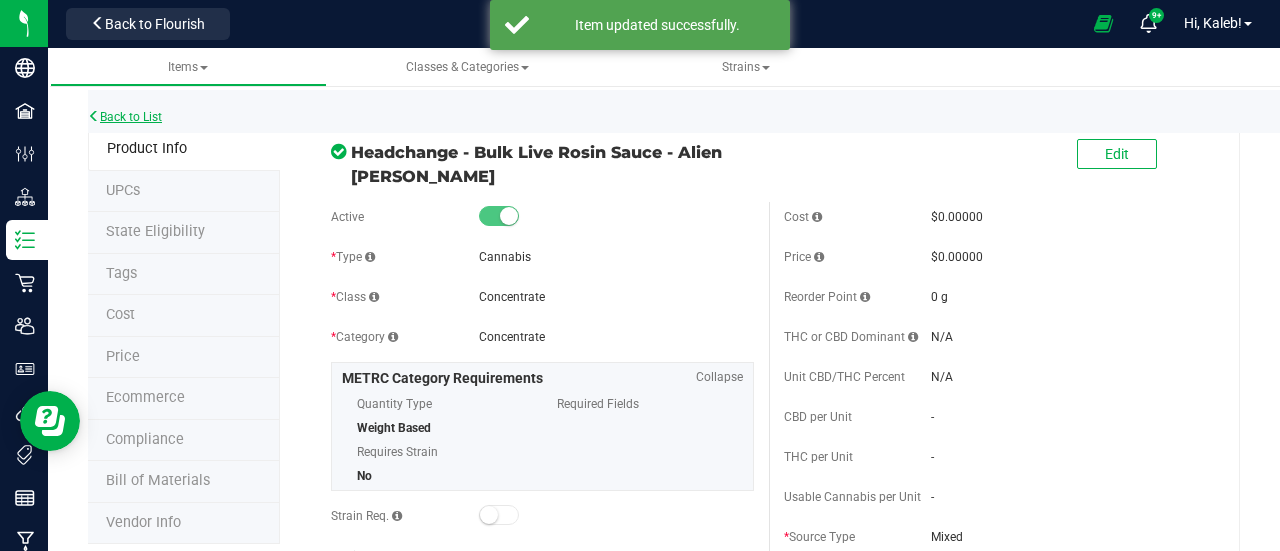 click on "Back to List" at bounding box center [125, 117] 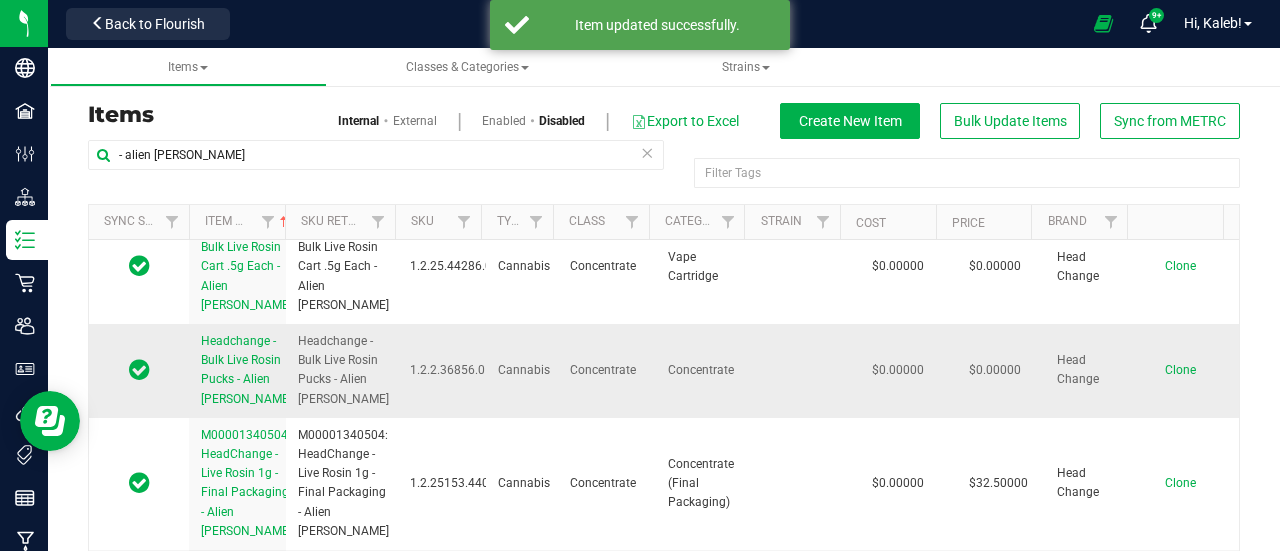 scroll, scrollTop: 888, scrollLeft: 0, axis: vertical 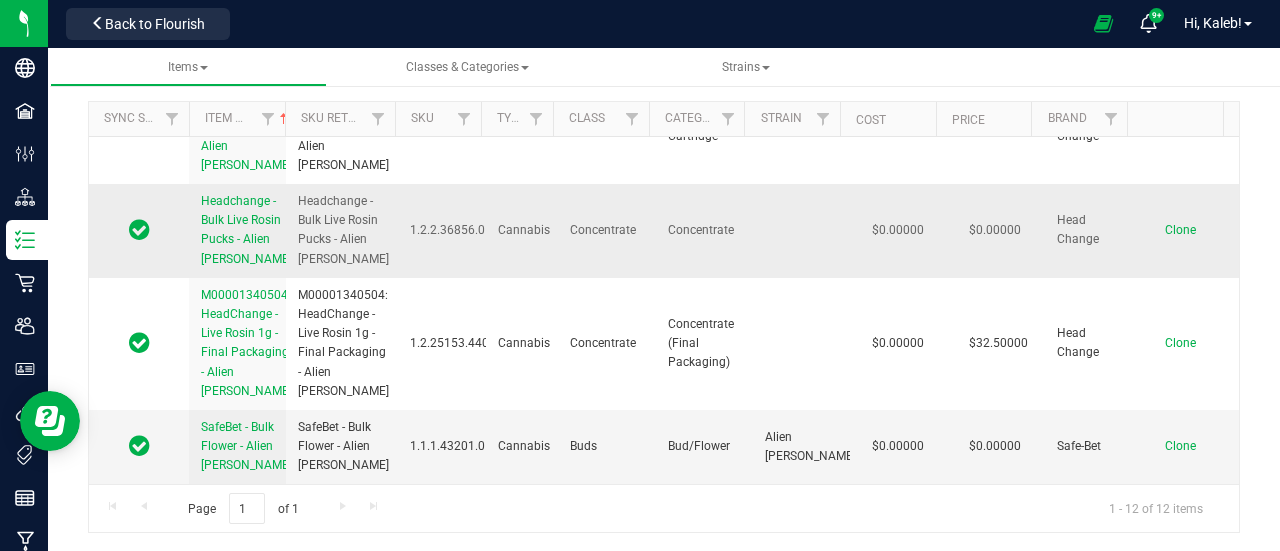 click on "Headchange - Bulk Live Rosin Pucks - Alien Mintz" at bounding box center (246, 230) 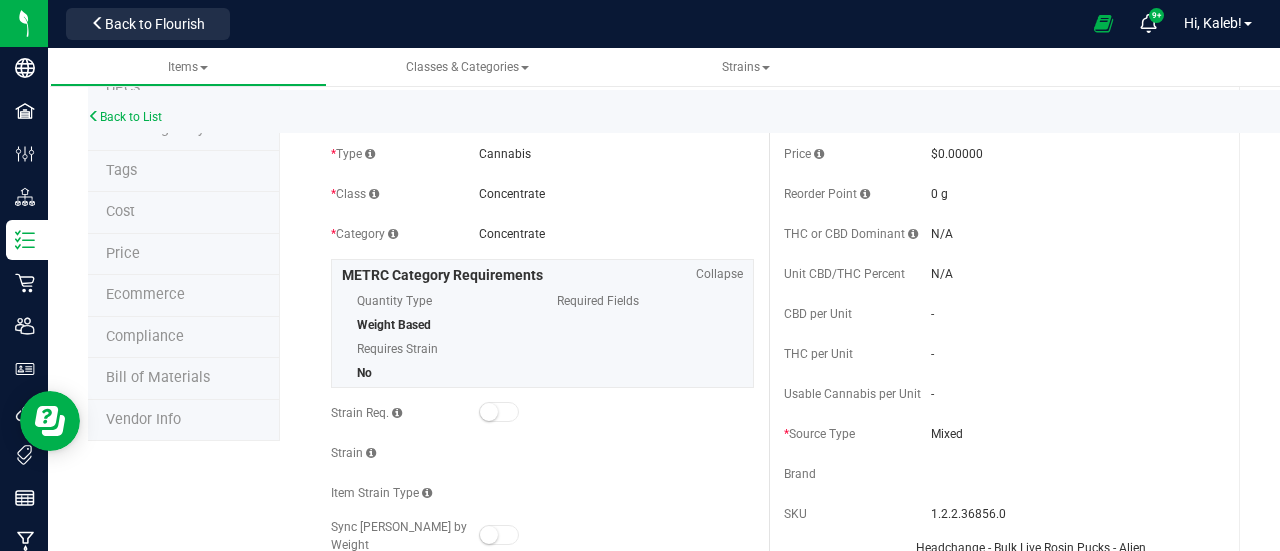 click on "$0.00000" at bounding box center [1068, 154] 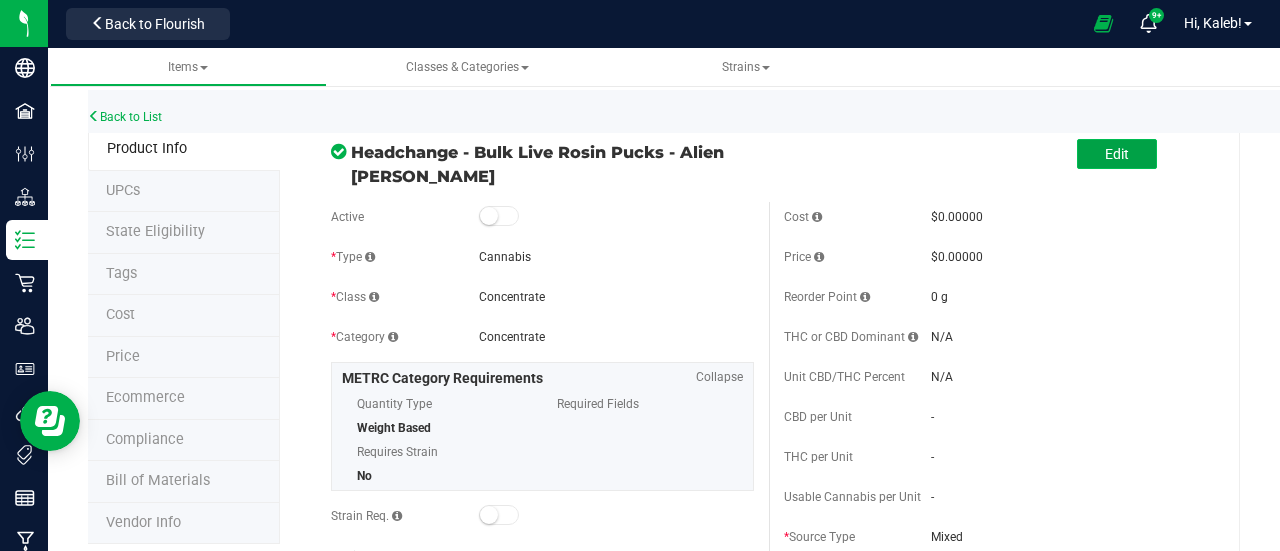 click on "Edit" at bounding box center [1117, 154] 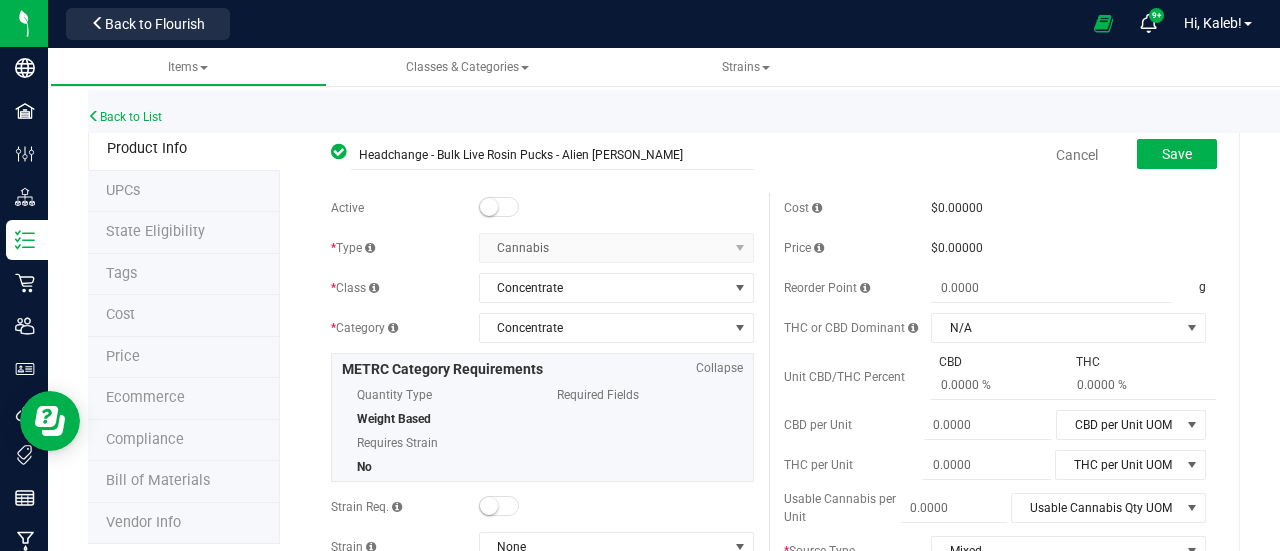 click at bounding box center [489, 207] 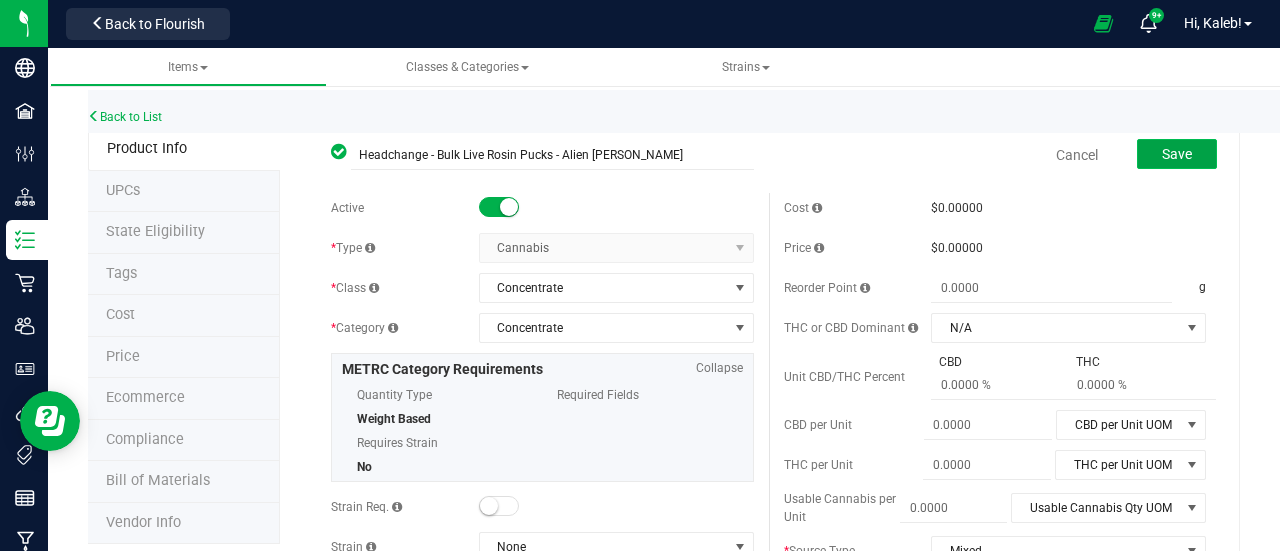 click on "Save" at bounding box center (1177, 154) 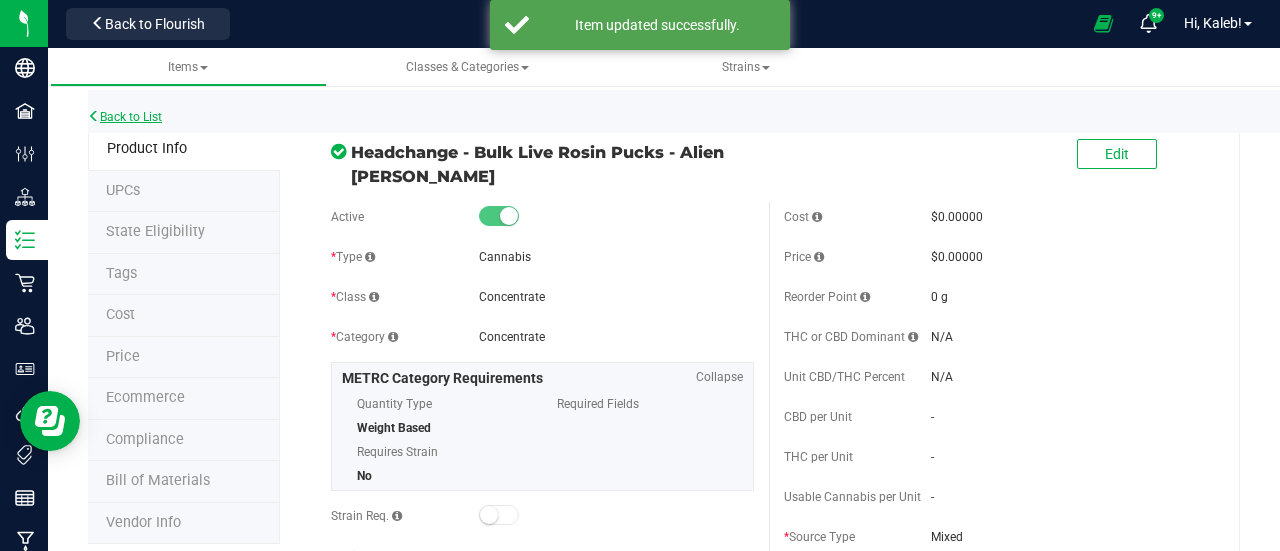 click on "Back to List" at bounding box center [125, 117] 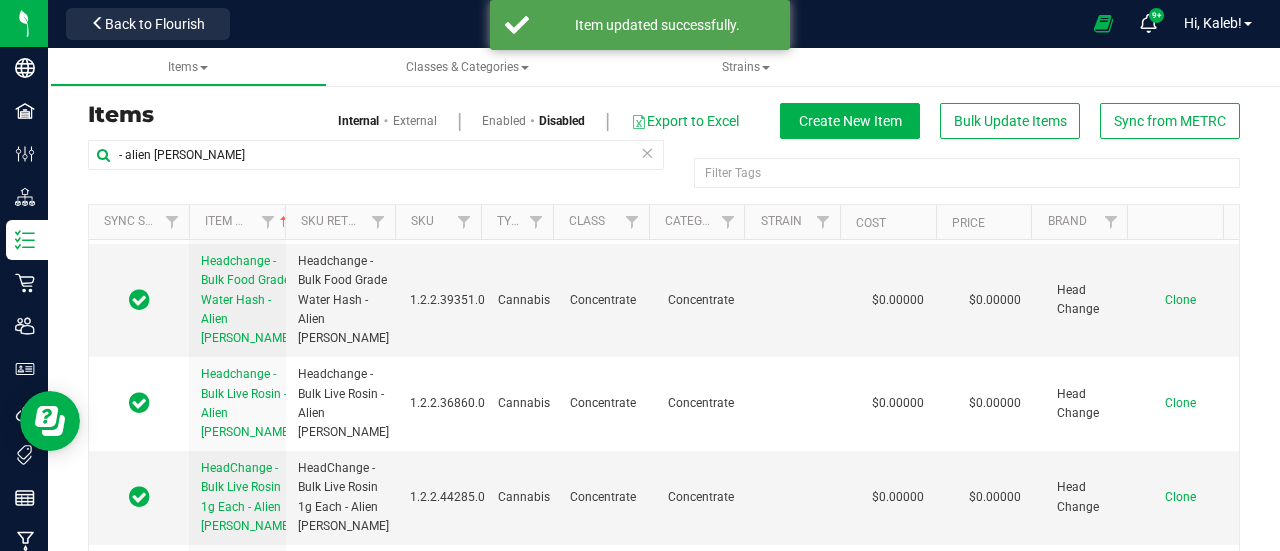 scroll, scrollTop: 500, scrollLeft: 0, axis: vertical 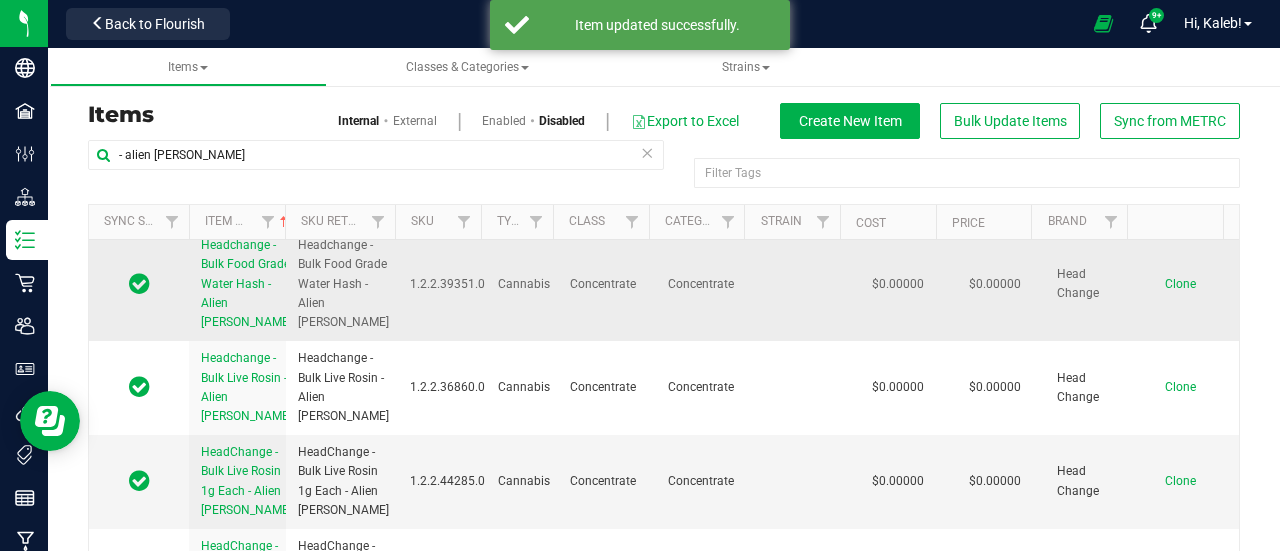click on "Headchange - Bulk Food Grade Water Hash - Alien Mintz" at bounding box center [246, 283] 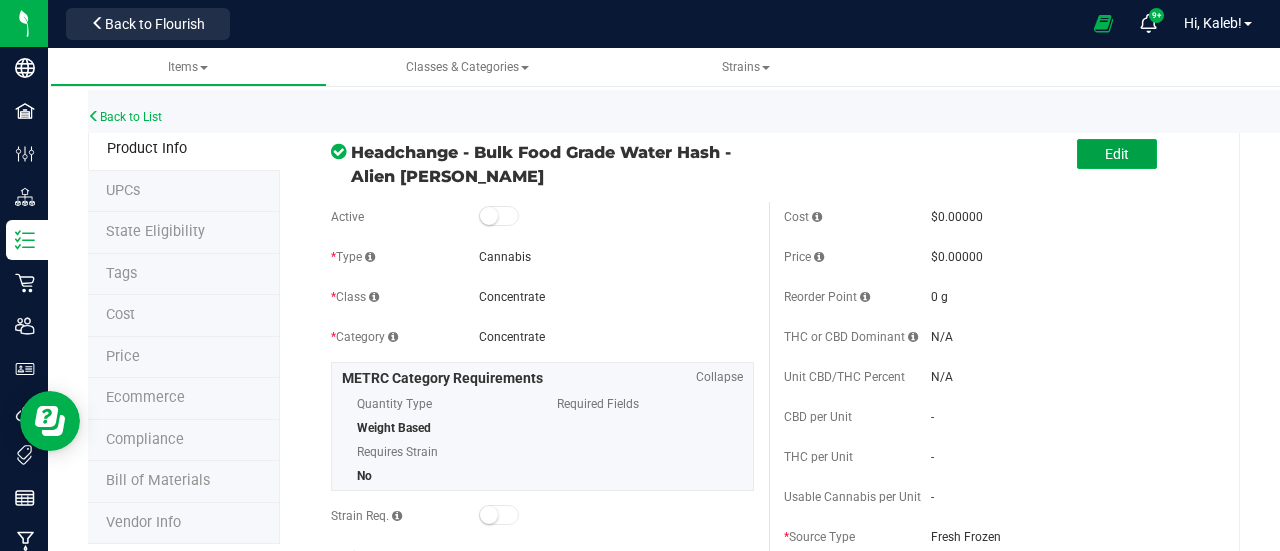 click on "Edit" at bounding box center [1117, 154] 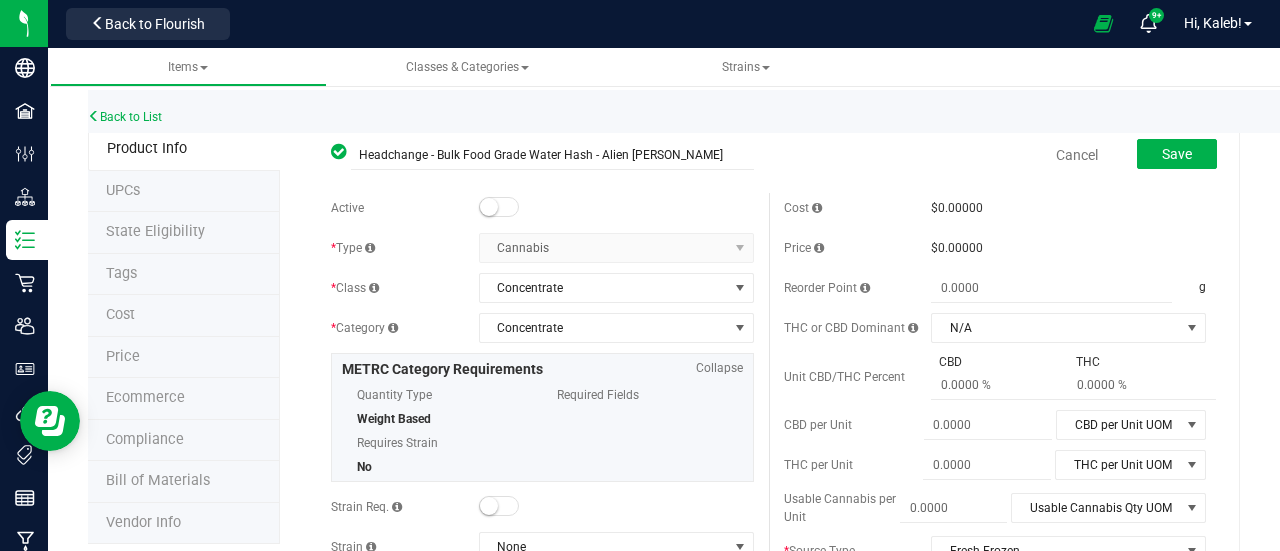 click at bounding box center (499, 207) 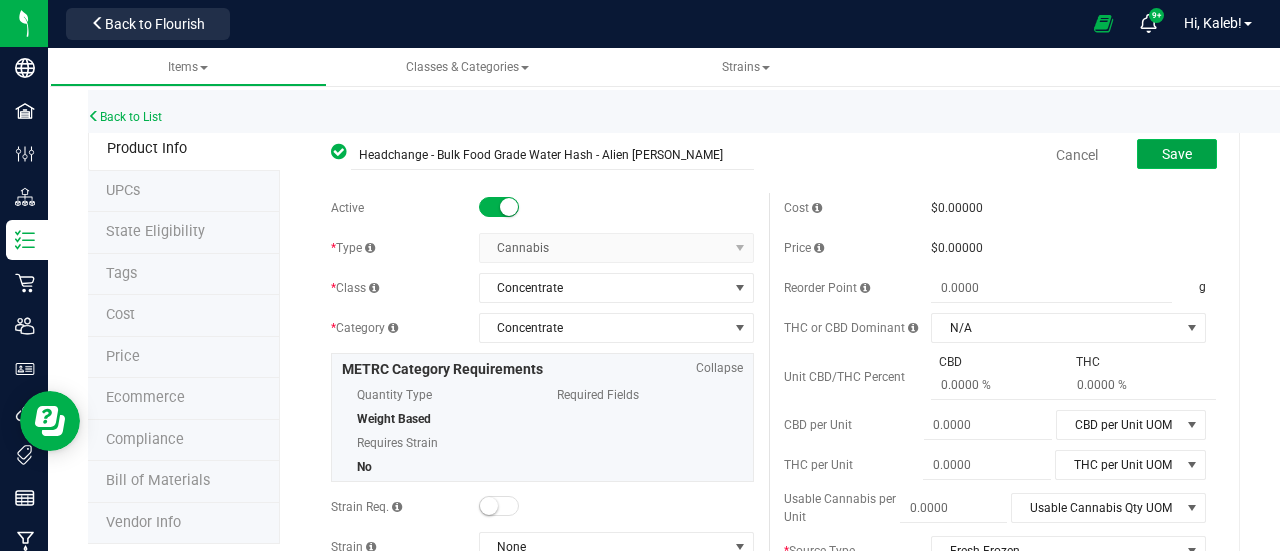 click on "Save" at bounding box center [1177, 154] 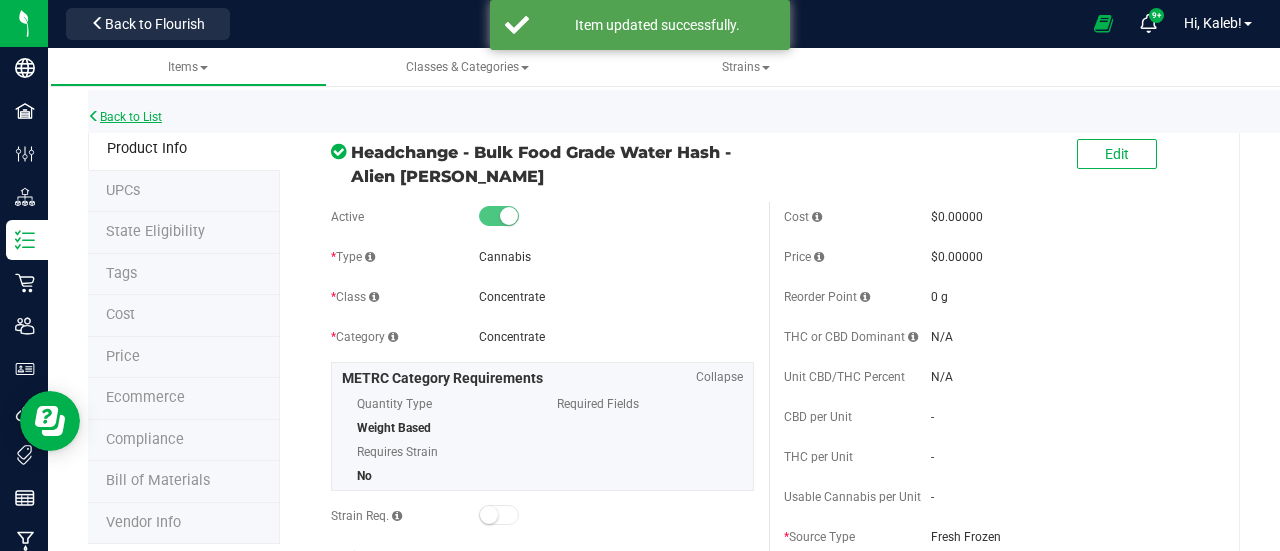 click on "Back to List" at bounding box center (125, 117) 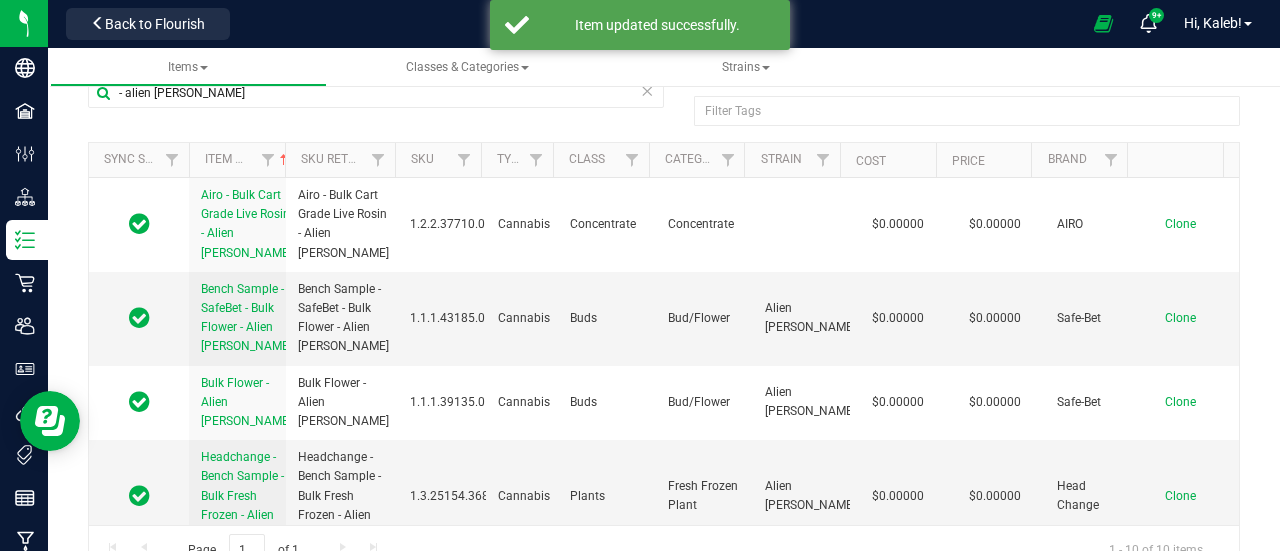 scroll, scrollTop: 103, scrollLeft: 0, axis: vertical 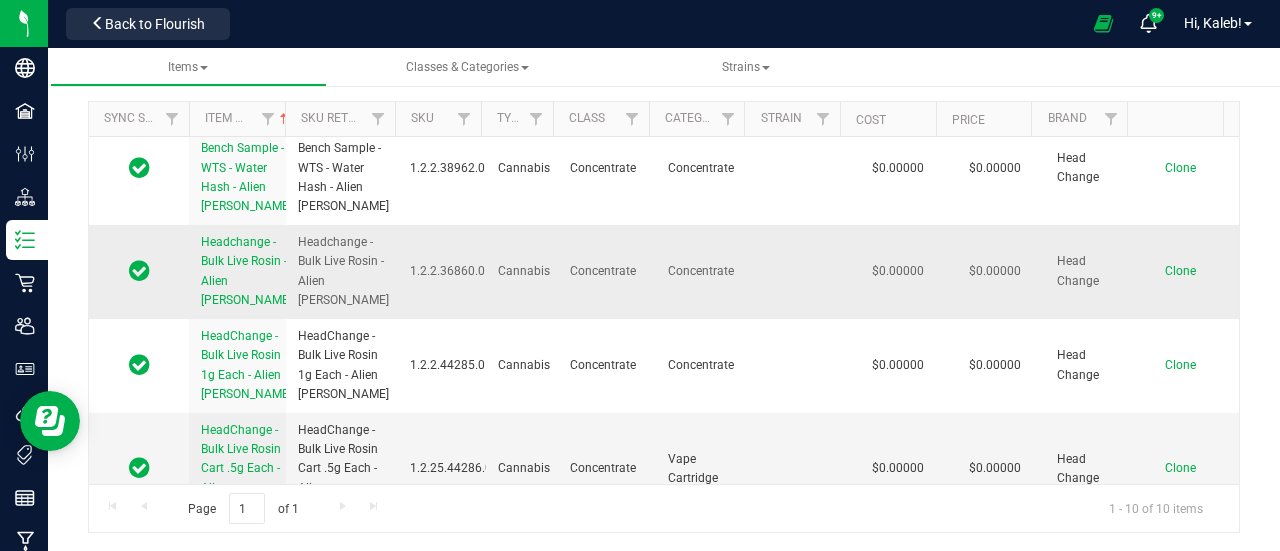click on "Headchange - Bulk Live Rosin - Alien Mintz" at bounding box center (246, 271) 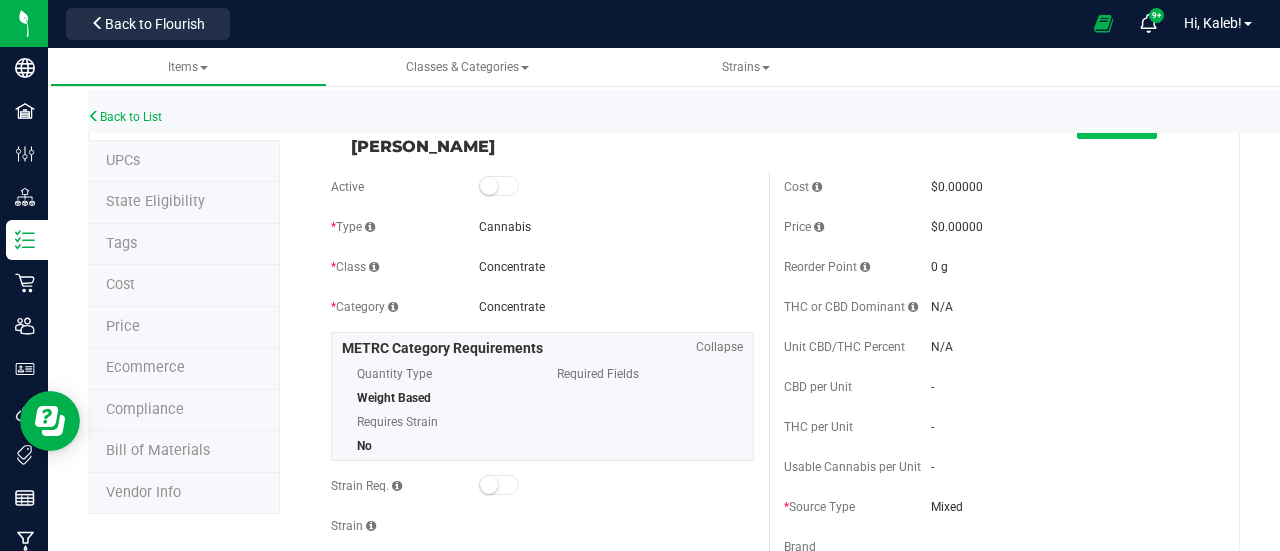 scroll, scrollTop: 0, scrollLeft: 0, axis: both 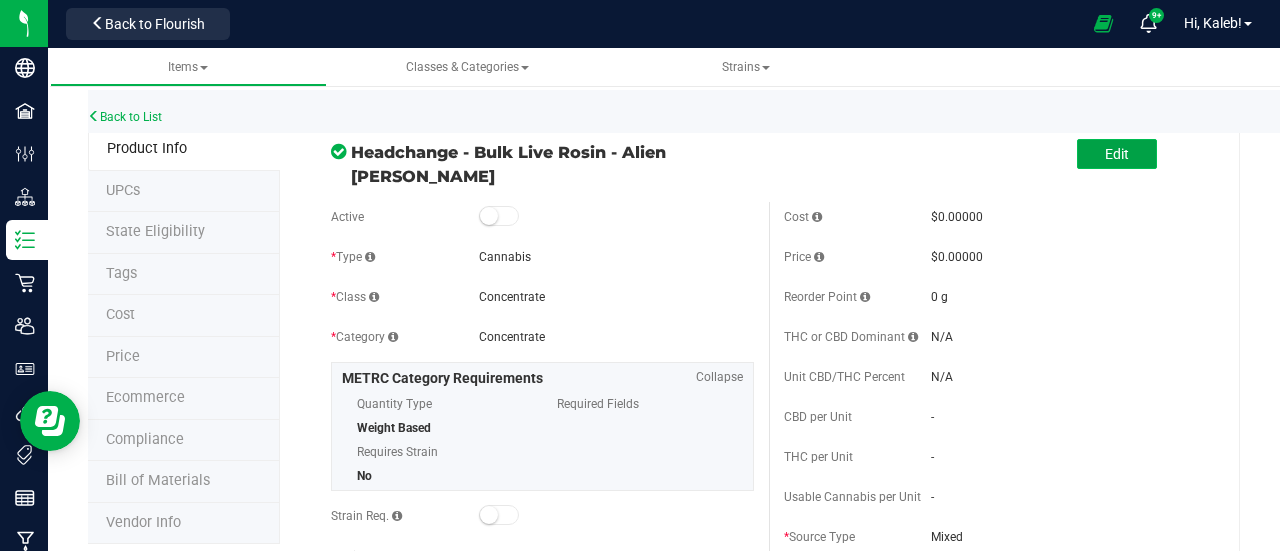 click on "Edit" at bounding box center (1117, 154) 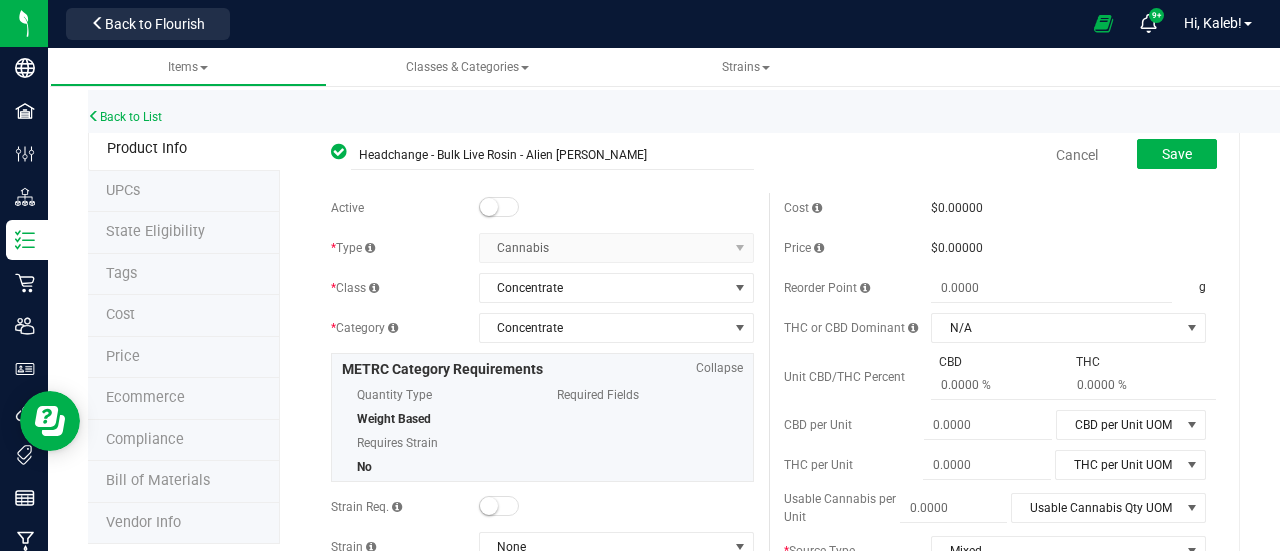 drag, startPoint x: 493, startPoint y: 202, endPoint x: 549, endPoint y: 197, distance: 56.22277 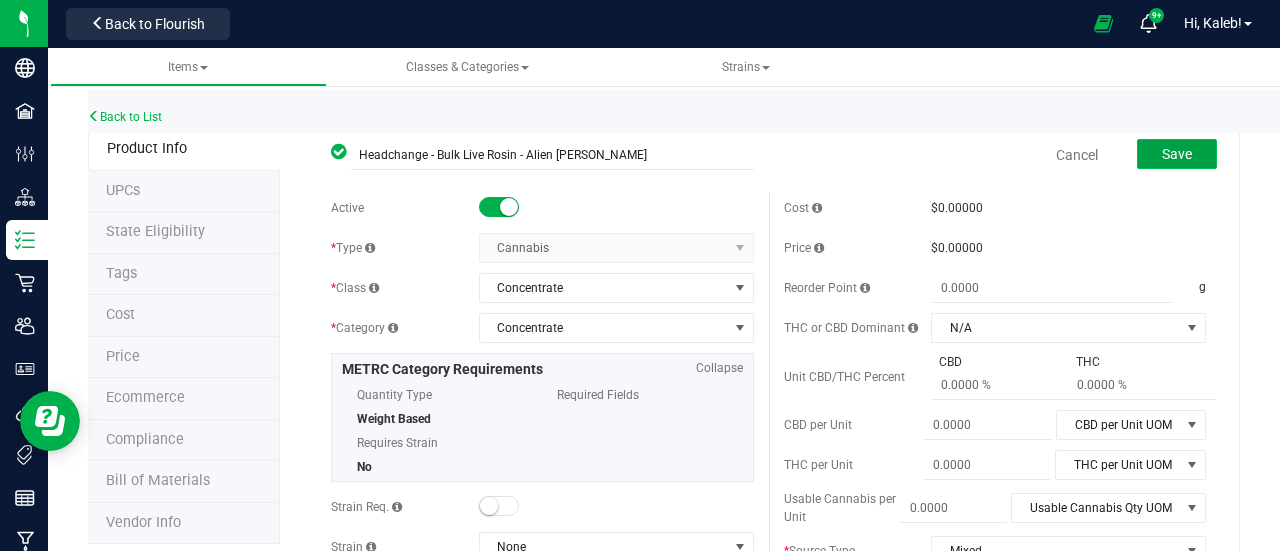 click on "Save" at bounding box center (1177, 154) 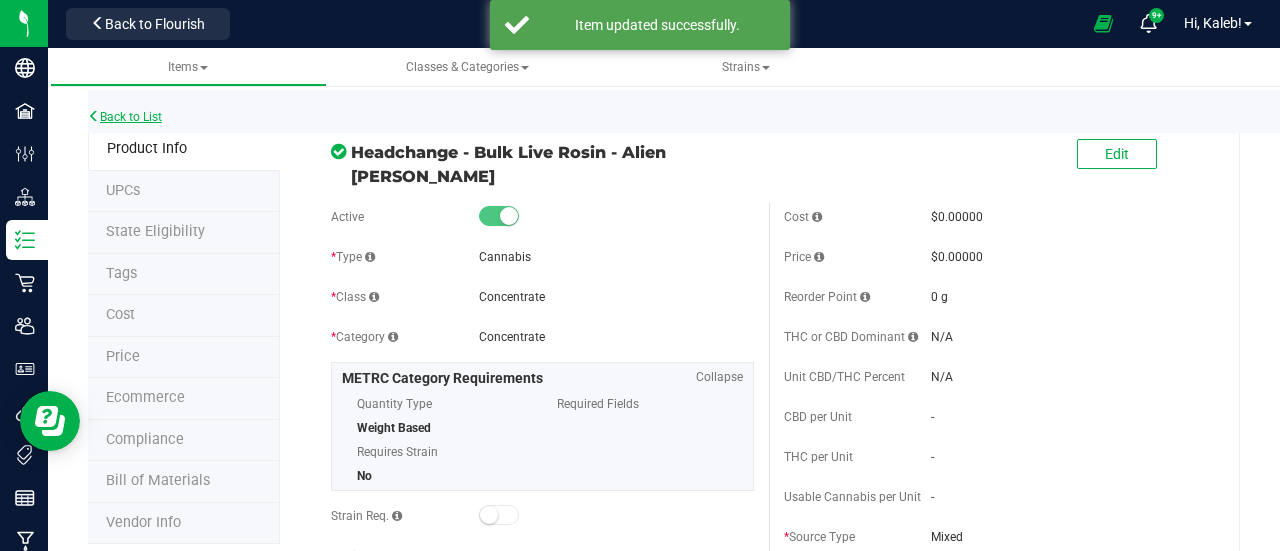 click on "Back to List" at bounding box center [125, 117] 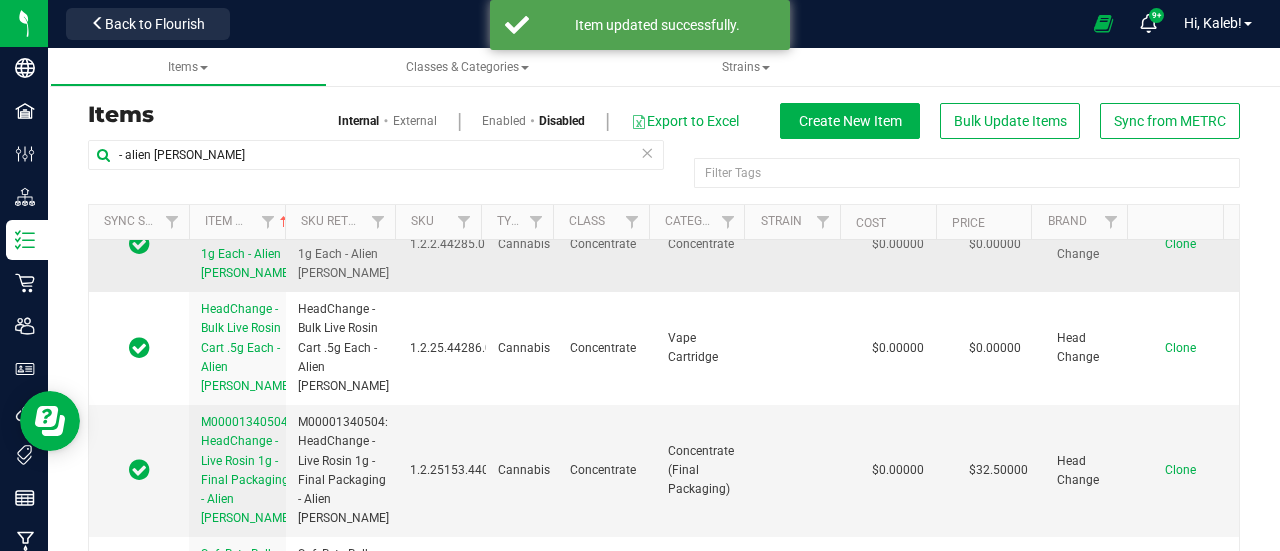 scroll, scrollTop: 588, scrollLeft: 0, axis: vertical 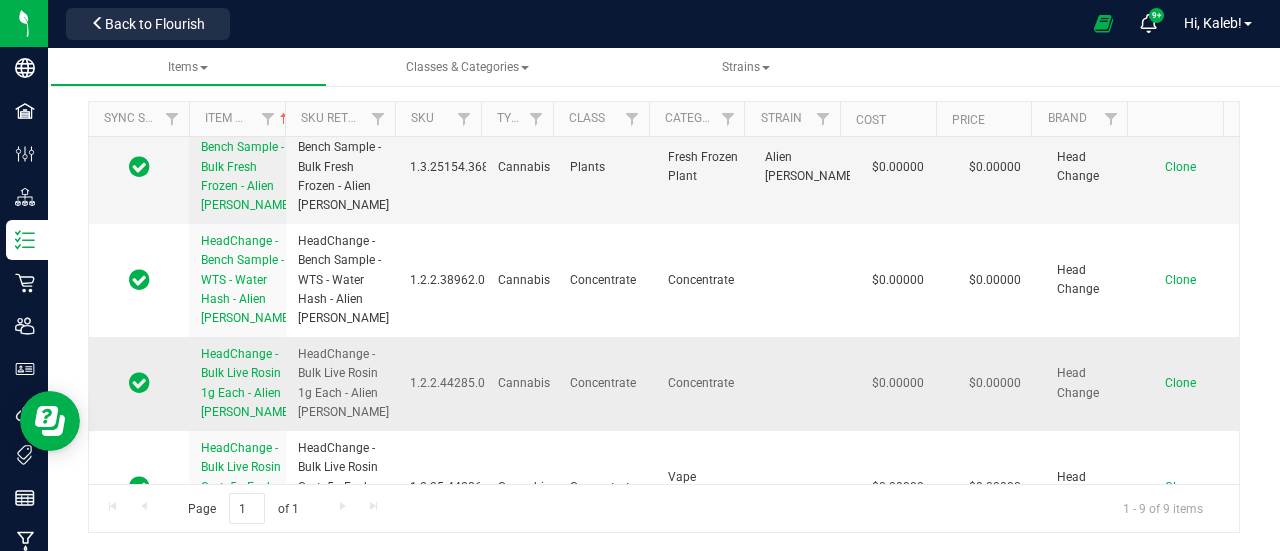click on "HeadChange - Bulk Live Rosin 1g Each - Alien Mintz" at bounding box center [246, 383] 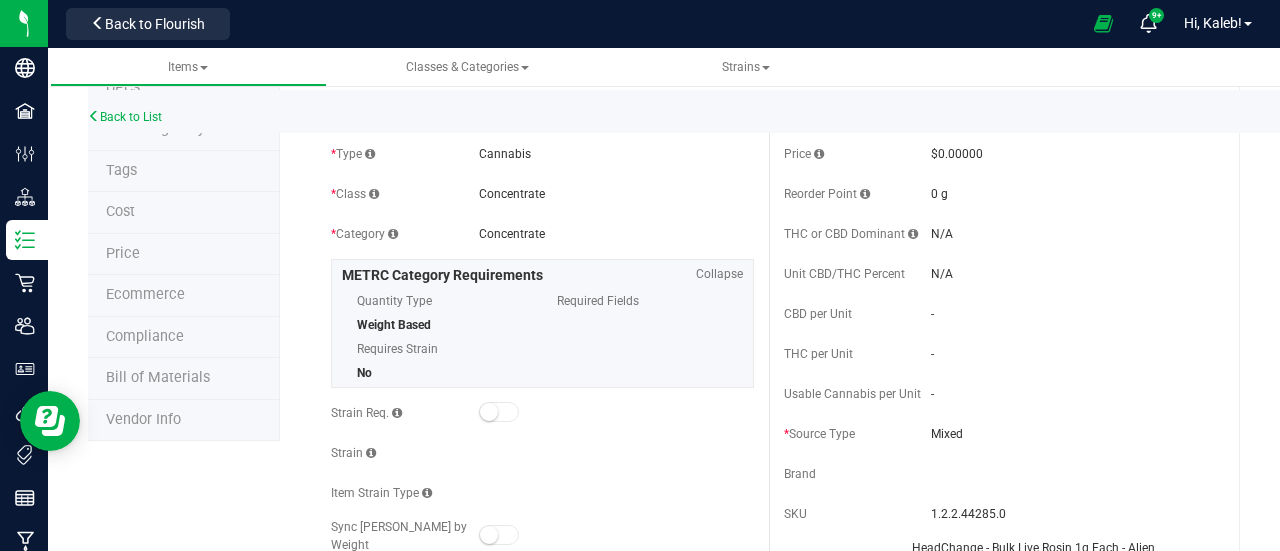scroll, scrollTop: 0, scrollLeft: 0, axis: both 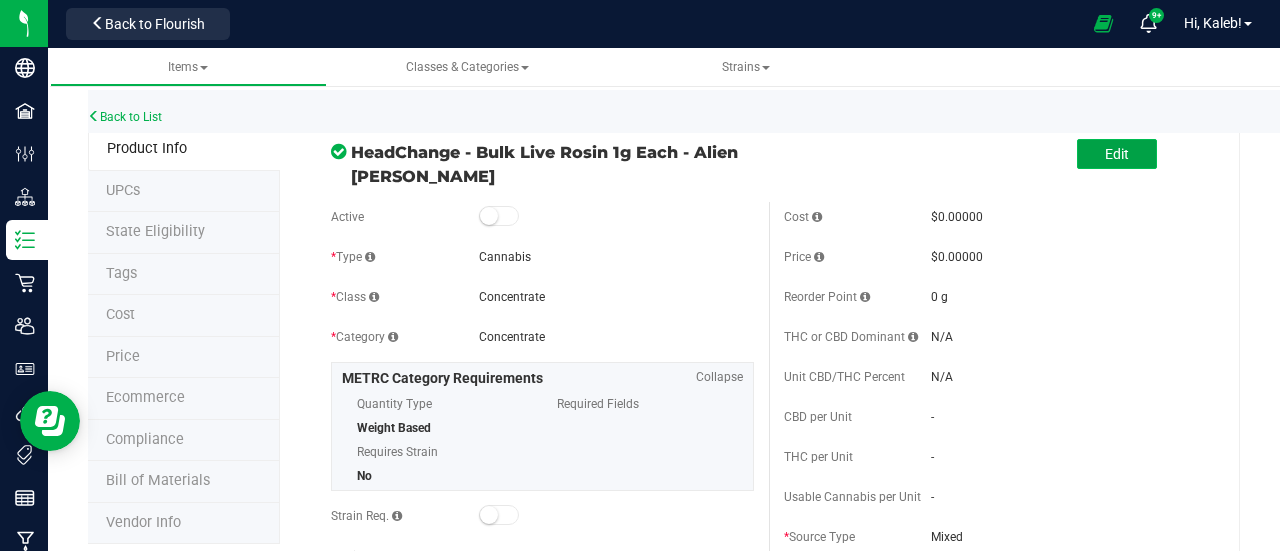 click on "Edit" at bounding box center [1117, 154] 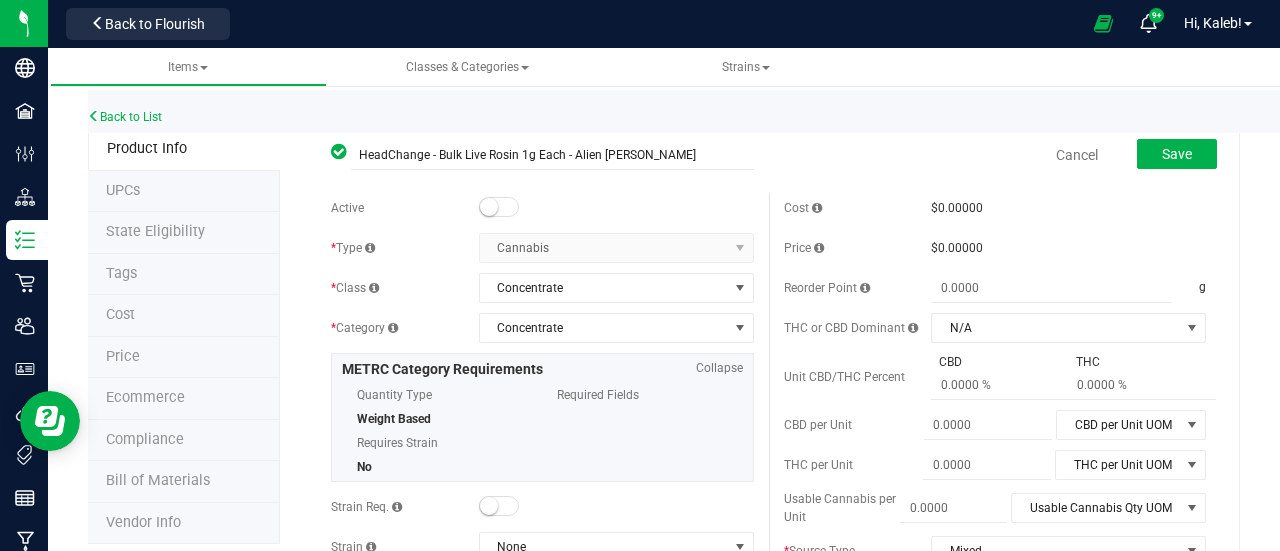 drag, startPoint x: 478, startPoint y: 208, endPoint x: 526, endPoint y: 207, distance: 48.010414 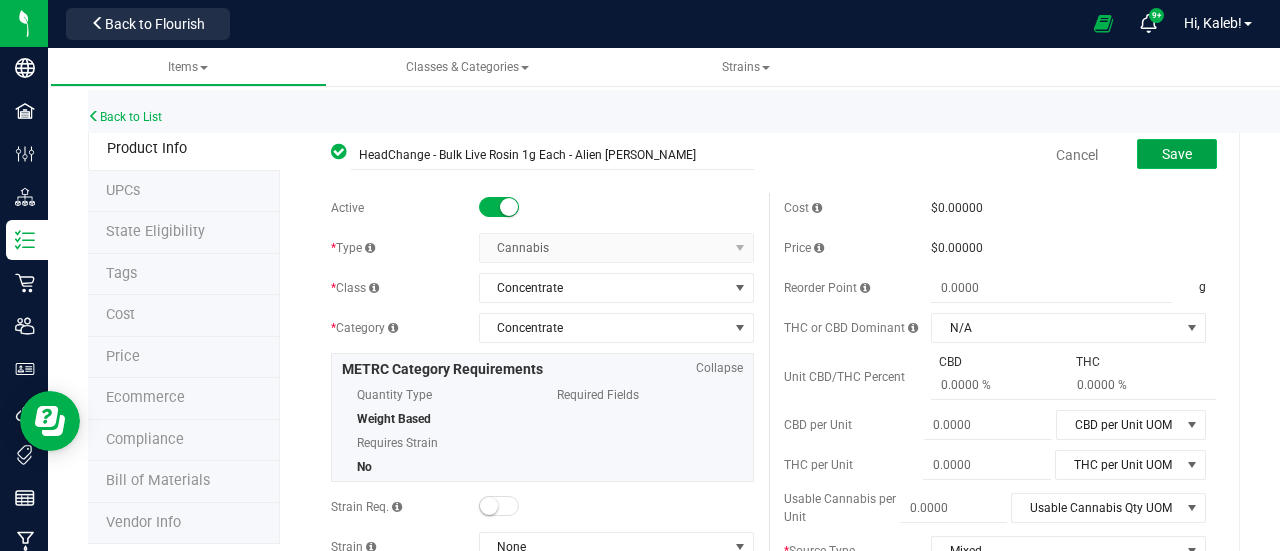 click on "Save" at bounding box center (1177, 154) 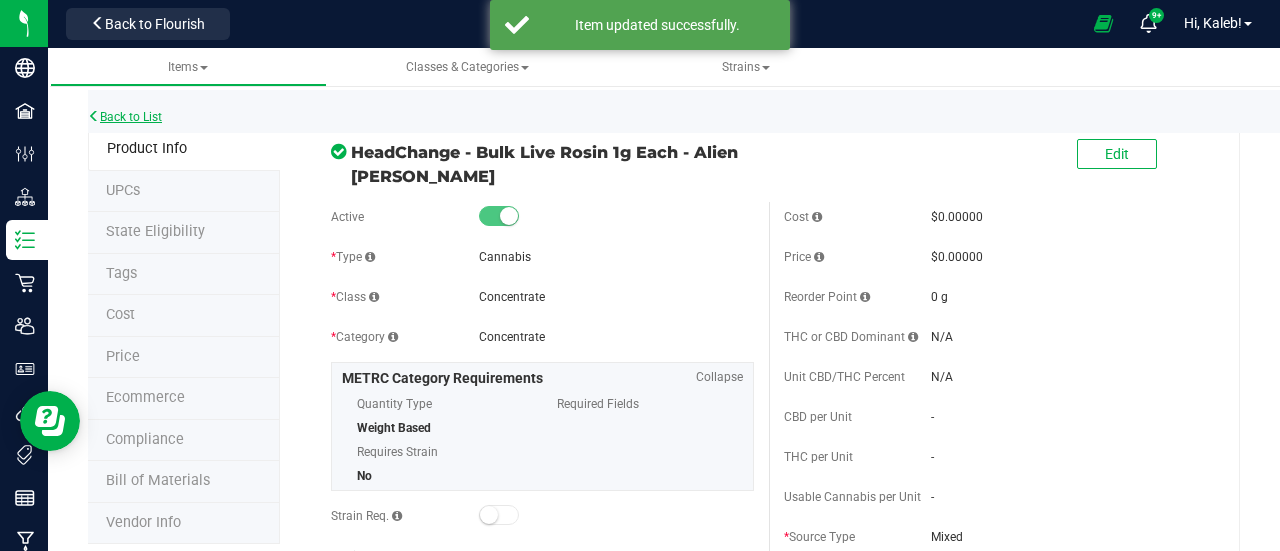 click on "Back to List" at bounding box center (125, 117) 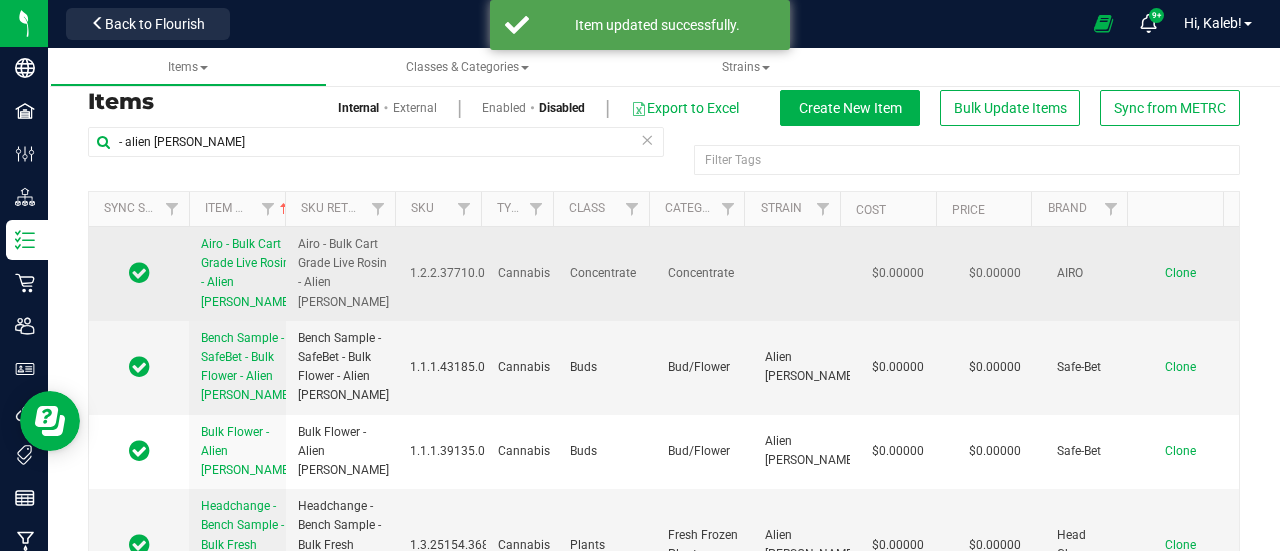 scroll, scrollTop: 0, scrollLeft: 0, axis: both 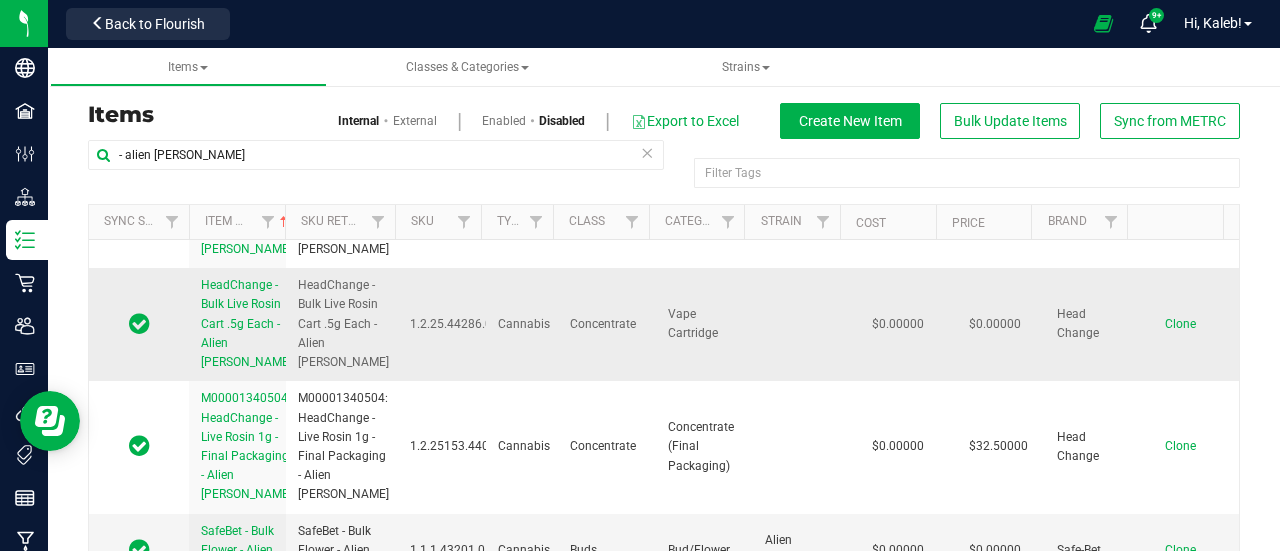 click on "HeadChange - Bulk Live Rosin Cart .5g Each - Alien Mintz" at bounding box center (246, 323) 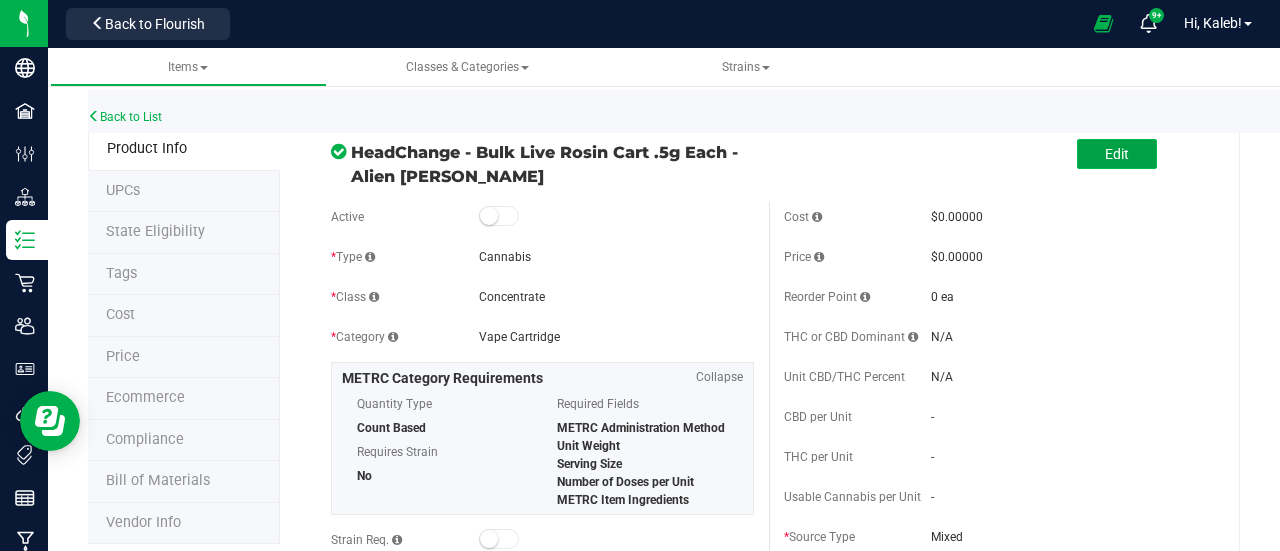 click on "Edit" at bounding box center (1117, 154) 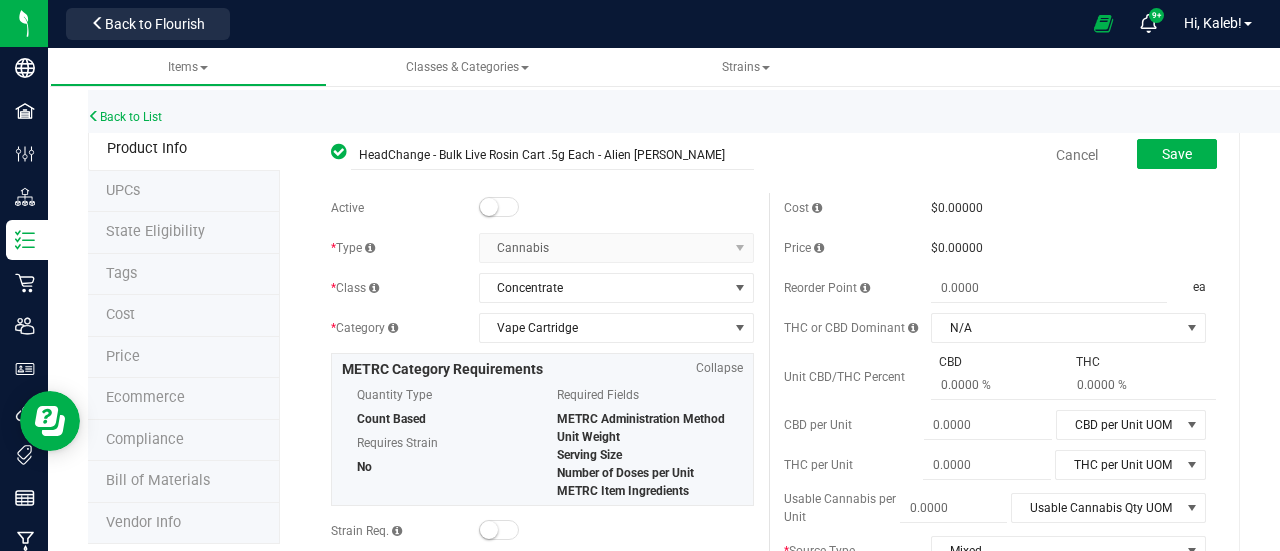 click on "Active" at bounding box center (542, 208) 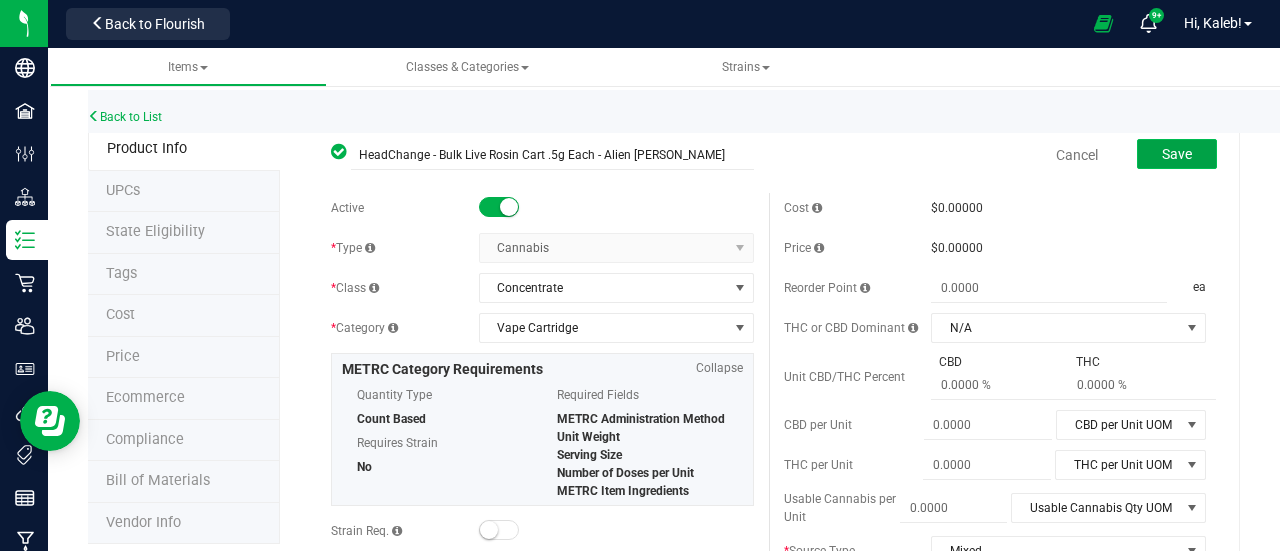 click on "Save" at bounding box center [1177, 154] 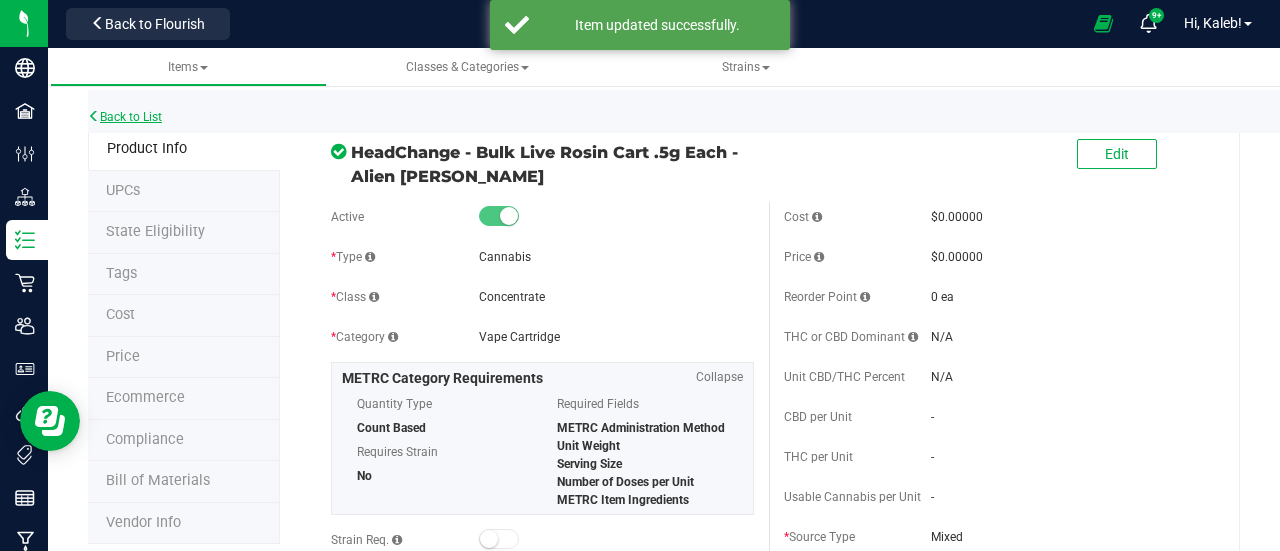 click on "Back to List" at bounding box center (125, 117) 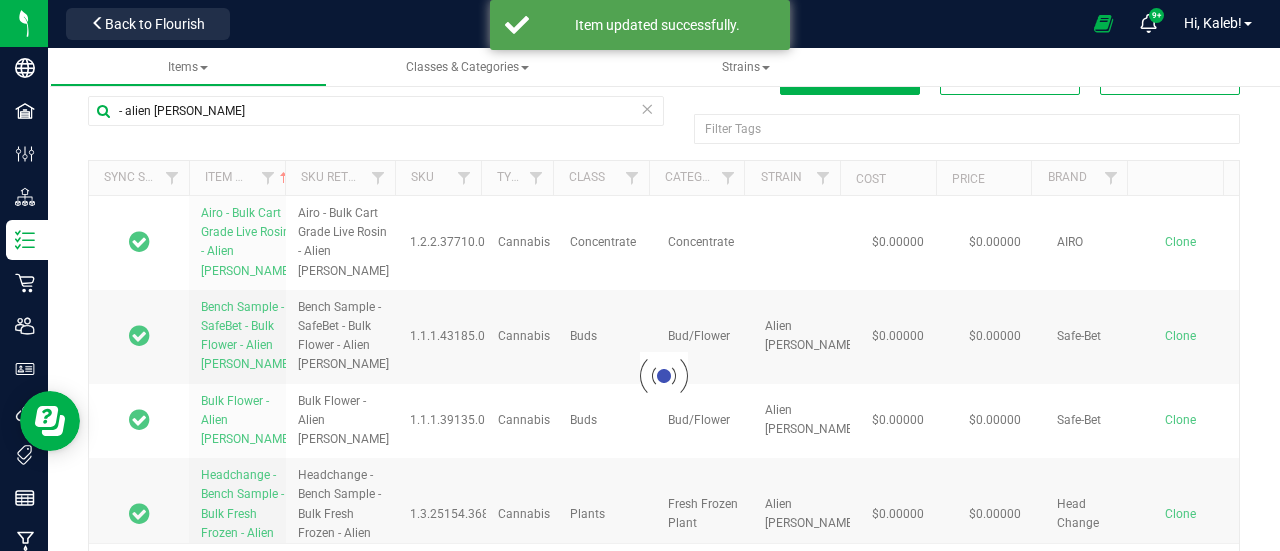 scroll, scrollTop: 103, scrollLeft: 0, axis: vertical 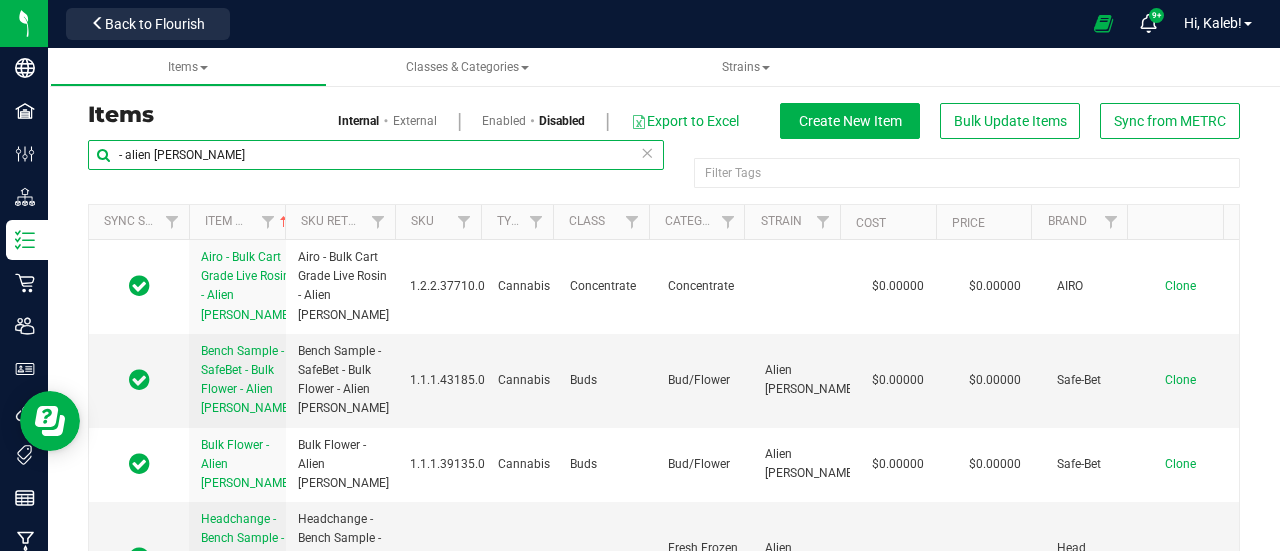 drag, startPoint x: 276, startPoint y: 153, endPoint x: 84, endPoint y: 149, distance: 192.04166 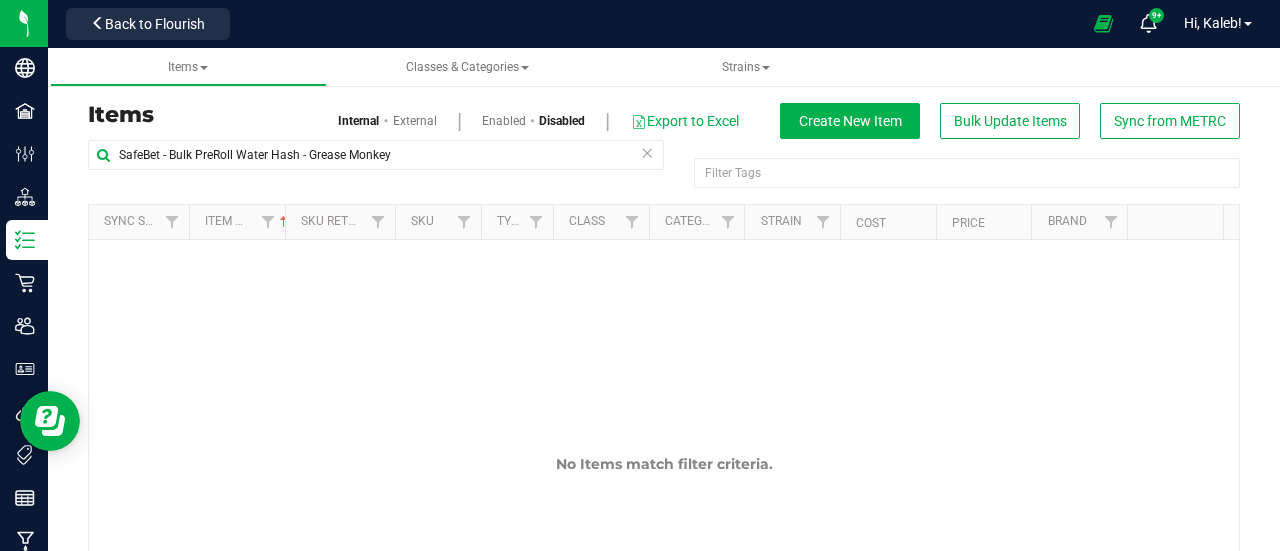 click on "Enabled" at bounding box center (504, 121) 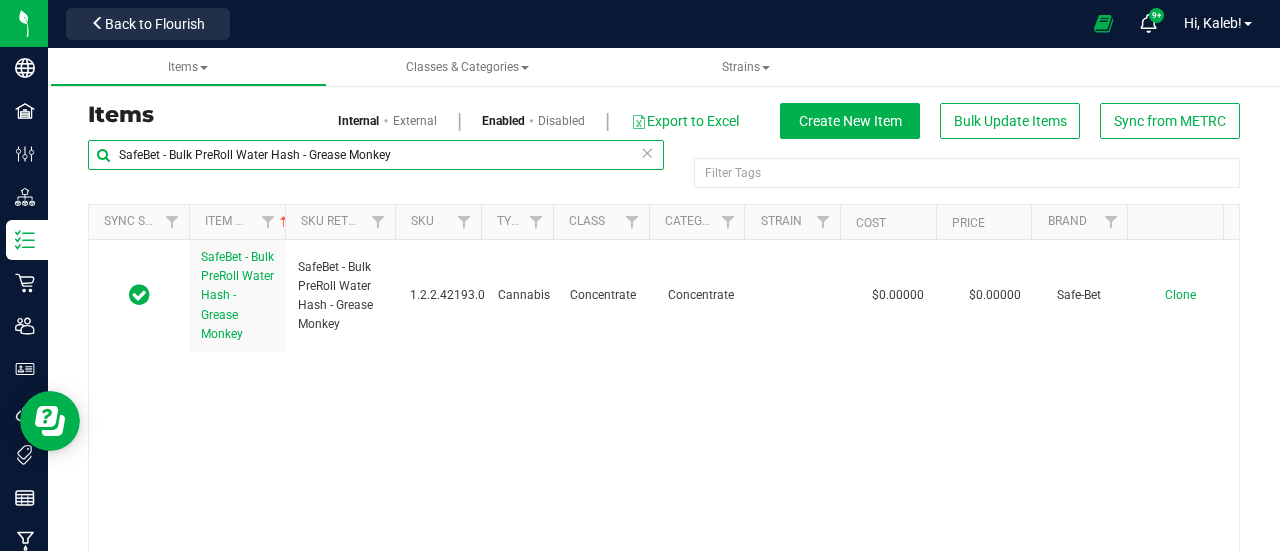 drag, startPoint x: 395, startPoint y: 157, endPoint x: 60, endPoint y: 144, distance: 335.25214 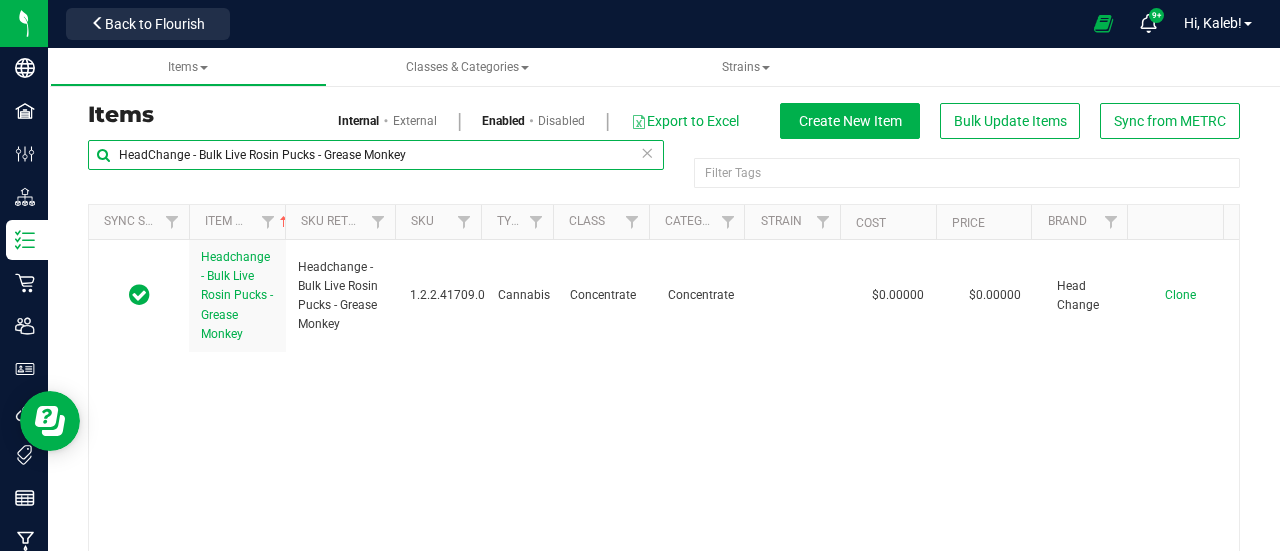 drag, startPoint x: 428, startPoint y: 149, endPoint x: 901, endPoint y: 492, distance: 584.27563 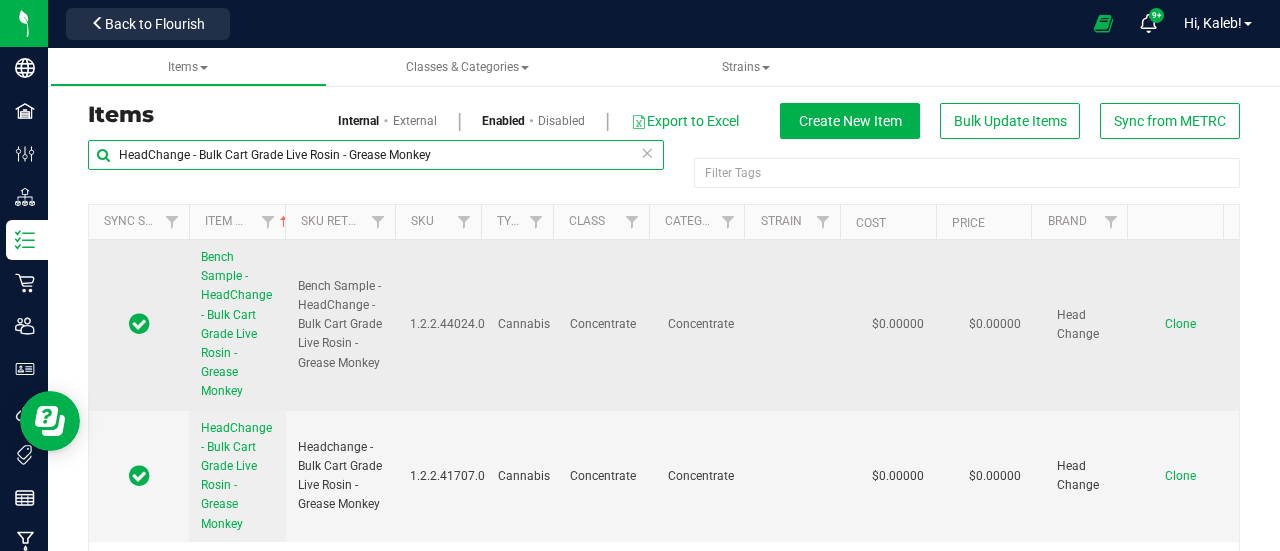 drag, startPoint x: 373, startPoint y: 143, endPoint x: 474, endPoint y: 311, distance: 196.02296 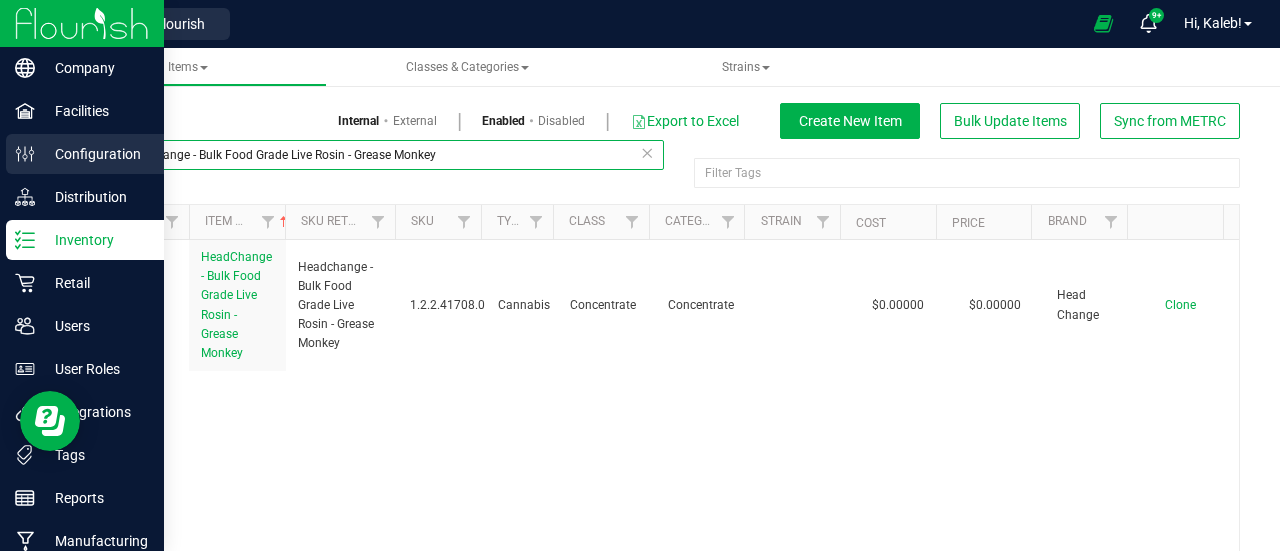 drag, startPoint x: 471, startPoint y: 155, endPoint x: 0, endPoint y: 153, distance: 471.00424 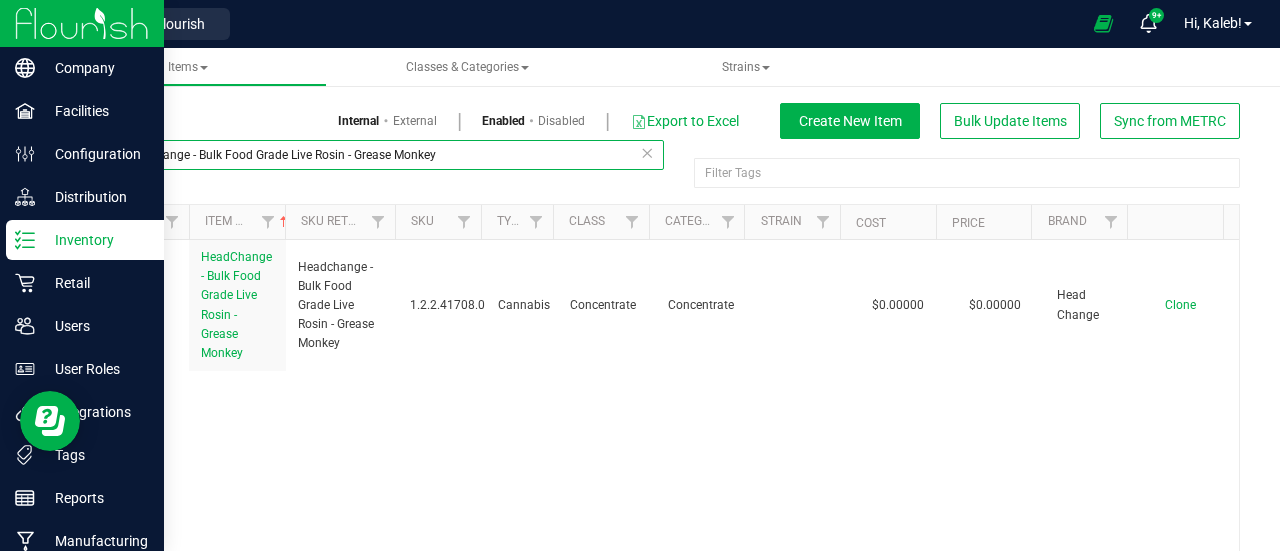 paste on "Live Rosin - SuperBoof" 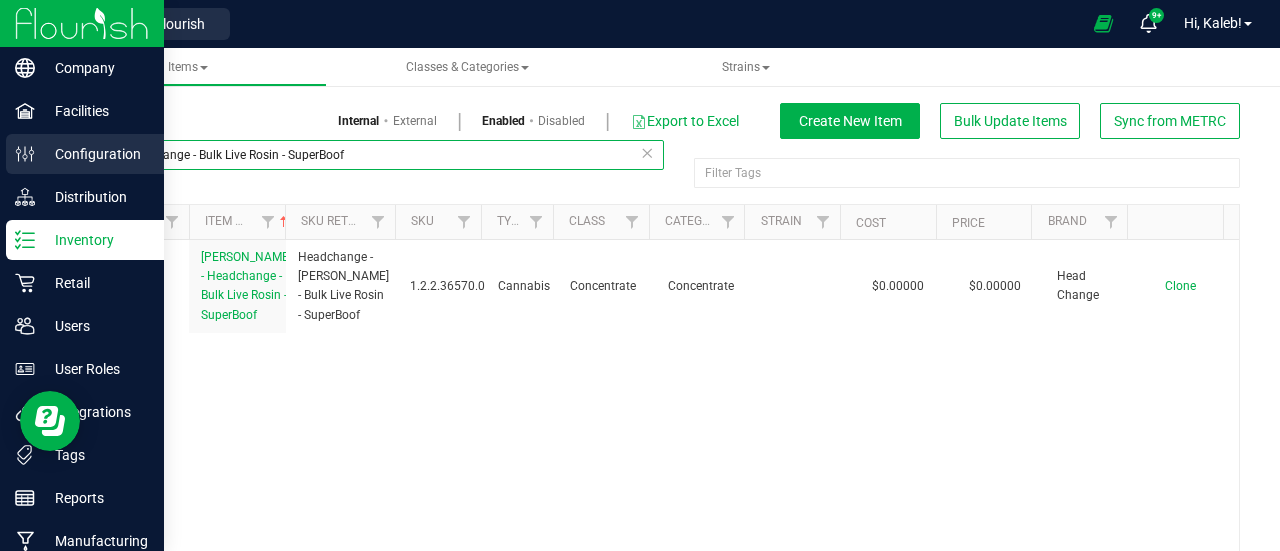 drag, startPoint x: 360, startPoint y: 152, endPoint x: 0, endPoint y: 176, distance: 360.7991 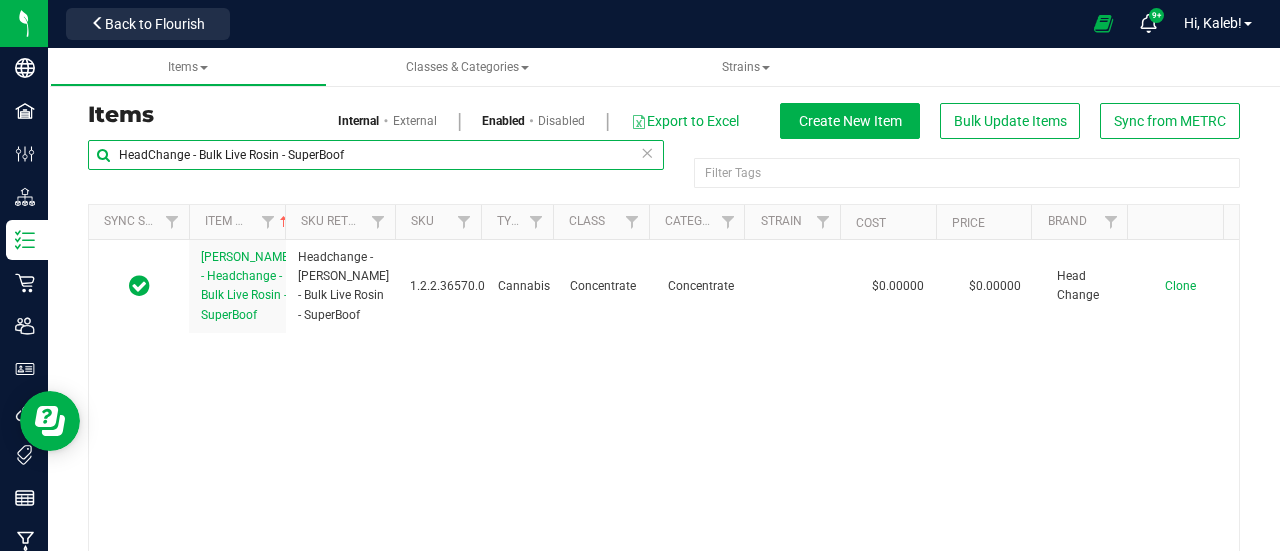 paste on "Water Hash" 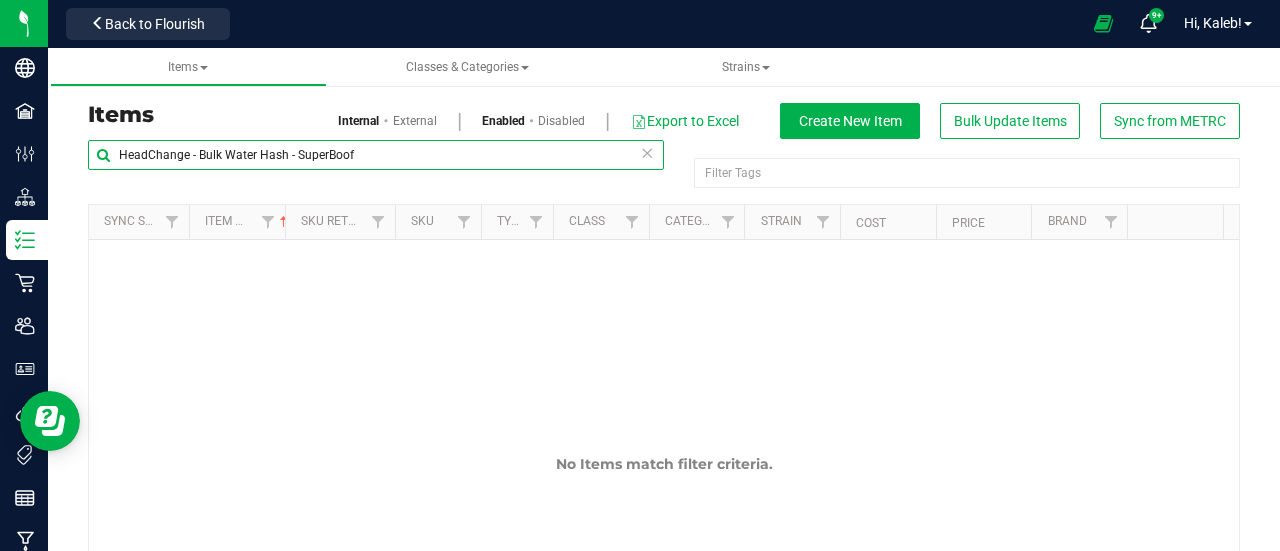 click on "HeadChange - Bulk Water Hash - SuperBoof" at bounding box center [376, 155] 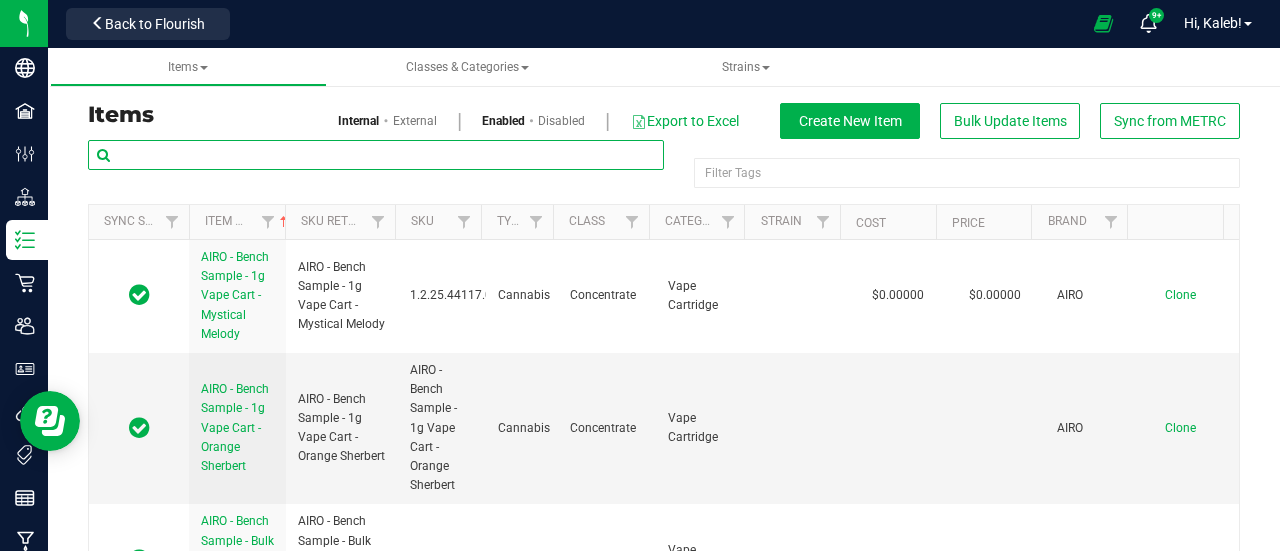 click at bounding box center [376, 155] 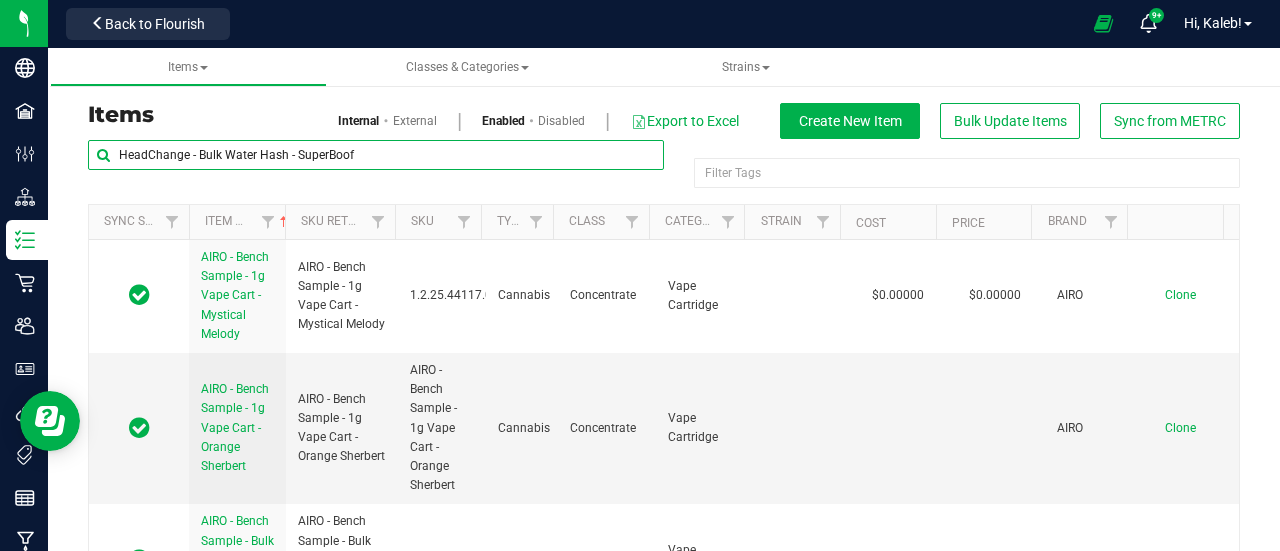 click on "HeadChange - Bulk Water Hash - SuperBoof" at bounding box center (376, 155) 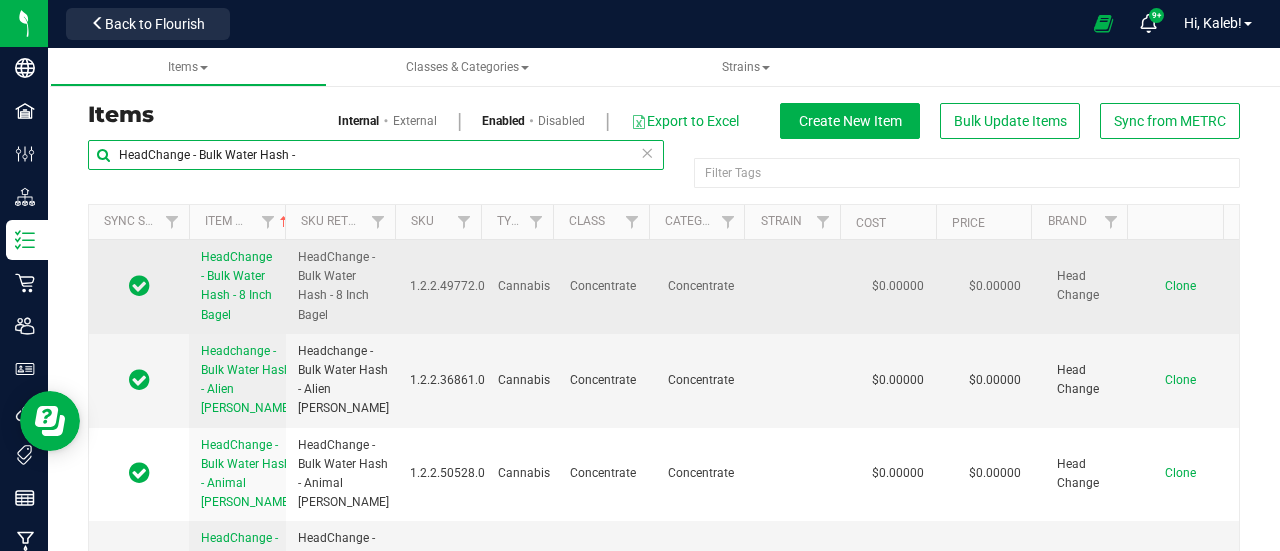 type on "HeadChange - Bulk Water Hash -" 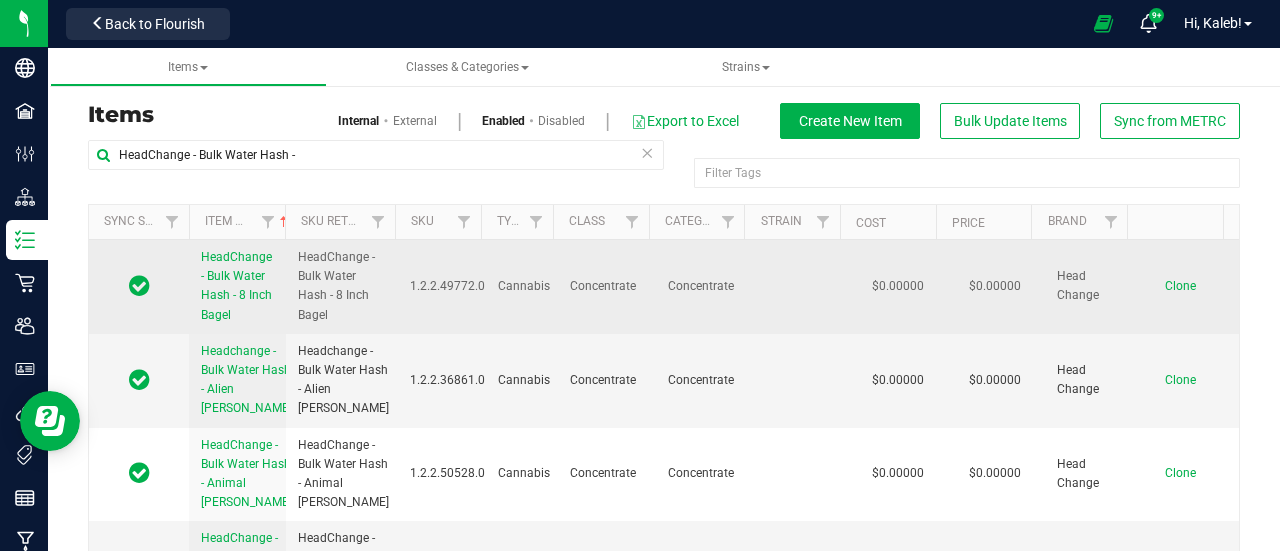 click on "Clone" at bounding box center (1180, 286) 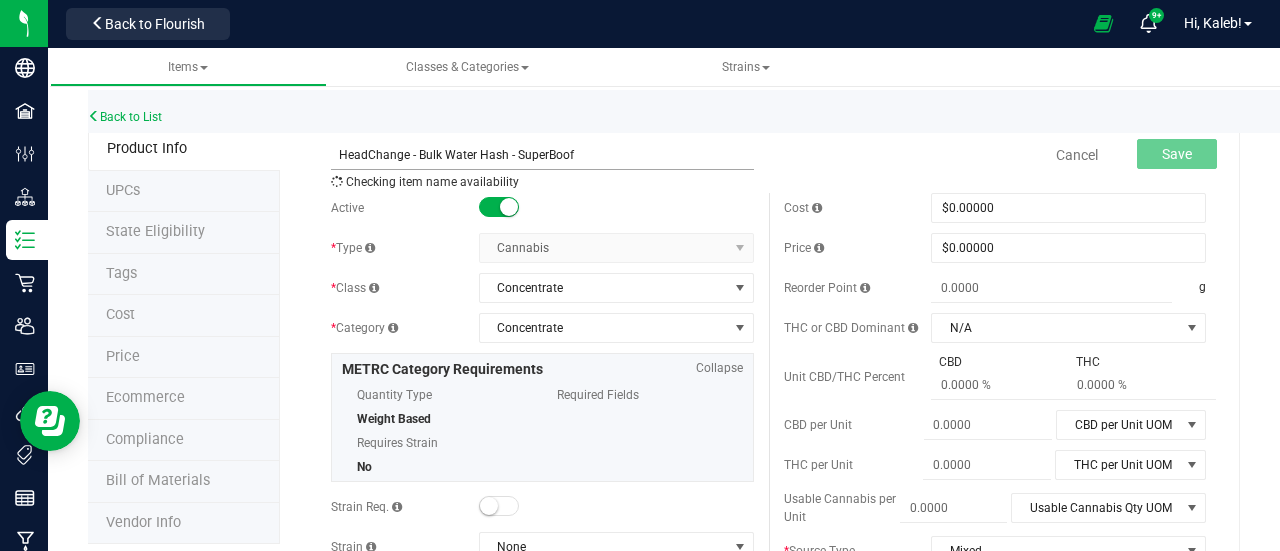 click on "HeadChange - Bulk Water Hash - SuperBoof" at bounding box center (542, 155) 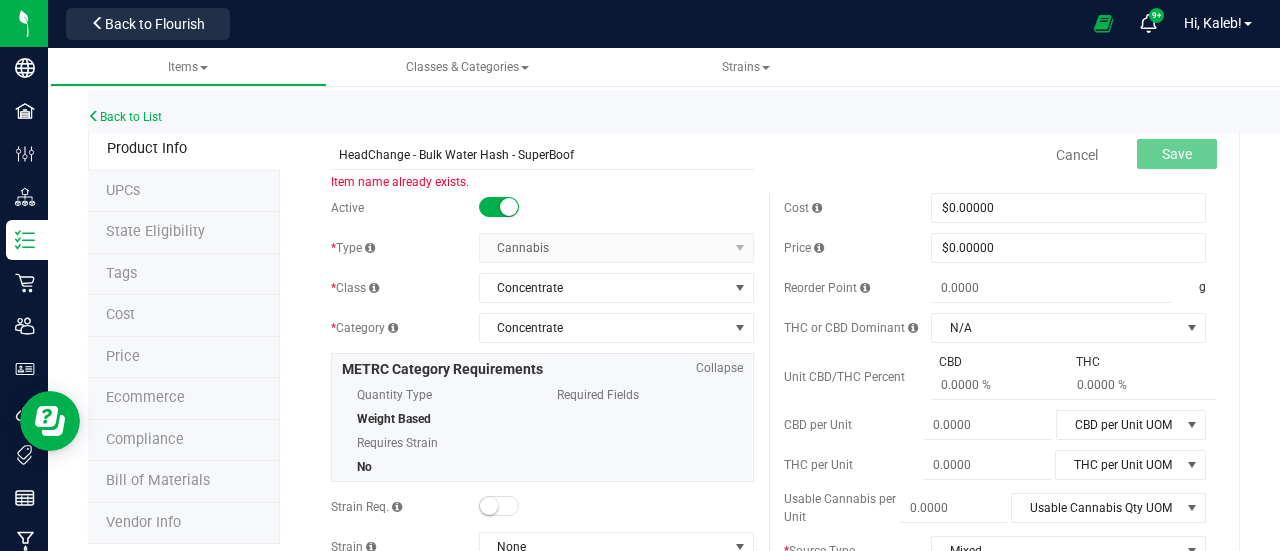 type on "HeadChange - Bulk Water Hash - SuperBoof" 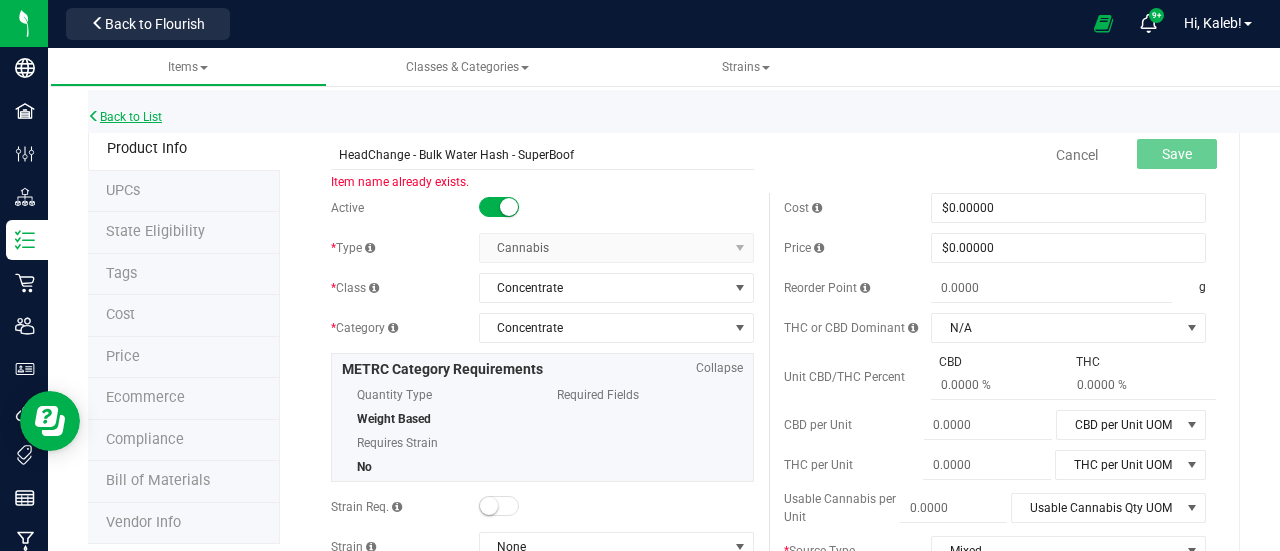 click on "Back to List" at bounding box center (125, 117) 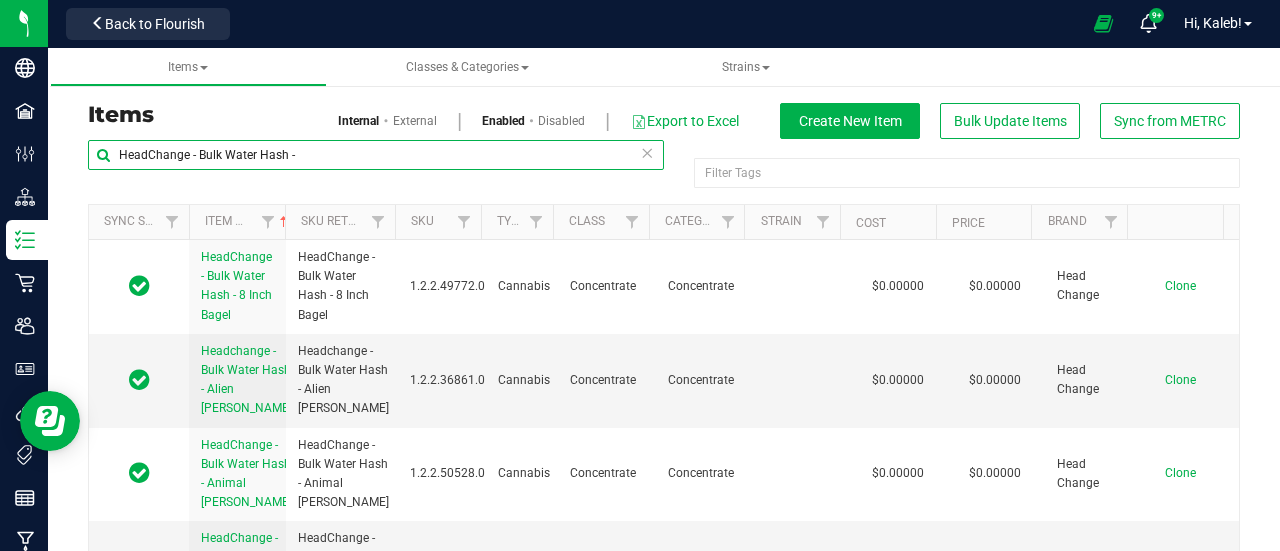 drag, startPoint x: 252, startPoint y: 143, endPoint x: 116, endPoint y: 142, distance: 136.00368 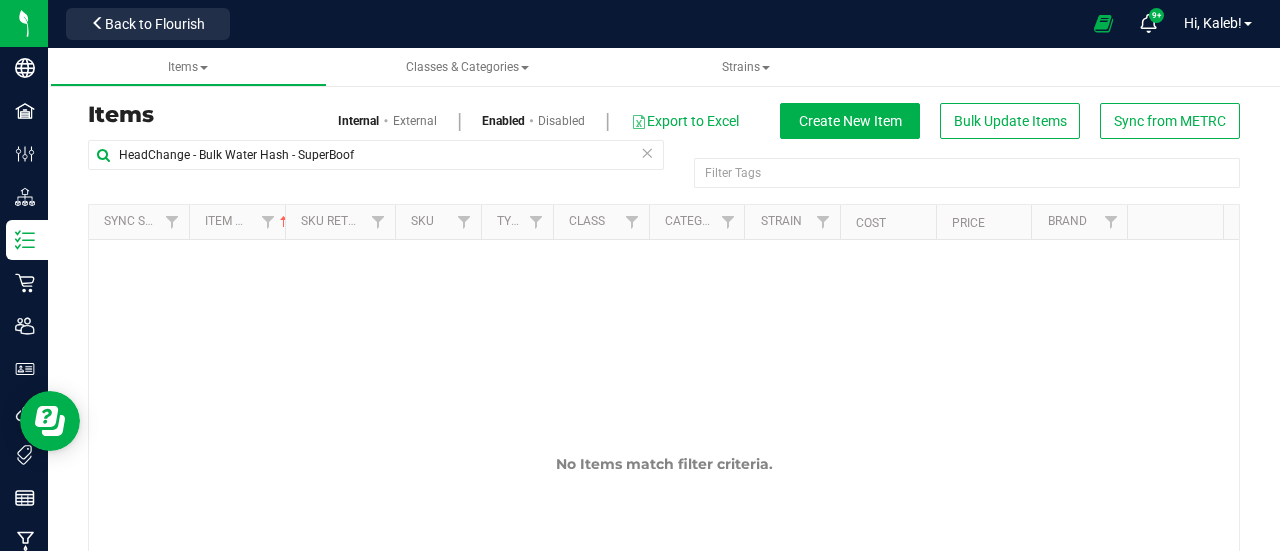 click on "Disabled" at bounding box center (561, 121) 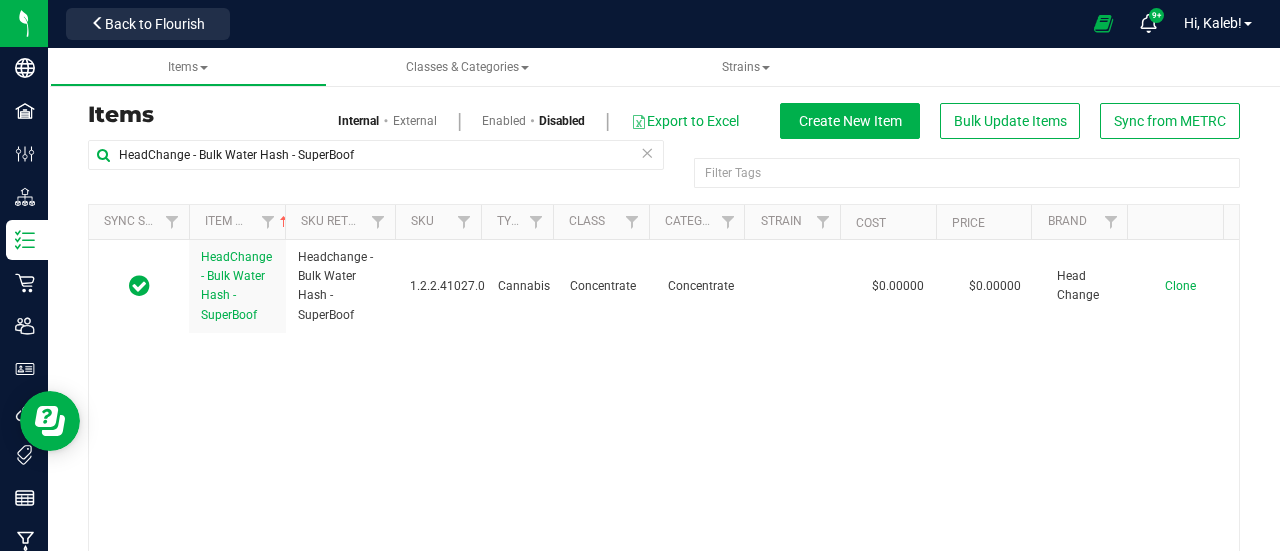 click on "Enabled" at bounding box center (504, 121) 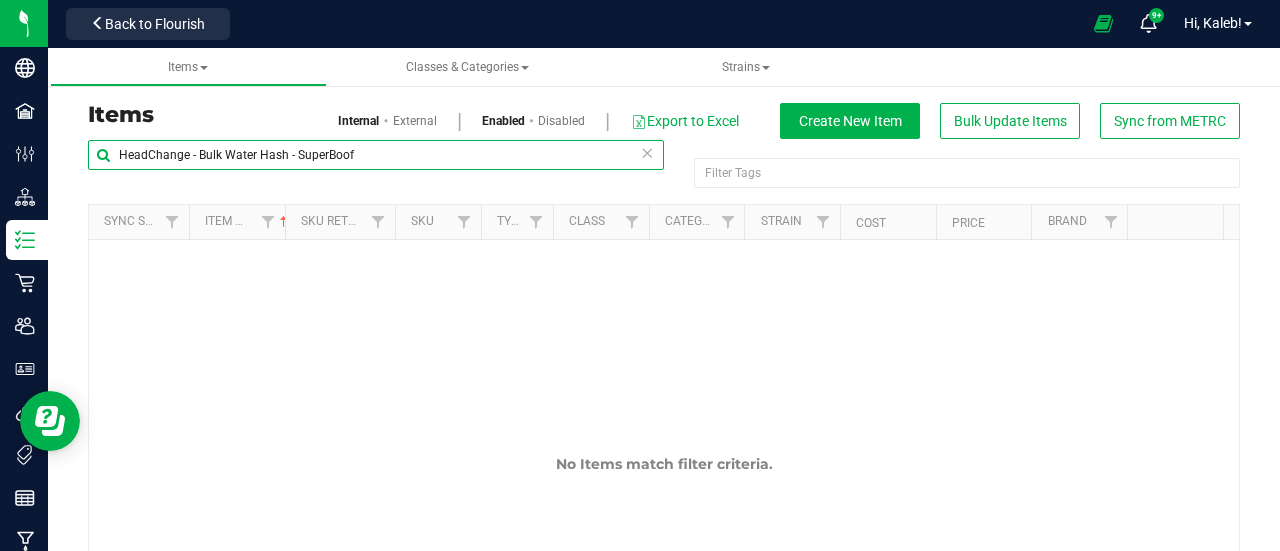 click on "HeadChange - Bulk Water Hash - SuperBoof" at bounding box center (376, 155) 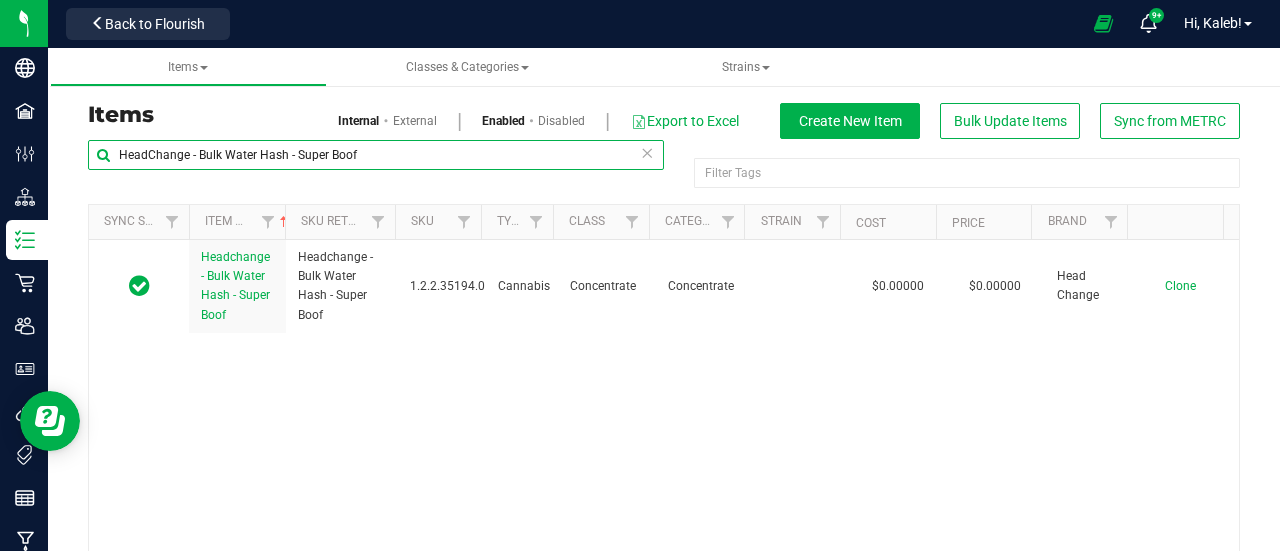 type on "HeadChange - Bulk Water Hash - SuperBoof" 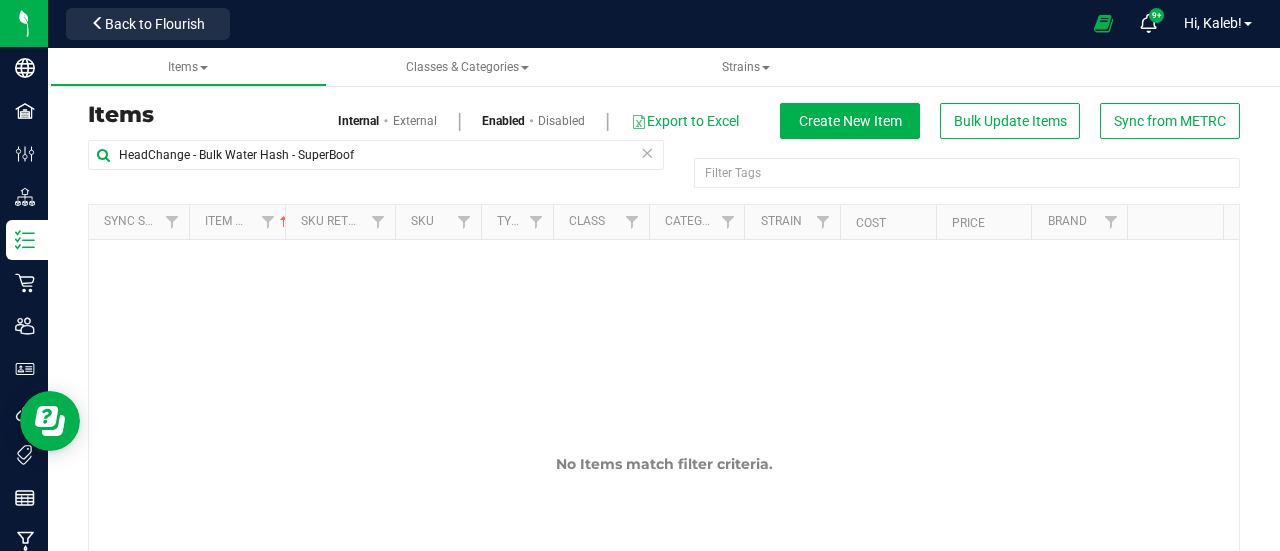 click on "Disabled" at bounding box center [561, 121] 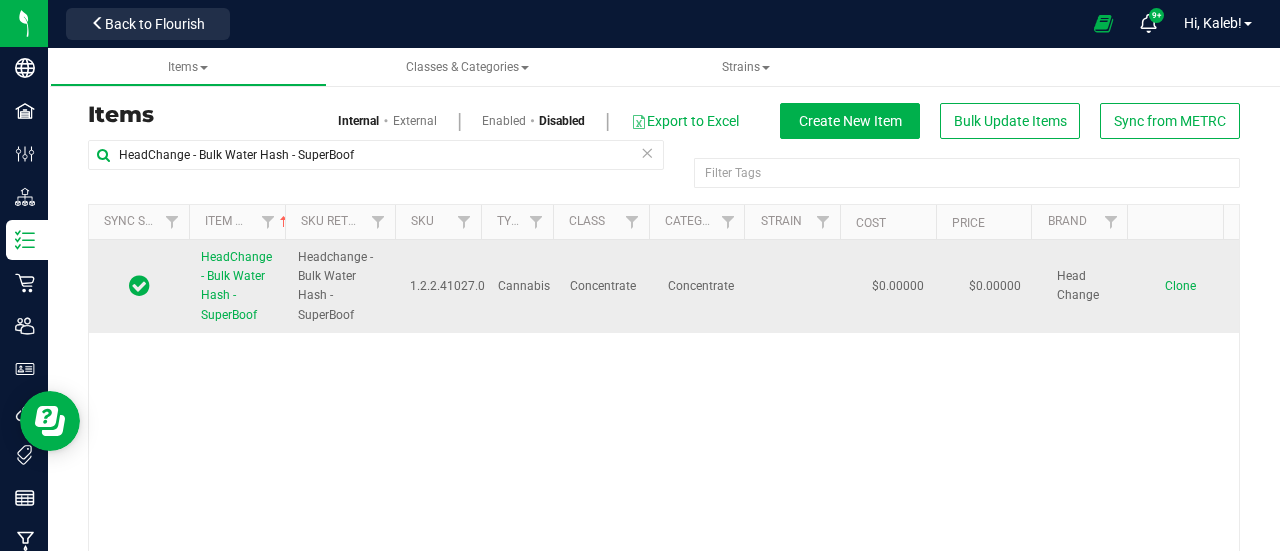 click on "HeadChange - Bulk Water Hash - SuperBoof" at bounding box center (237, 286) 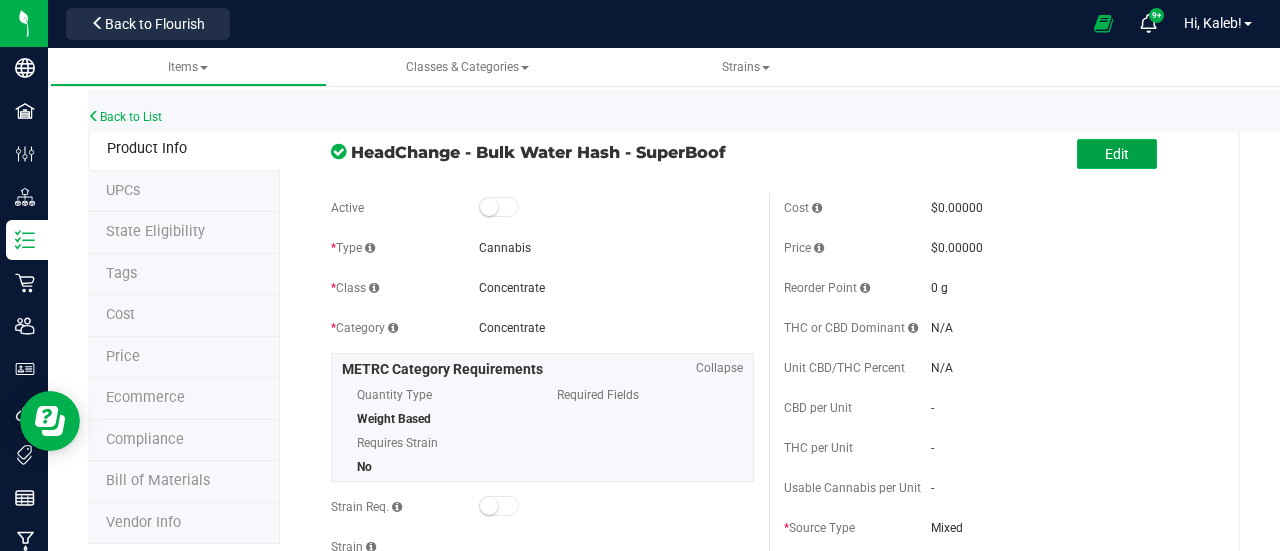 click on "Edit" at bounding box center [1117, 154] 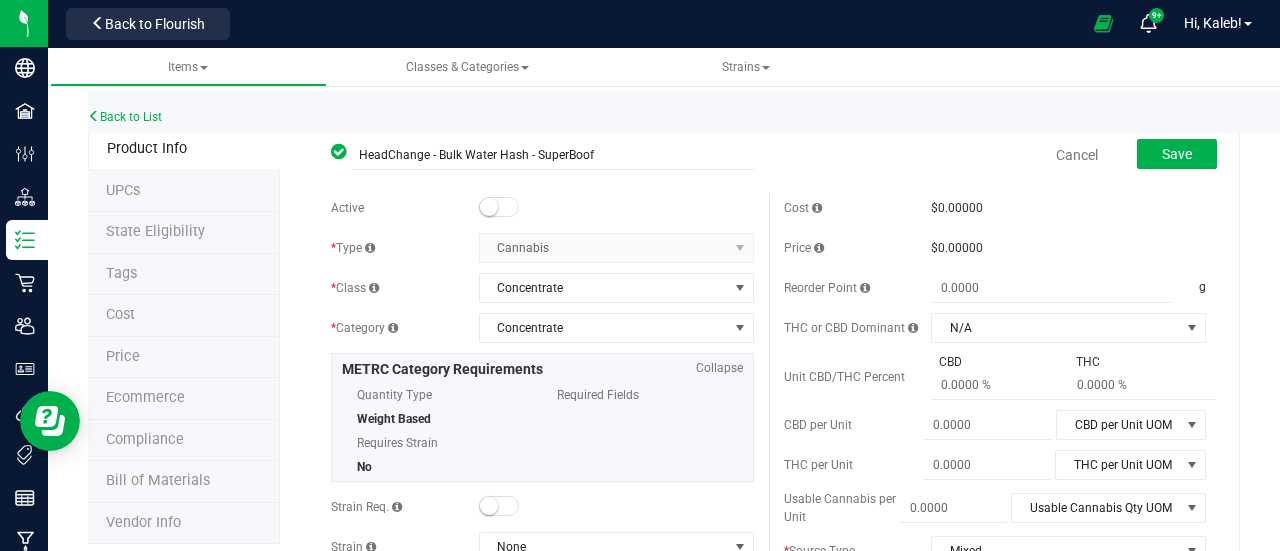 click at bounding box center (499, 207) 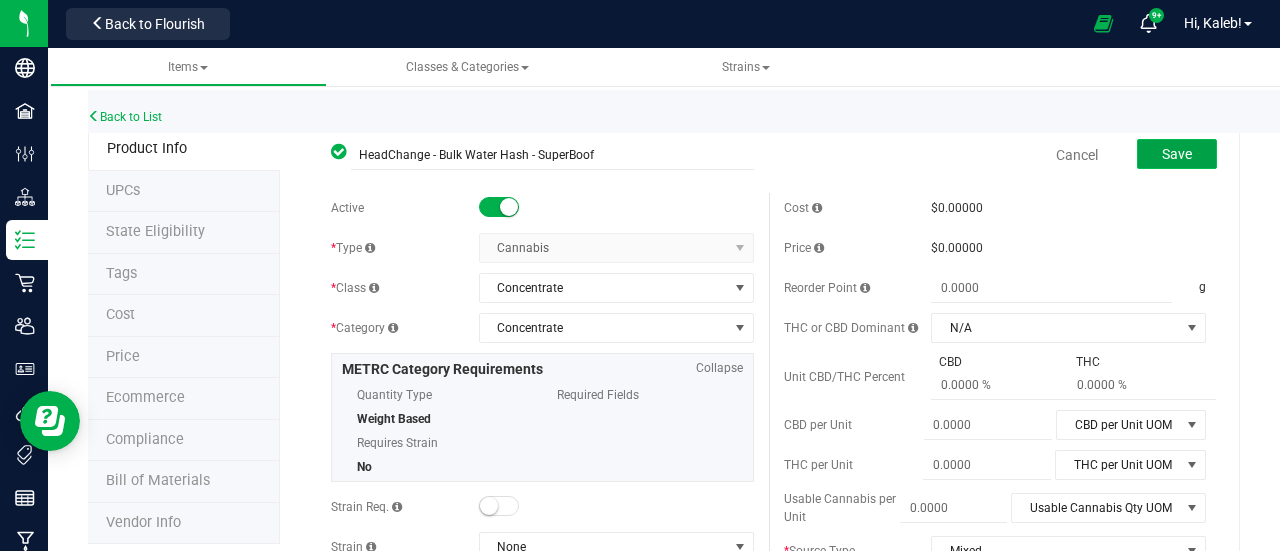 click on "Save" at bounding box center [1177, 154] 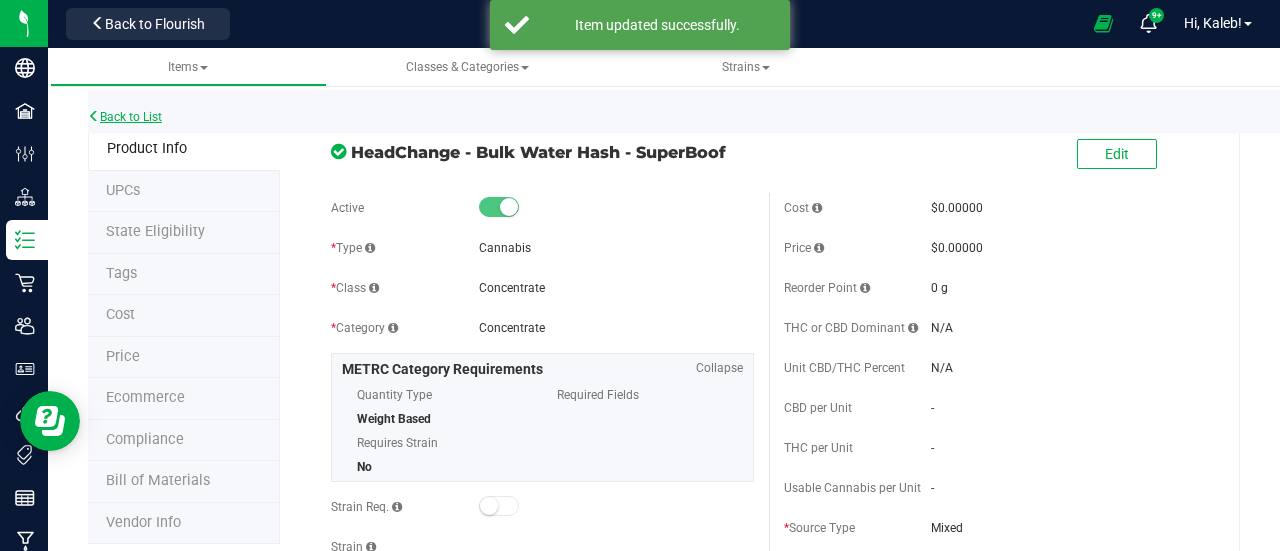click on "Back to List" at bounding box center [125, 117] 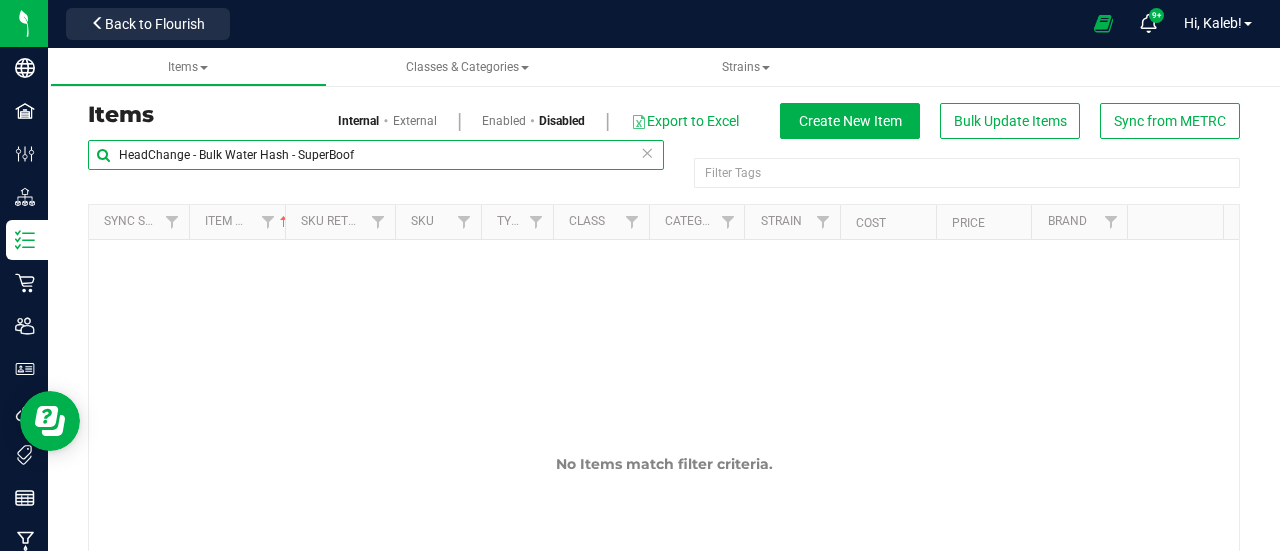 drag, startPoint x: 408, startPoint y: 161, endPoint x: 88, endPoint y: 161, distance: 320 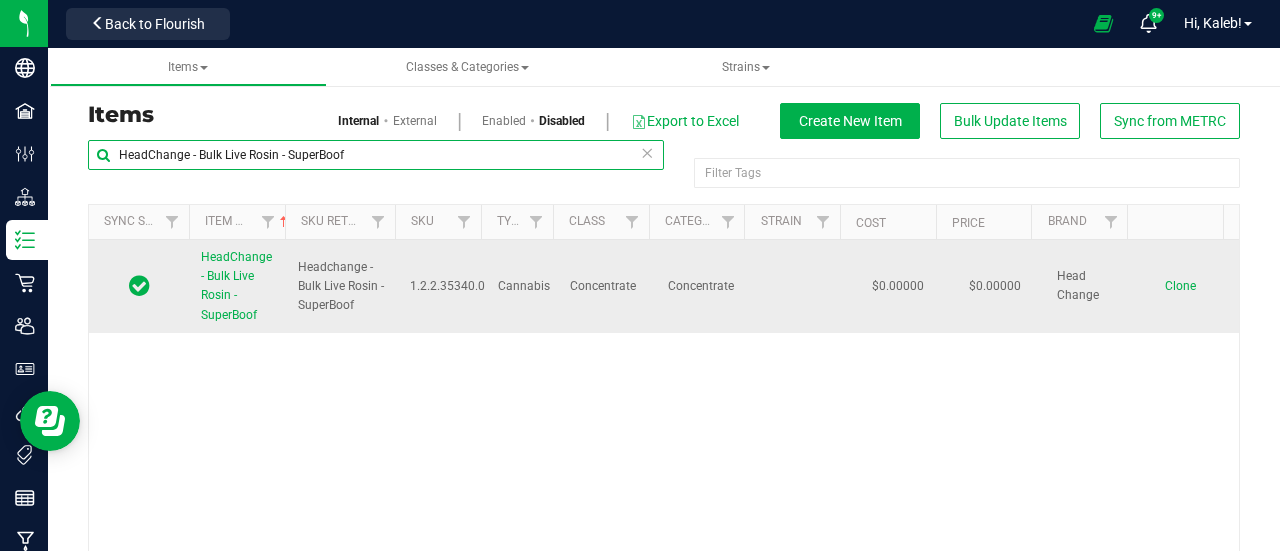 type on "HeadChange - Bulk Live Rosin - SuperBoof" 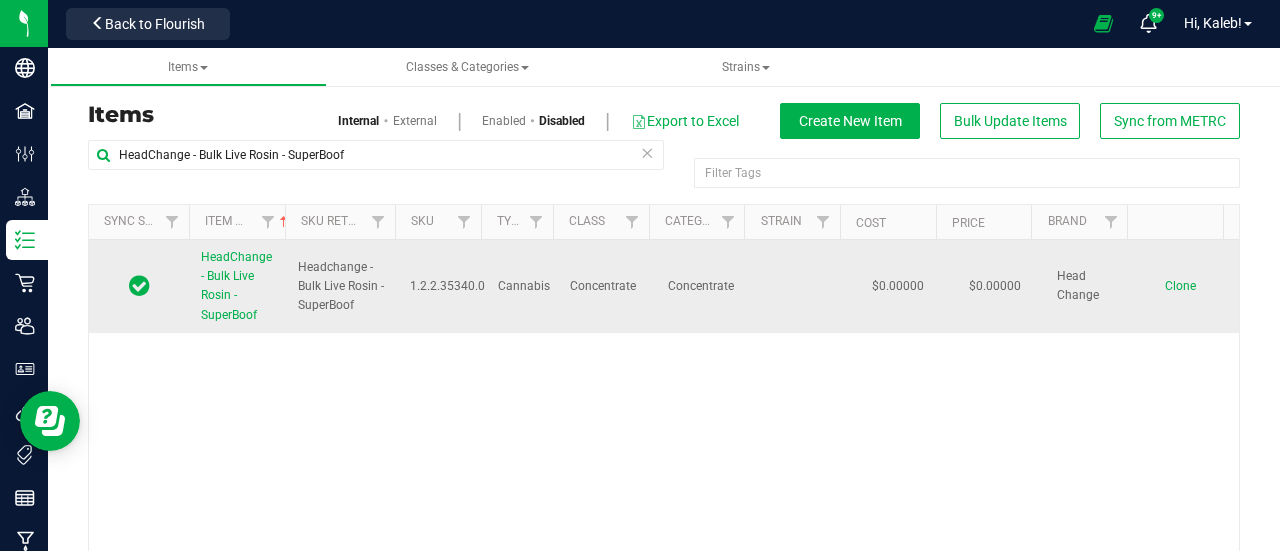 click on "HeadChange - Bulk Live Rosin - SuperBoof" at bounding box center (236, 286) 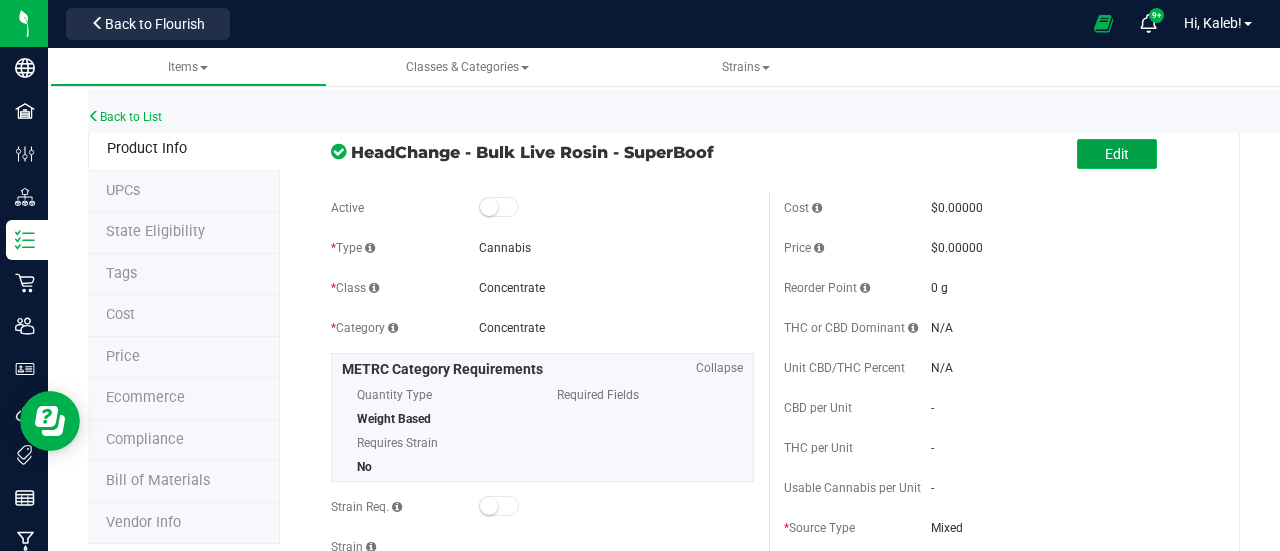 click on "Edit" at bounding box center [1117, 154] 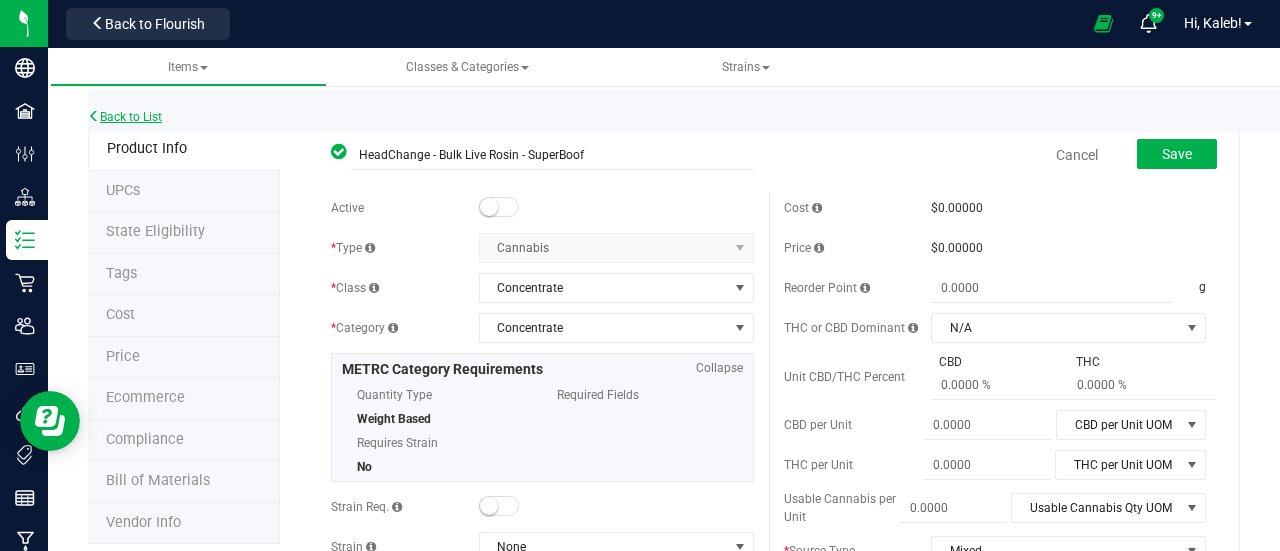 click on "Back to List" at bounding box center [125, 117] 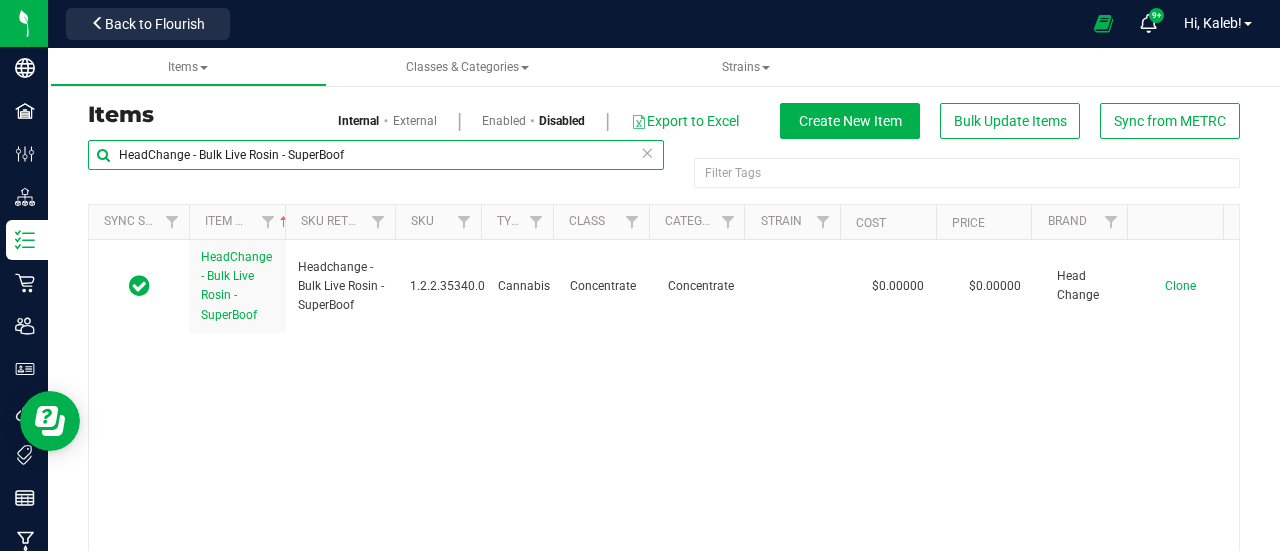 drag, startPoint x: 278, startPoint y: 154, endPoint x: 509, endPoint y: 122, distance: 233.20592 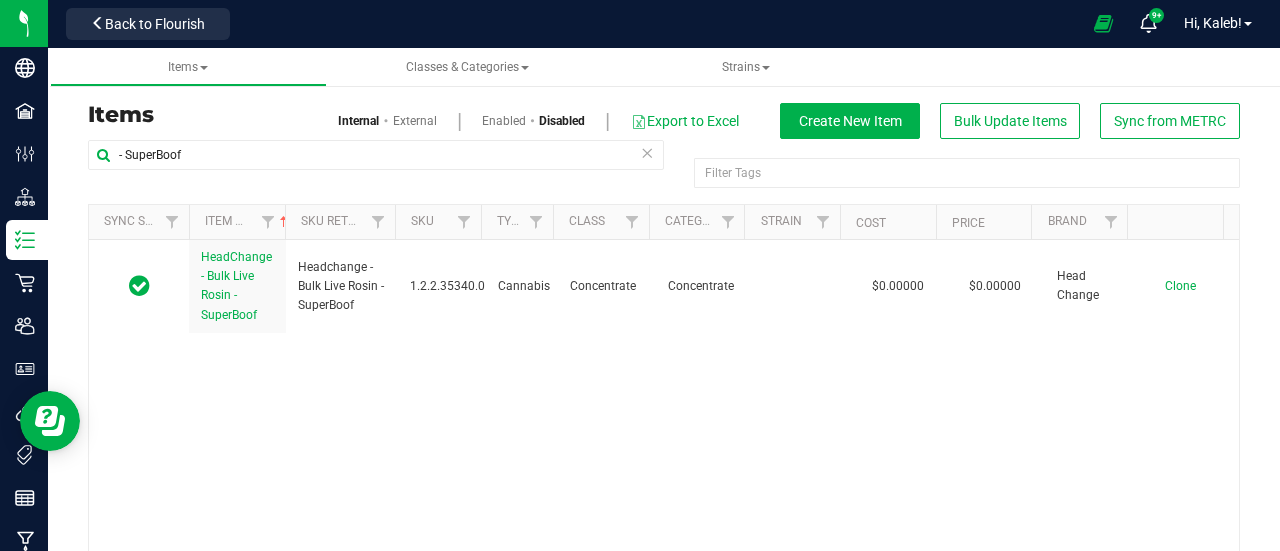 click on "Enabled" at bounding box center [504, 121] 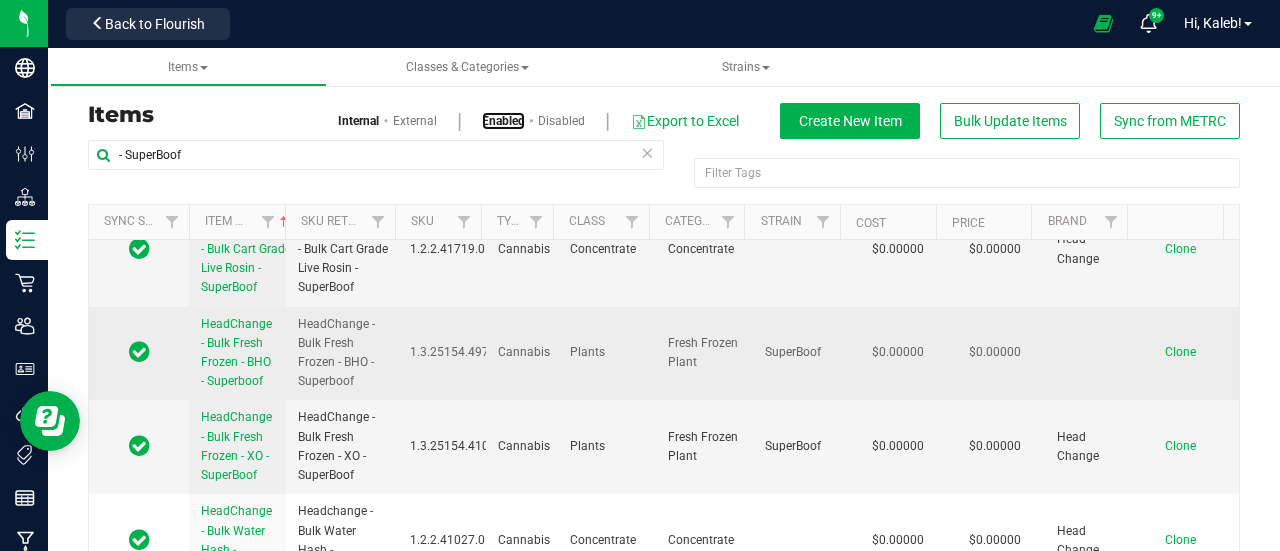 scroll, scrollTop: 421, scrollLeft: 0, axis: vertical 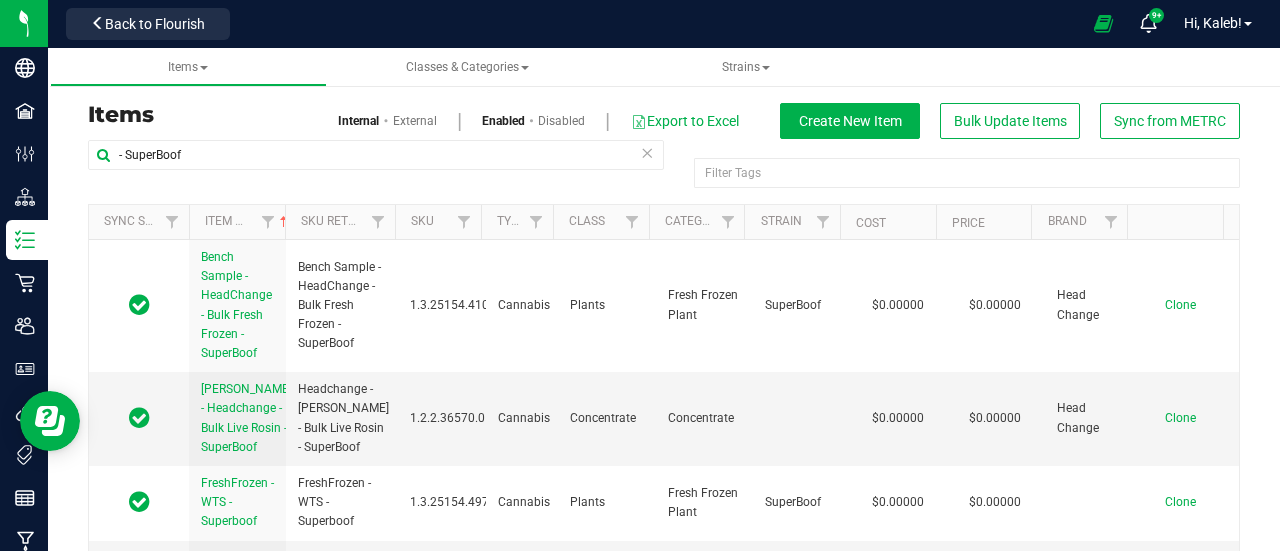 click on "Disabled" at bounding box center [561, 121] 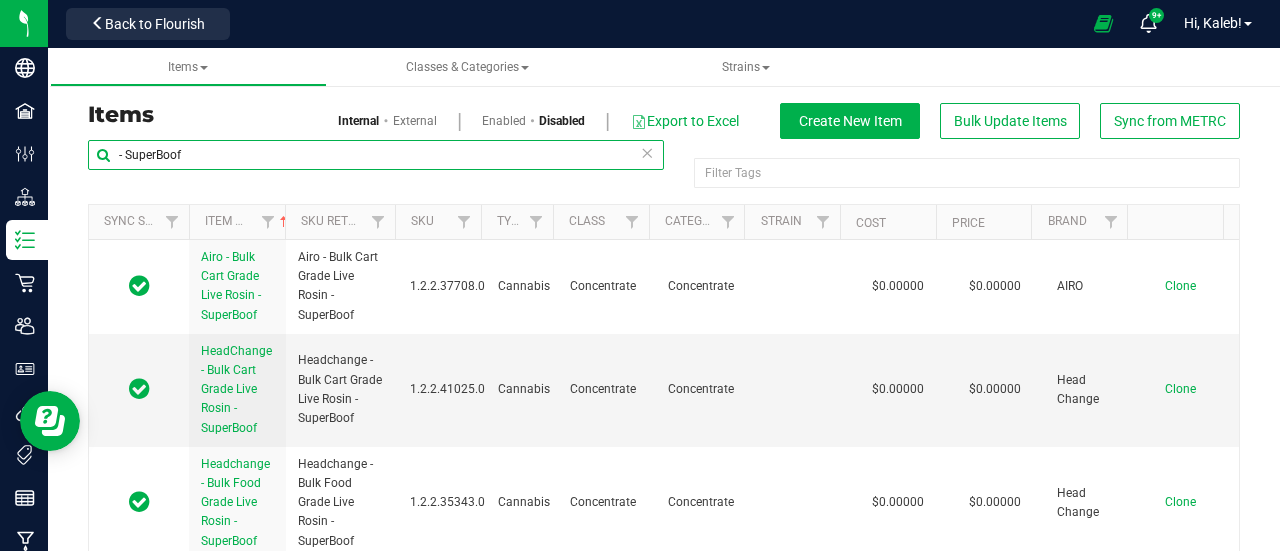 drag, startPoint x: 350, startPoint y: 153, endPoint x: 53, endPoint y: 159, distance: 297.0606 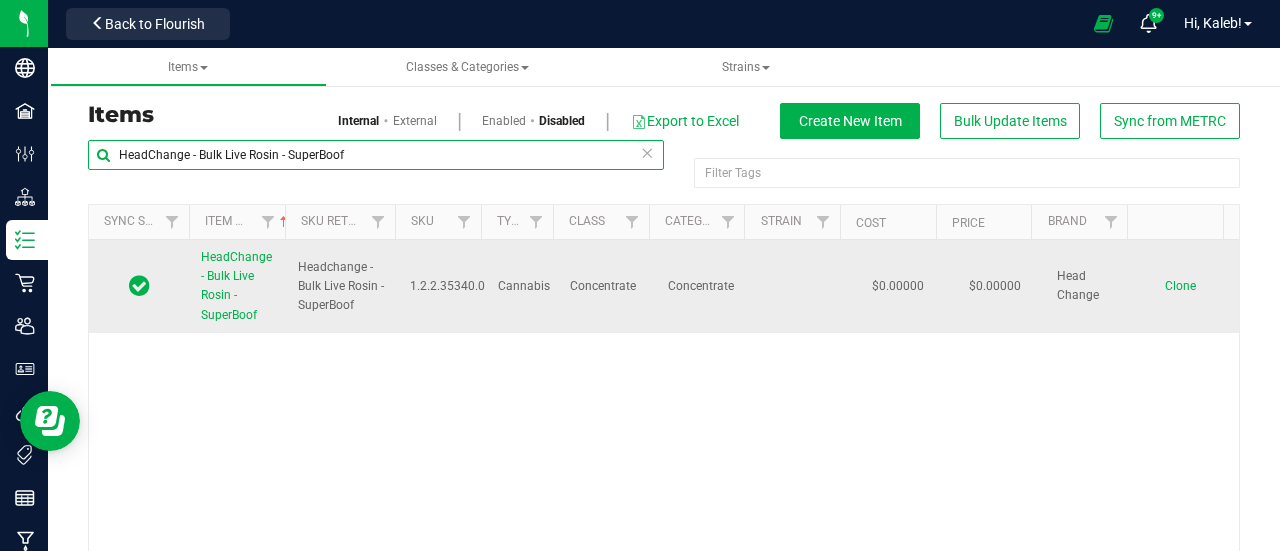 type on "HeadChange - Bulk Live Rosin - SuperBoof" 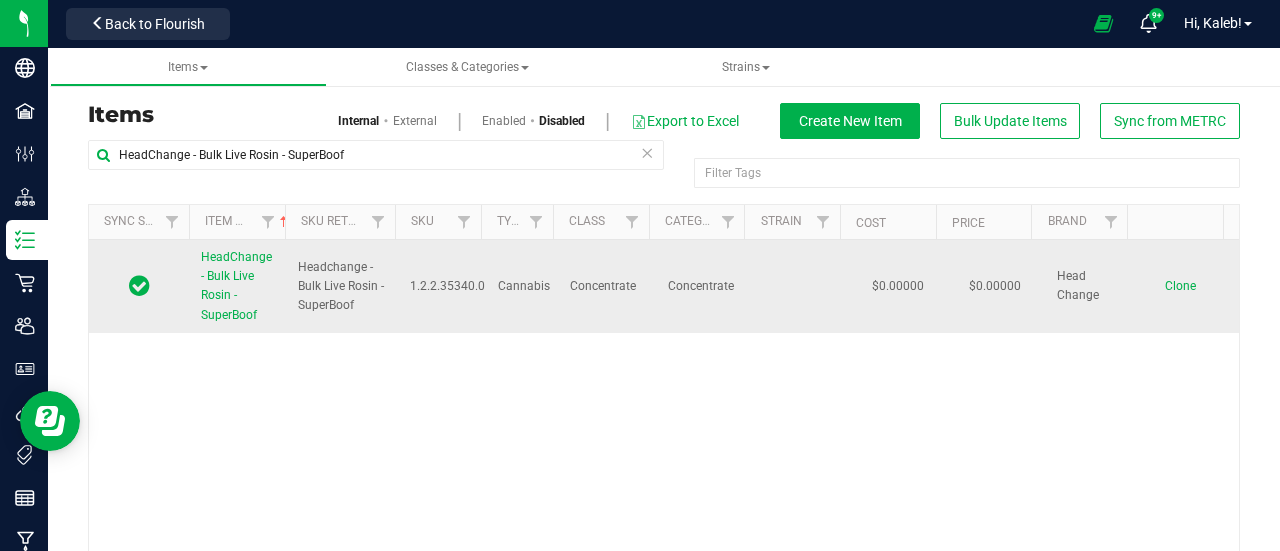 click on "HeadChange - Bulk Live Rosin - SuperBoof" at bounding box center (236, 286) 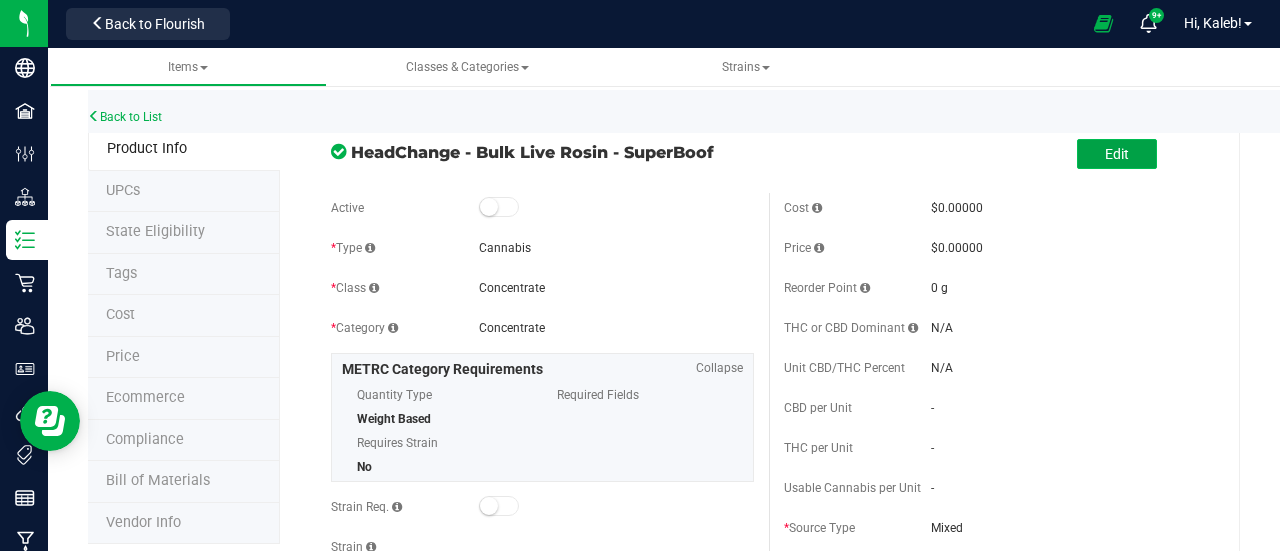 click on "Edit" at bounding box center (1117, 154) 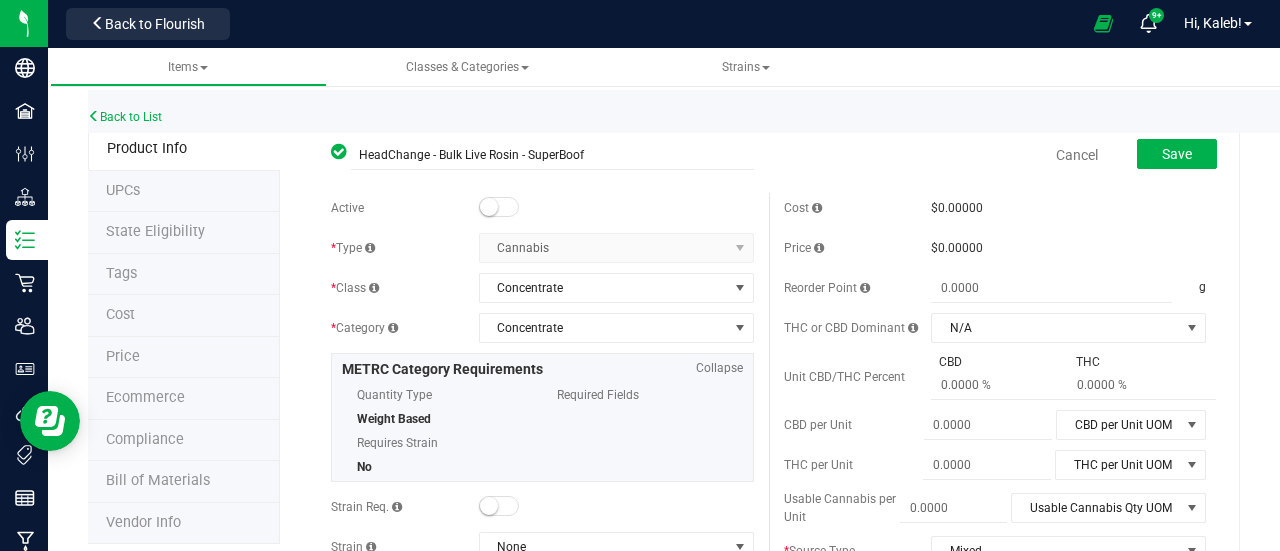 click at bounding box center [489, 207] 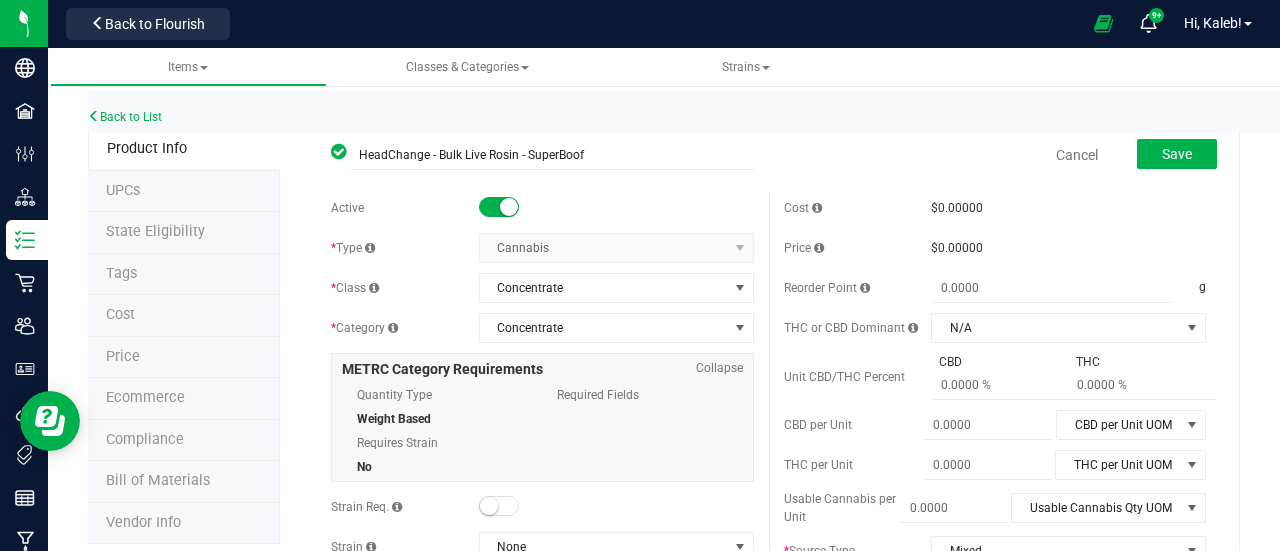 click on "HeadChange - Bulk Live Rosin - SuperBoof
Cancel
Save
Active
*
Type
Cannabis Select type" at bounding box center (760, 1131) 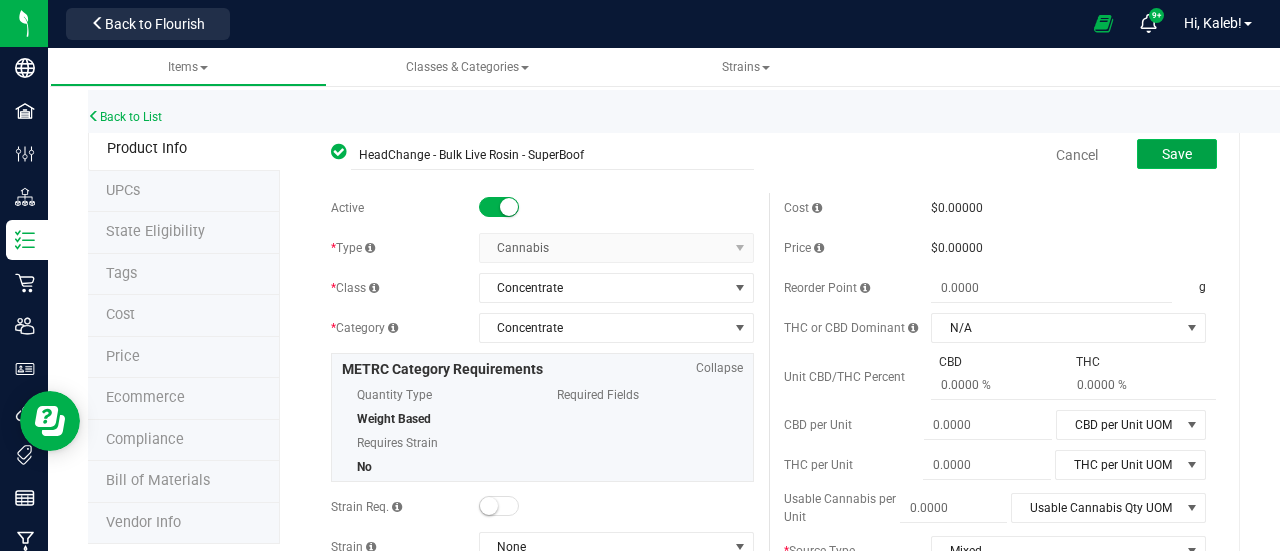 click on "Save" at bounding box center (1177, 154) 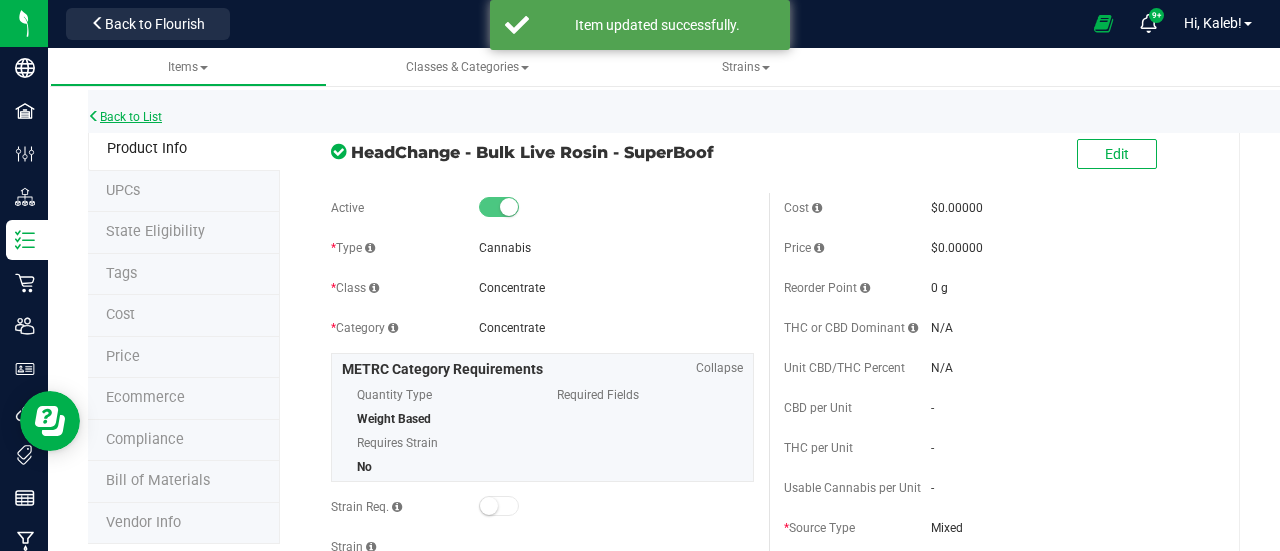 click on "Back to List" at bounding box center (125, 117) 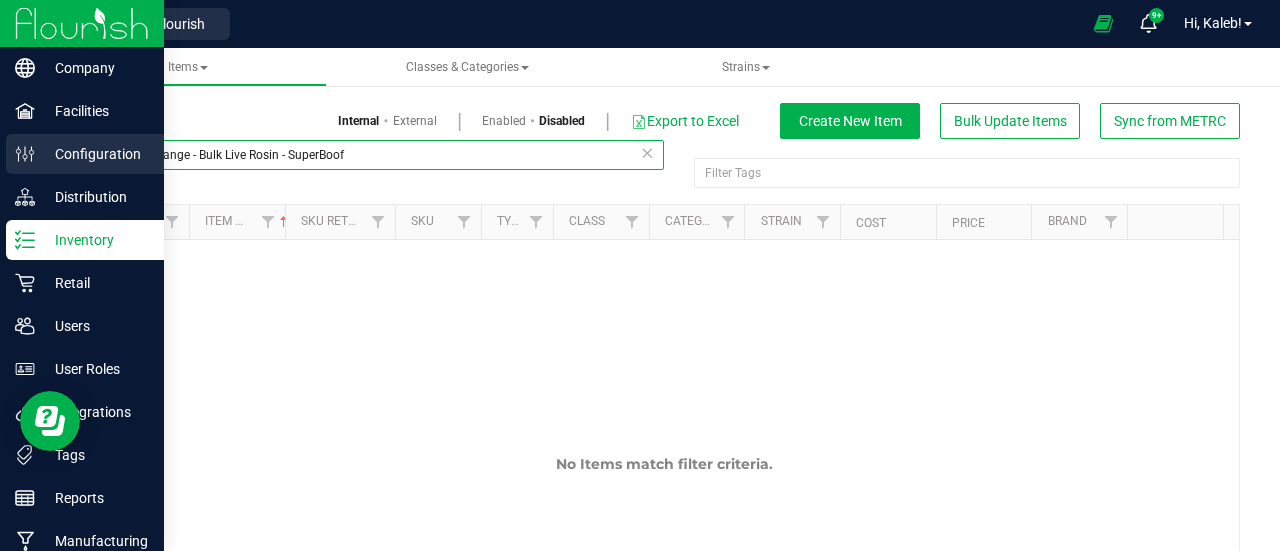 drag, startPoint x: 186, startPoint y: 153, endPoint x: 0, endPoint y: 153, distance: 186 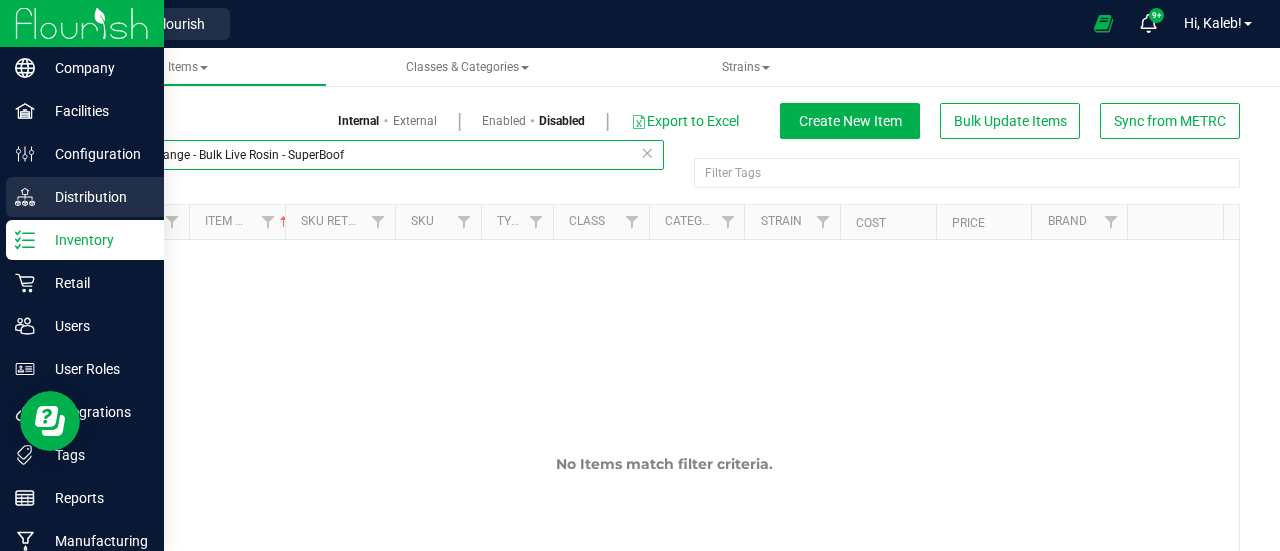paste on "Water Hash" 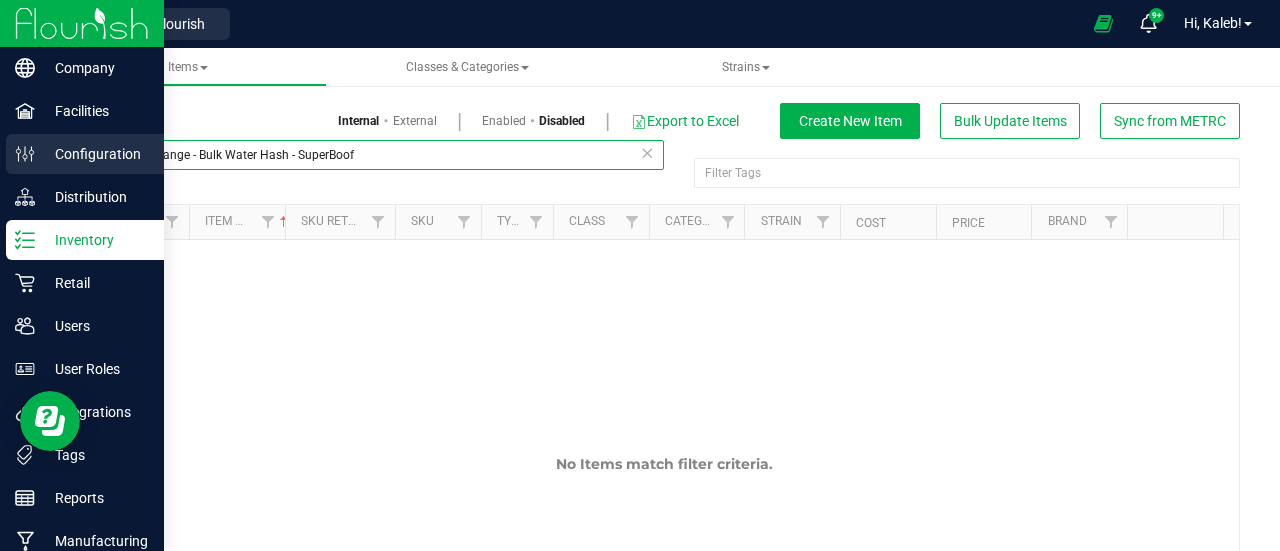 click on "Company Facilities                                                 Configuration Distribution Inventory Retail Users User Roles Integrations Tags Reports Manufacturing 06:22 AM CDT 07/14/2025  07/14   Curador Labs, LLC   Back to Flourish  9+  Hi, Kaleb!
Items   Classes & Categories   Strains
Items
Internal
External
Enabled
Disabled
Export to Excel" at bounding box center [640, 275] 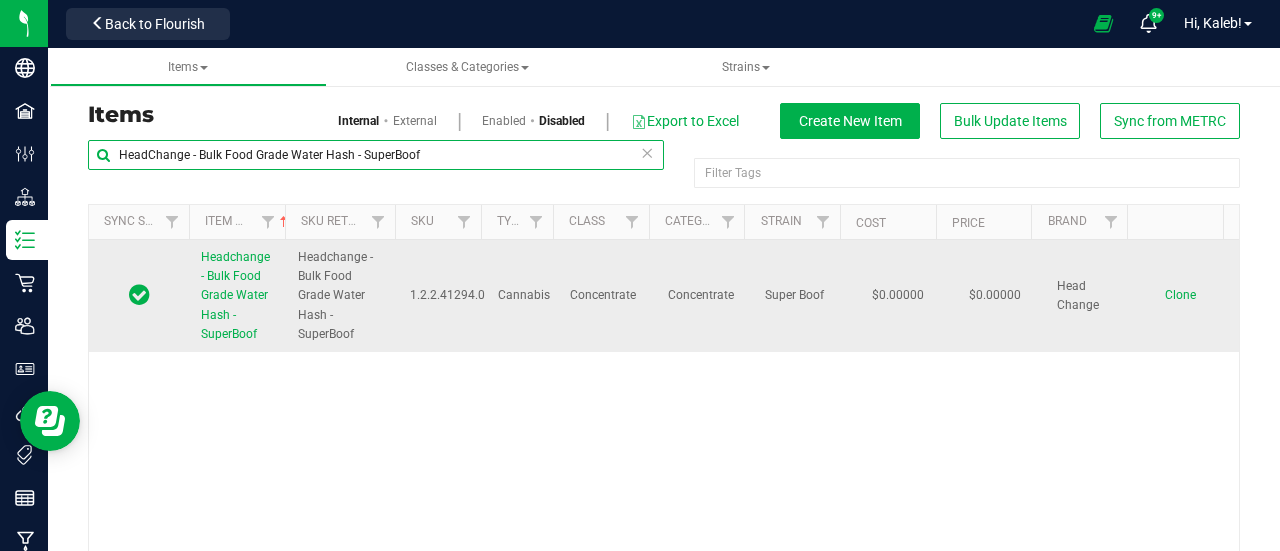 type on "HeadChange - Bulk Food Grade Water Hash - SuperBoof" 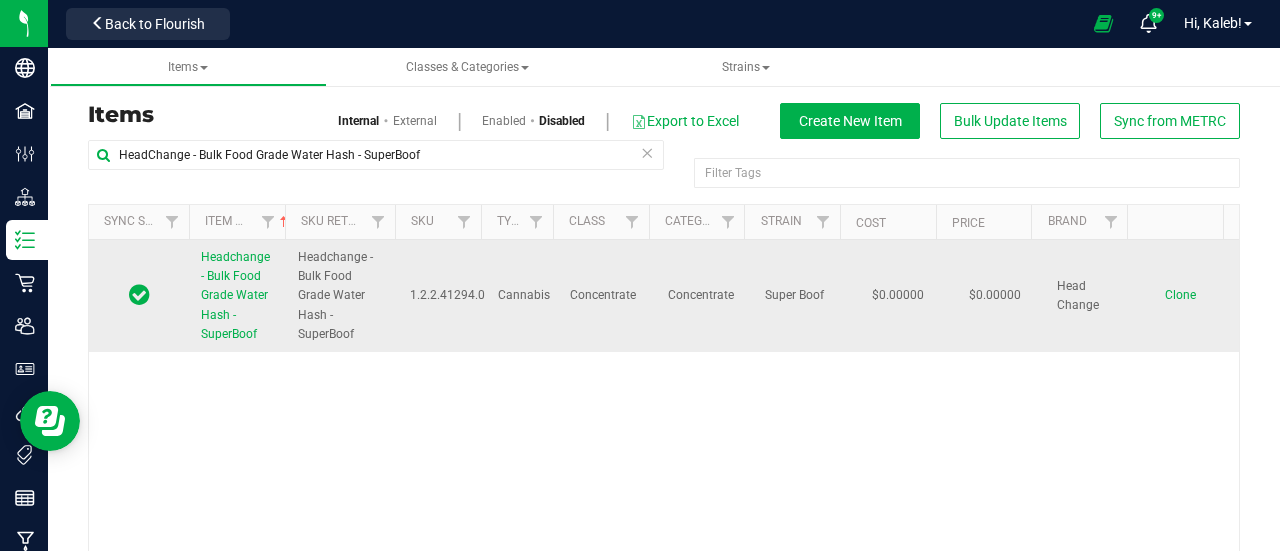 click on "Headchange - Bulk Food Grade Water Hash - SuperBoof" at bounding box center (237, 296) 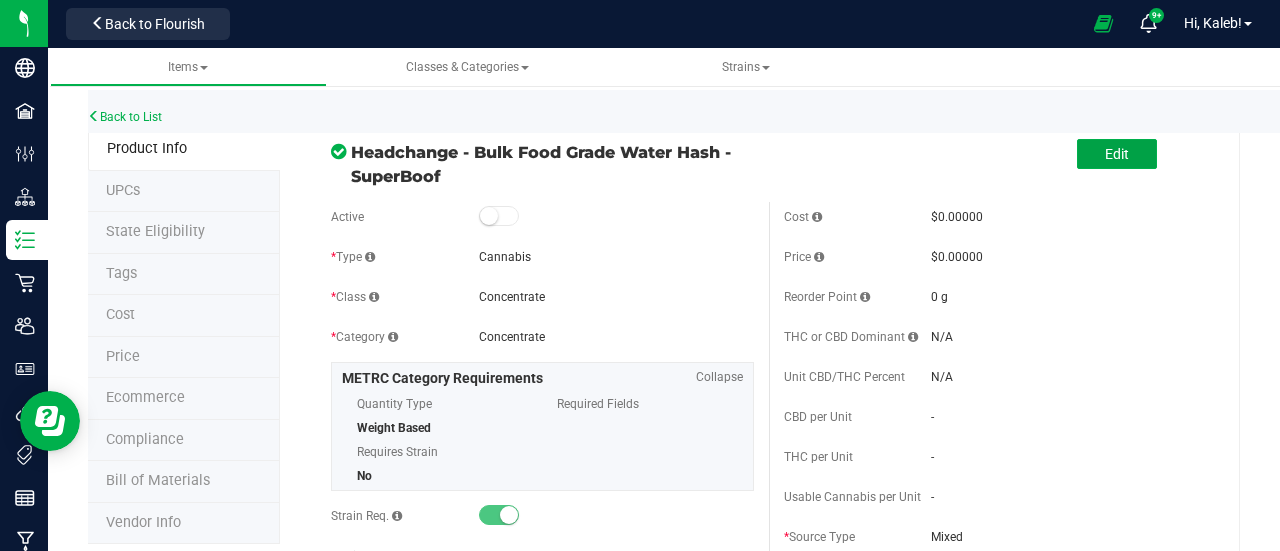click on "Edit" at bounding box center [1117, 154] 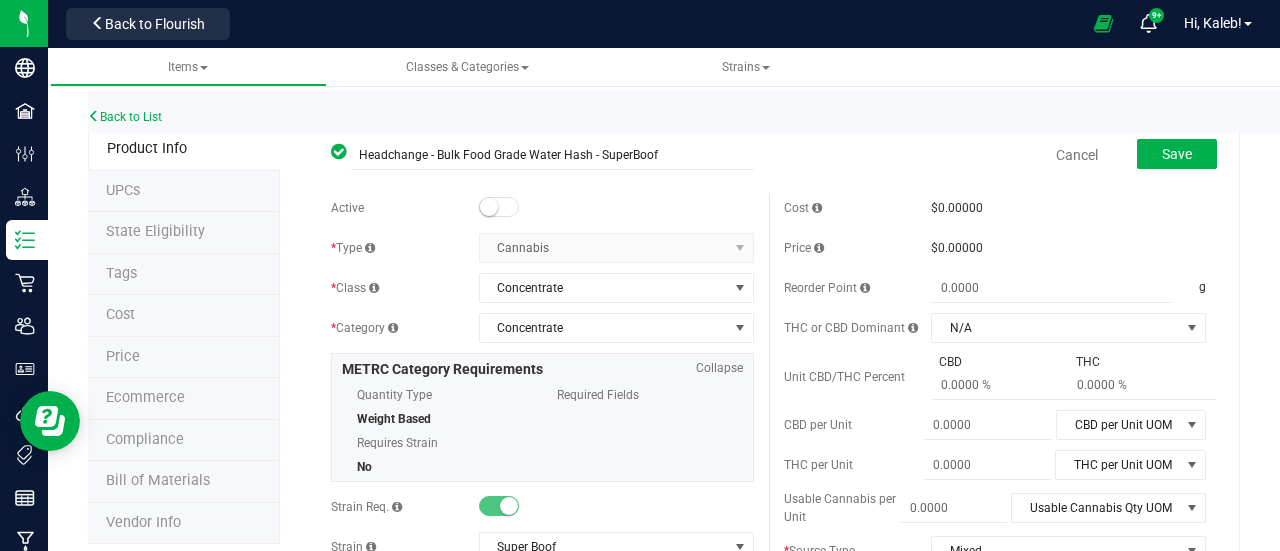 click at bounding box center (499, 207) 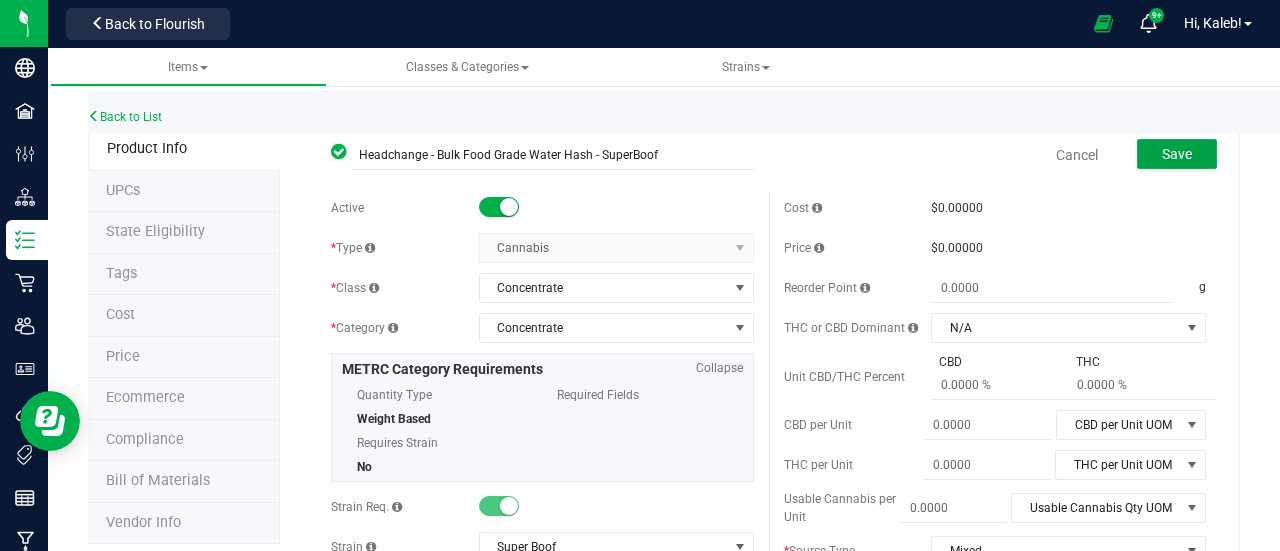 click on "Save" at bounding box center (1177, 154) 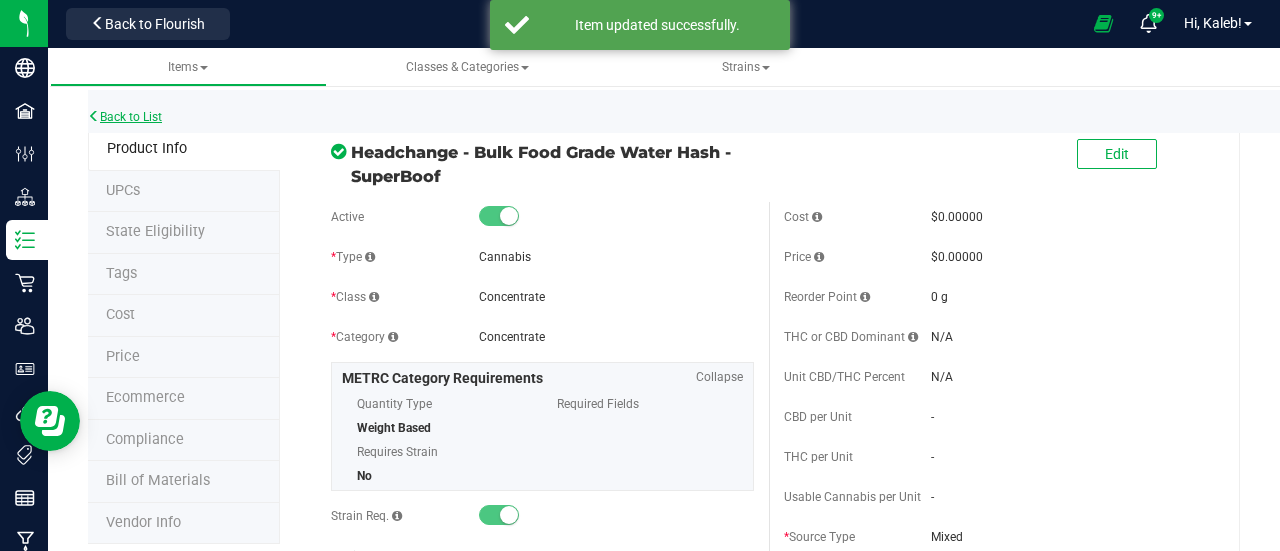 click on "Back to List" at bounding box center [125, 117] 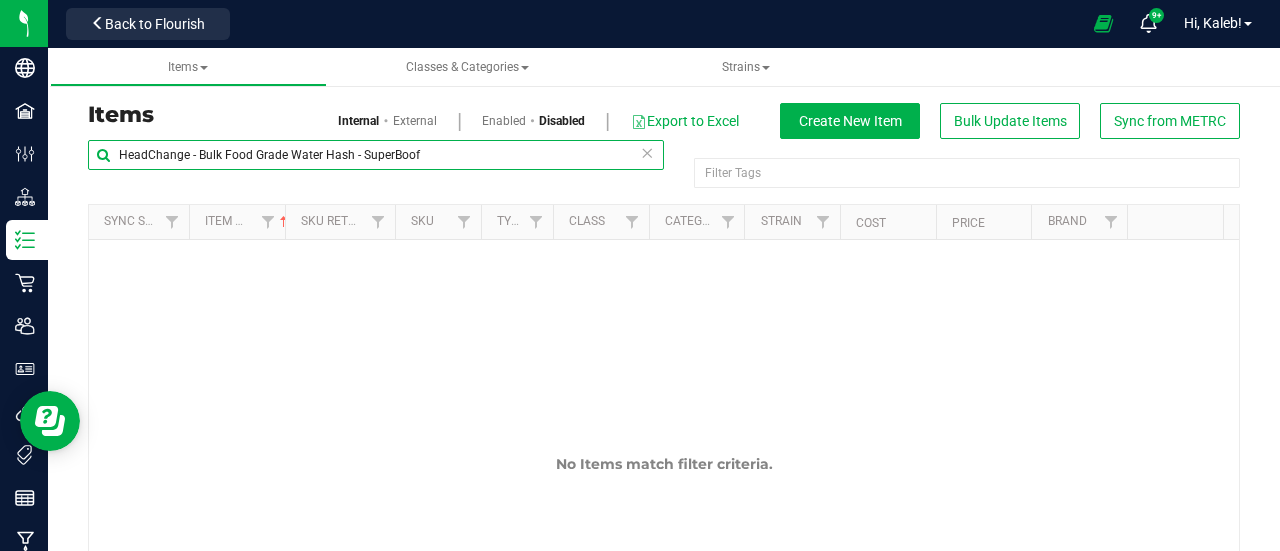 click on "Company Facilities                                                 Configuration Distribution Inventory Retail Users User Roles Integrations Tags Reports Manufacturing 06:23 AM CDT 07/14/2025  07/14   Curador Labs, LLC   Back to Flourish  9+  Hi, Kaleb!
Items   Classes & Categories   Strains
Items
Internal
External
Enabled
Disabled
Export to Excel" at bounding box center [640, 275] 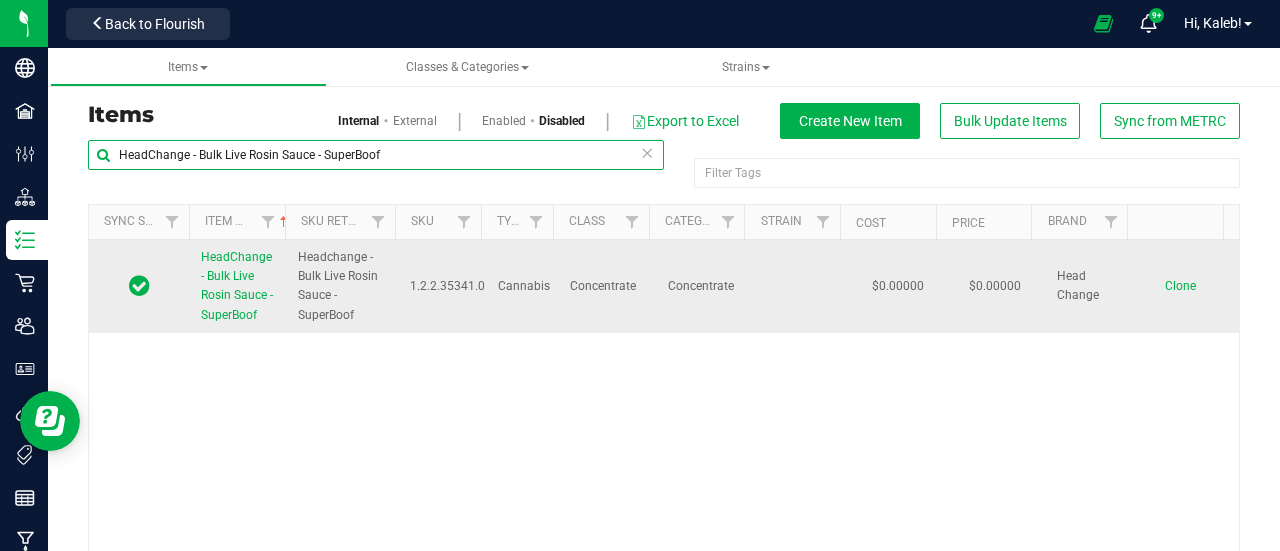 type on "HeadChange - Bulk Live Rosin Sauce - SuperBoof" 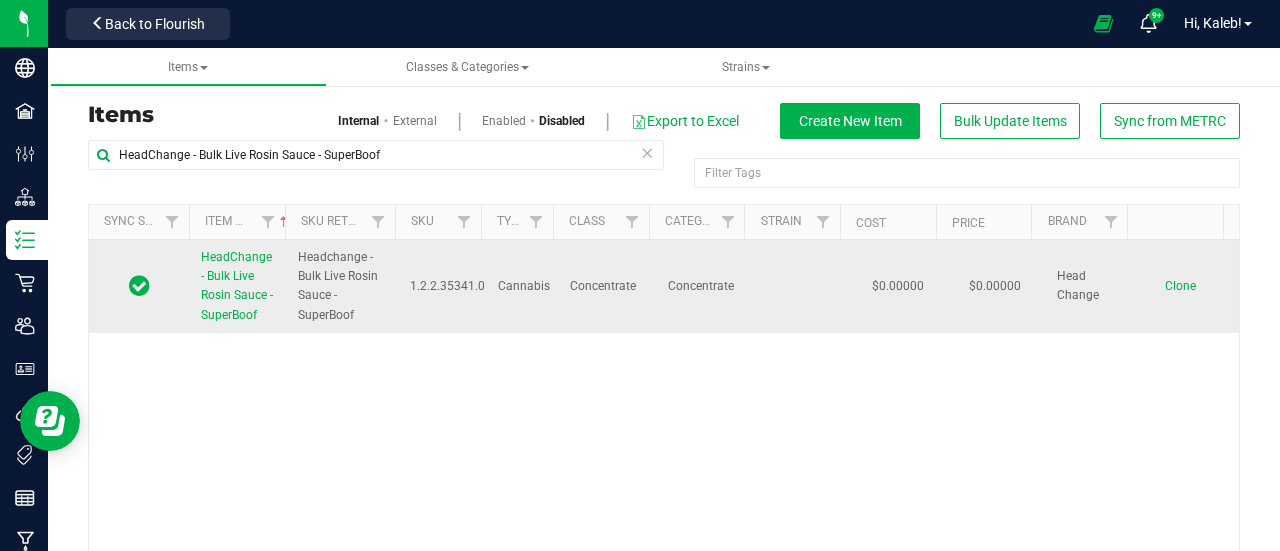 click on "HeadChange - Bulk Live Rosin Sauce - SuperBoof" at bounding box center (237, 286) 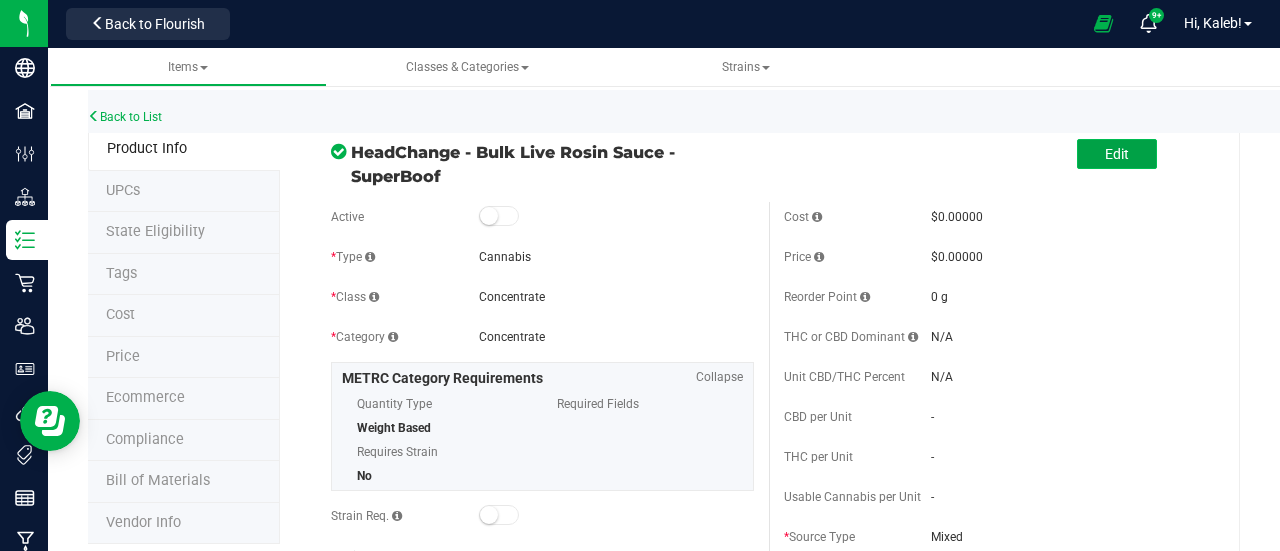 click on "Edit" at bounding box center (1117, 154) 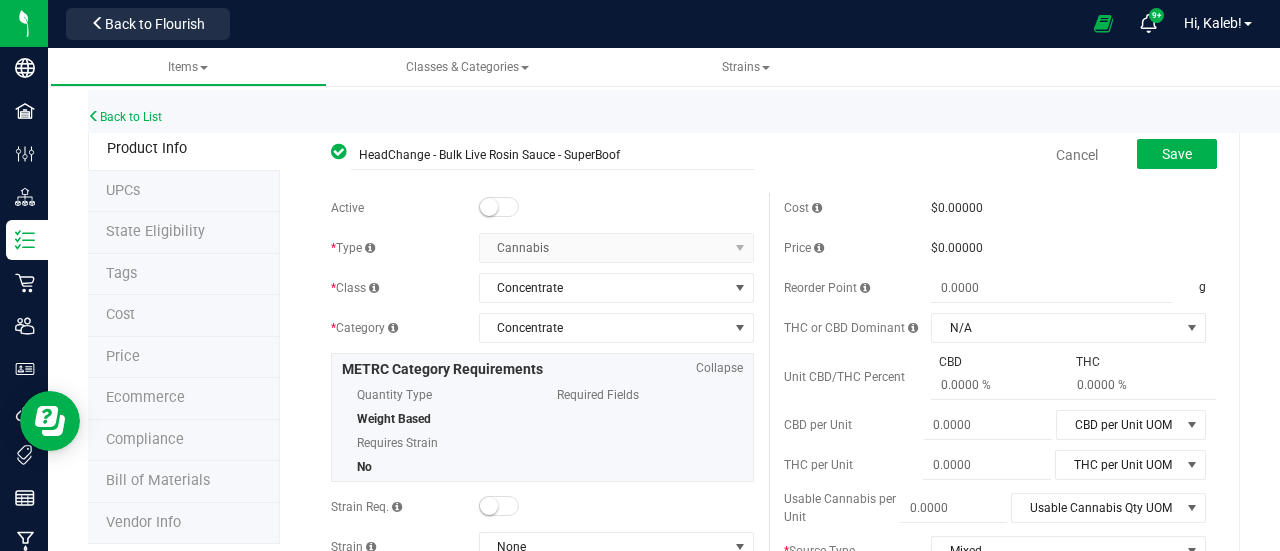 click at bounding box center (489, 207) 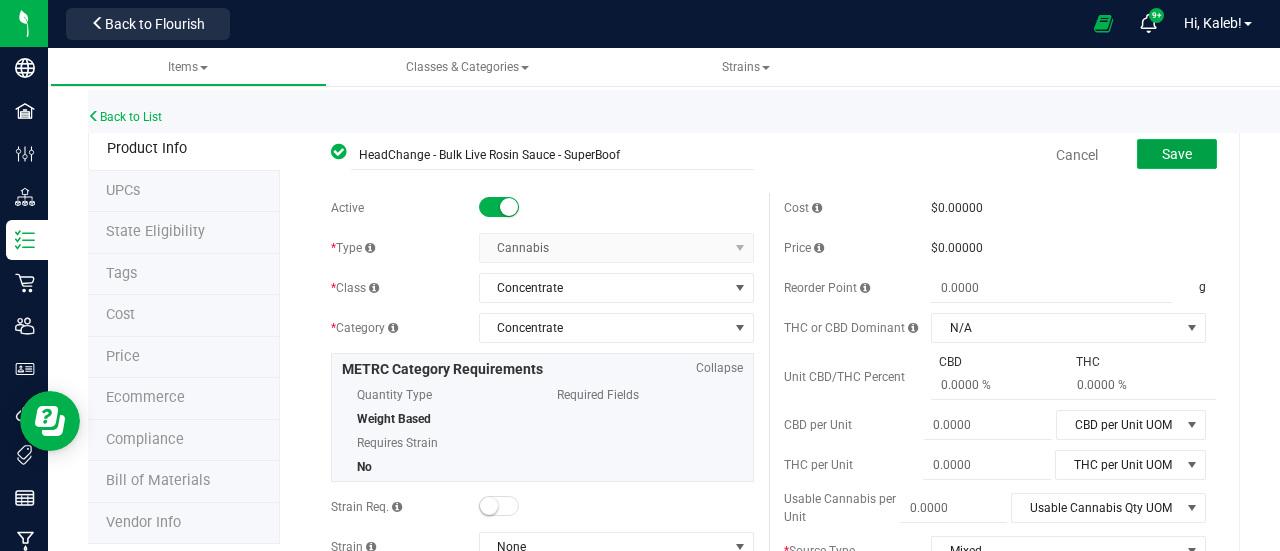 click on "Save" at bounding box center [1177, 154] 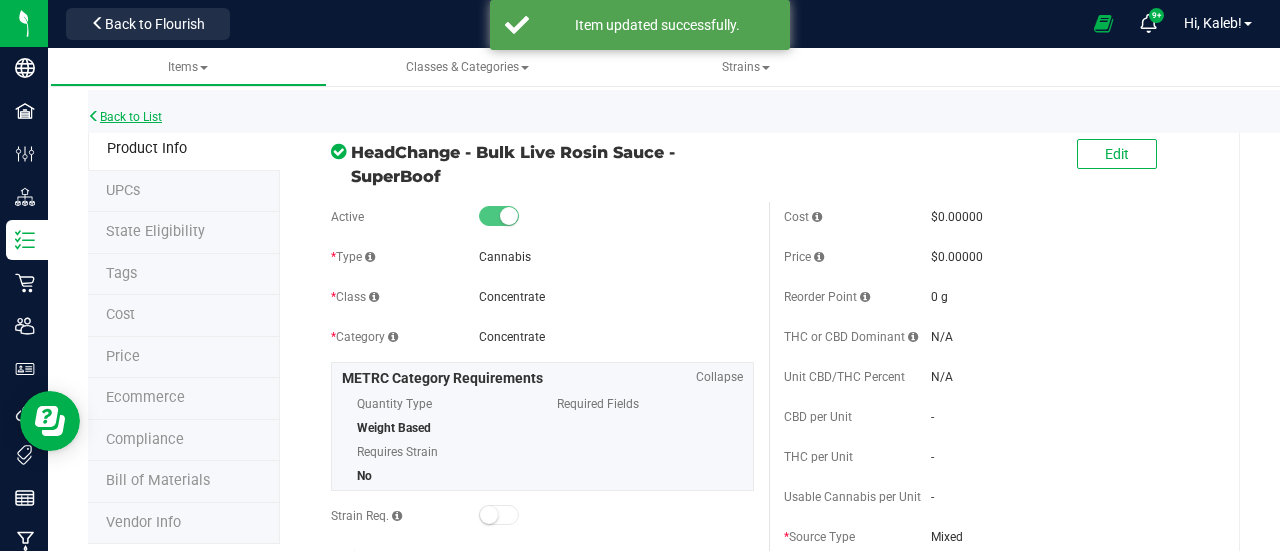 click on "Back to List" at bounding box center [125, 117] 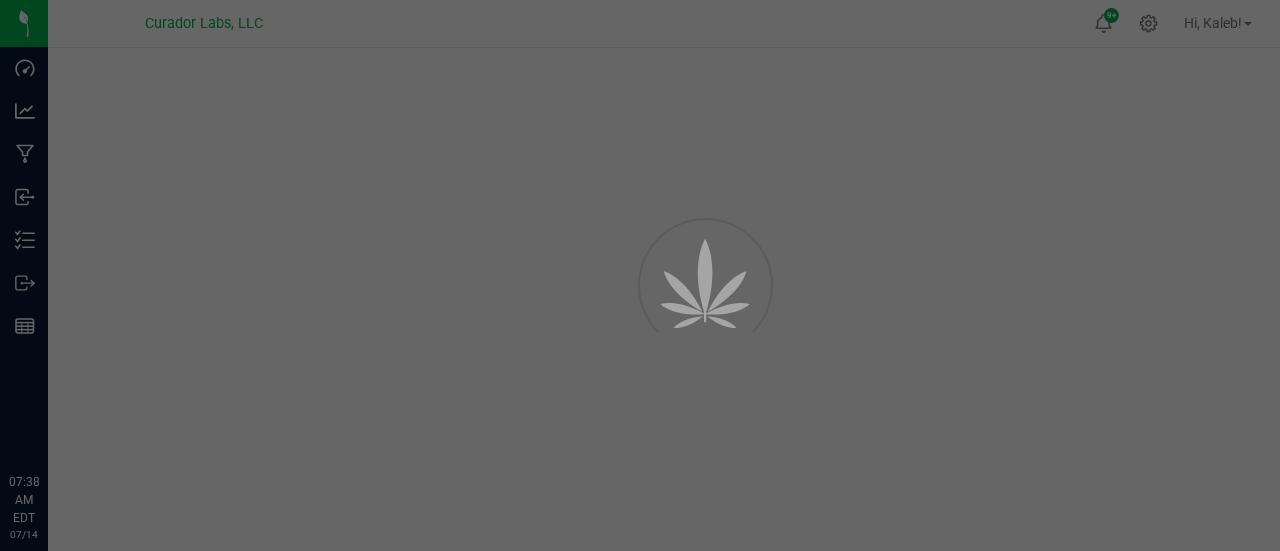 scroll, scrollTop: 0, scrollLeft: 0, axis: both 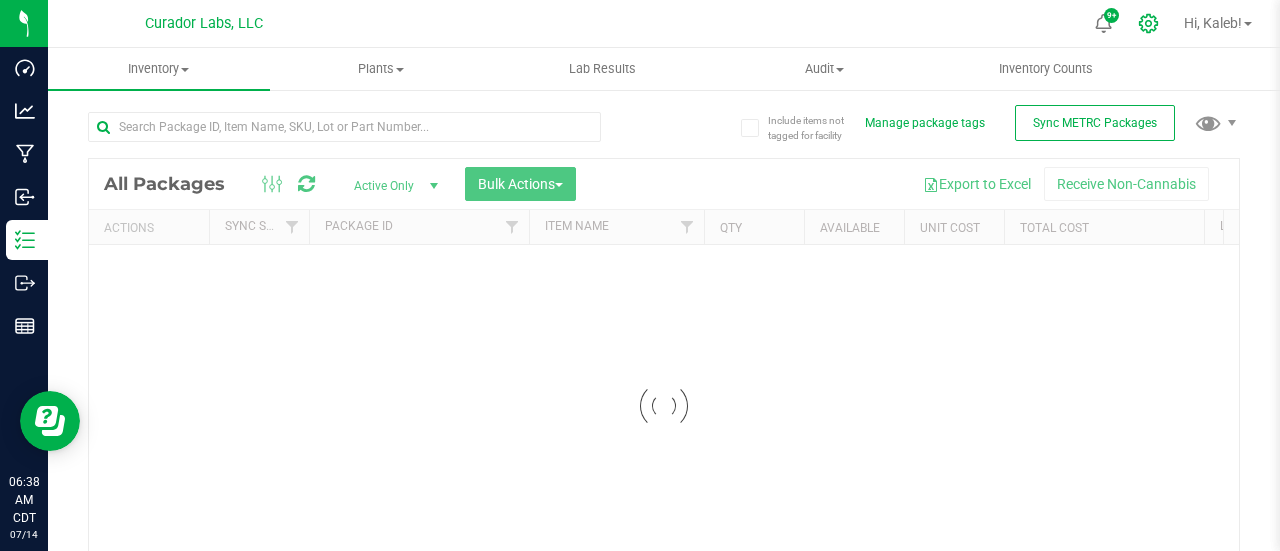click at bounding box center (1149, 23) 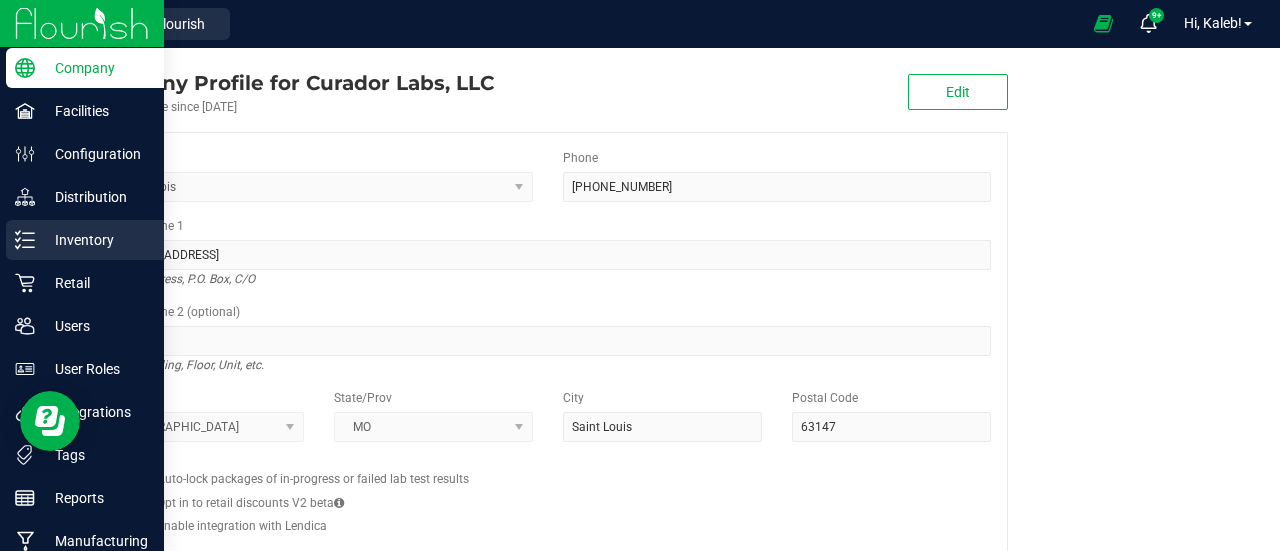 click on "Inventory" at bounding box center (95, 240) 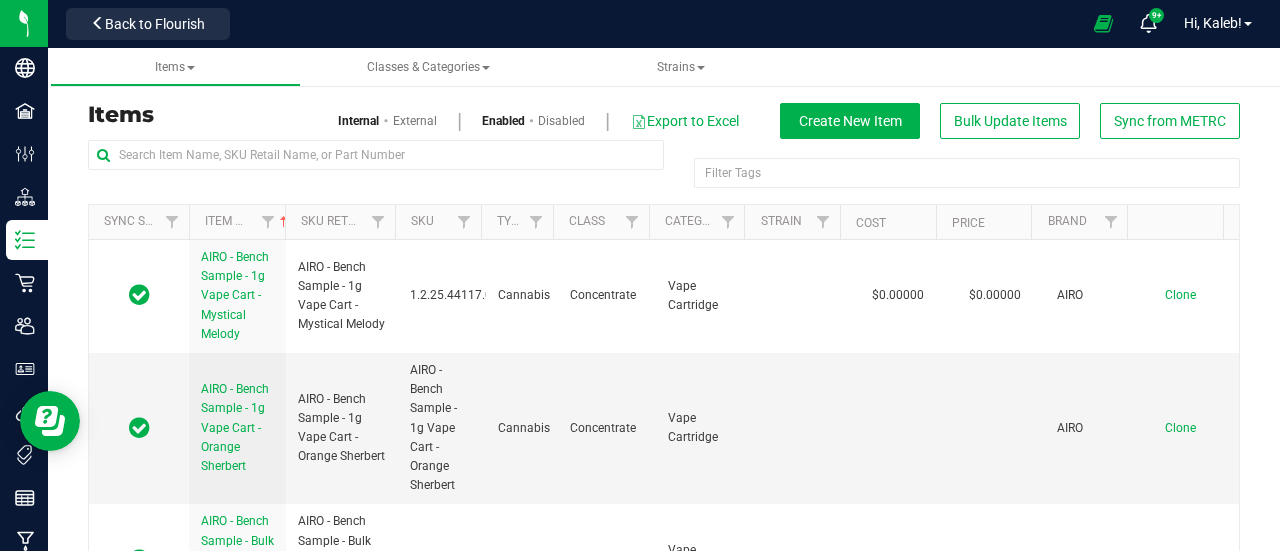 click on "Disabled" at bounding box center (561, 121) 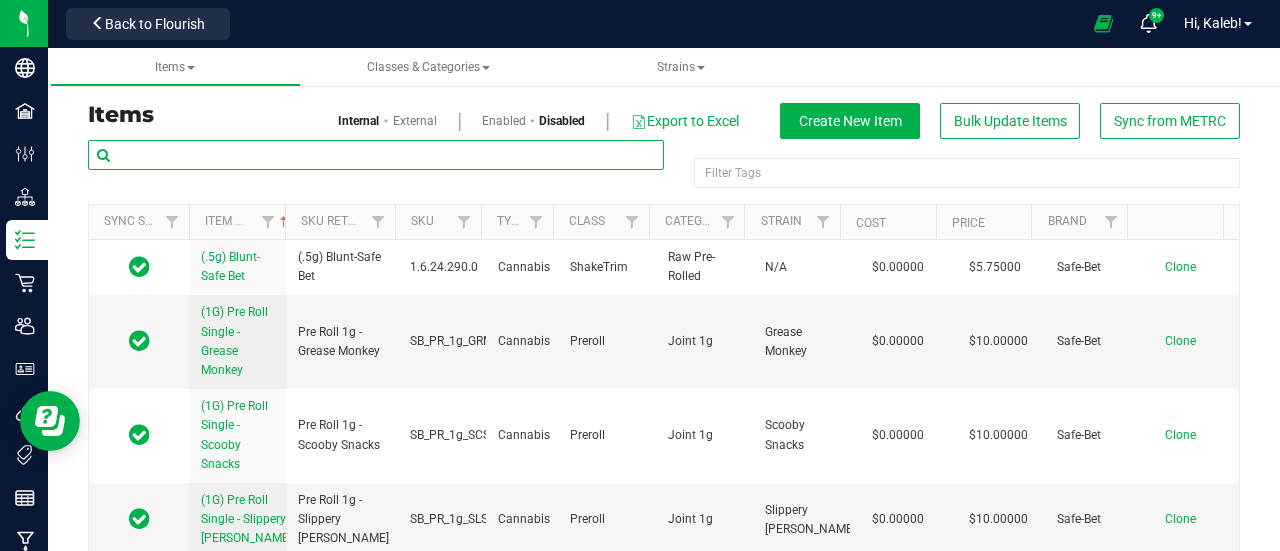 click at bounding box center (376, 155) 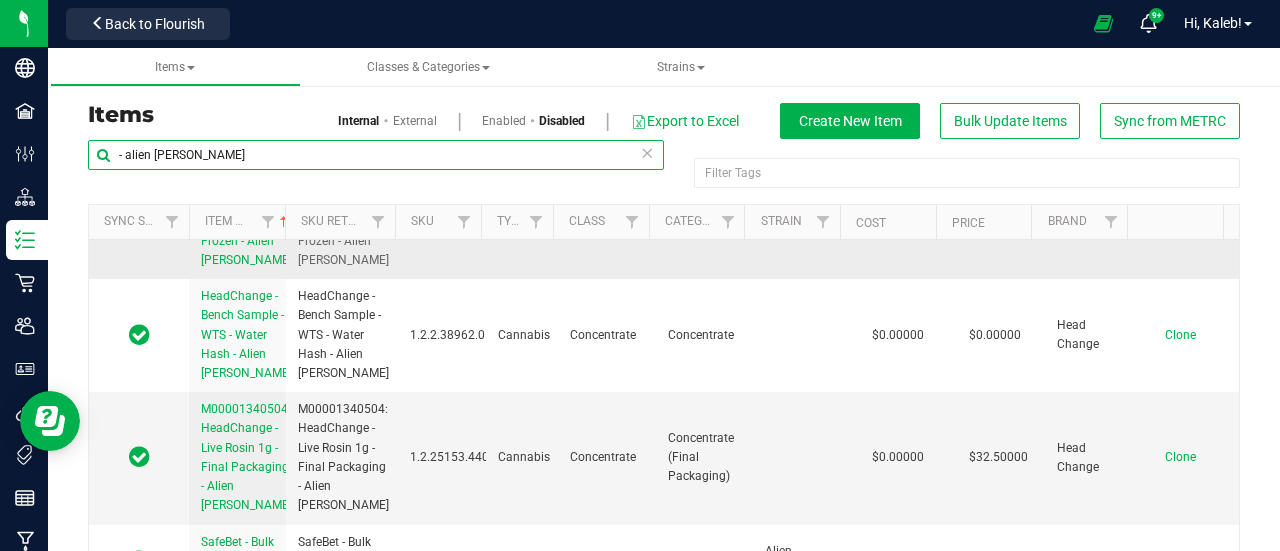 scroll, scrollTop: 363, scrollLeft: 0, axis: vertical 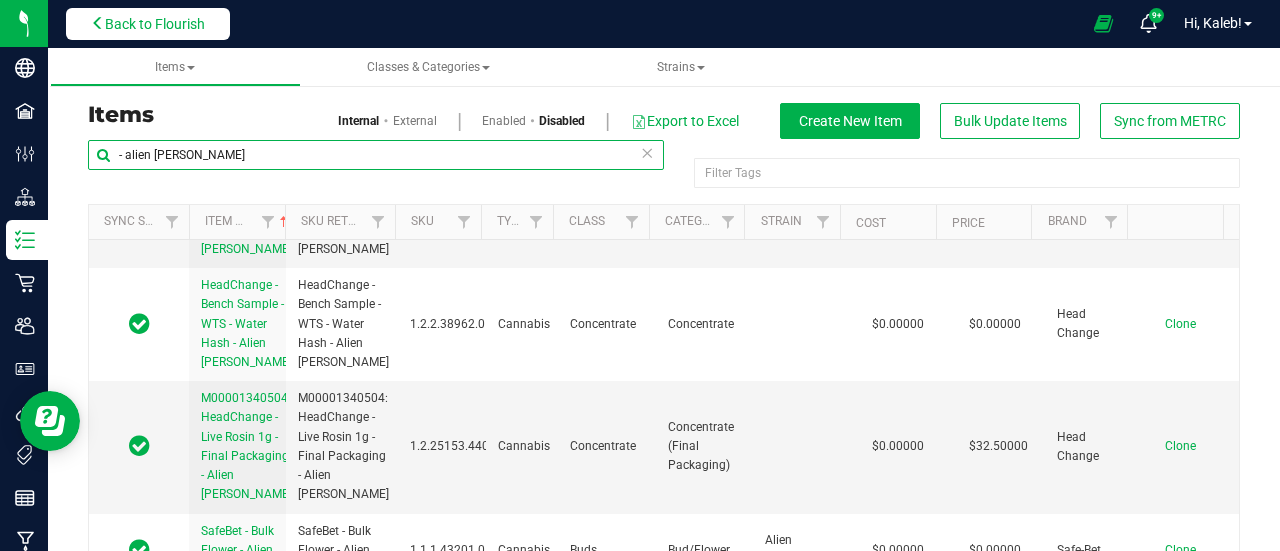 type on "- alien [PERSON_NAME]" 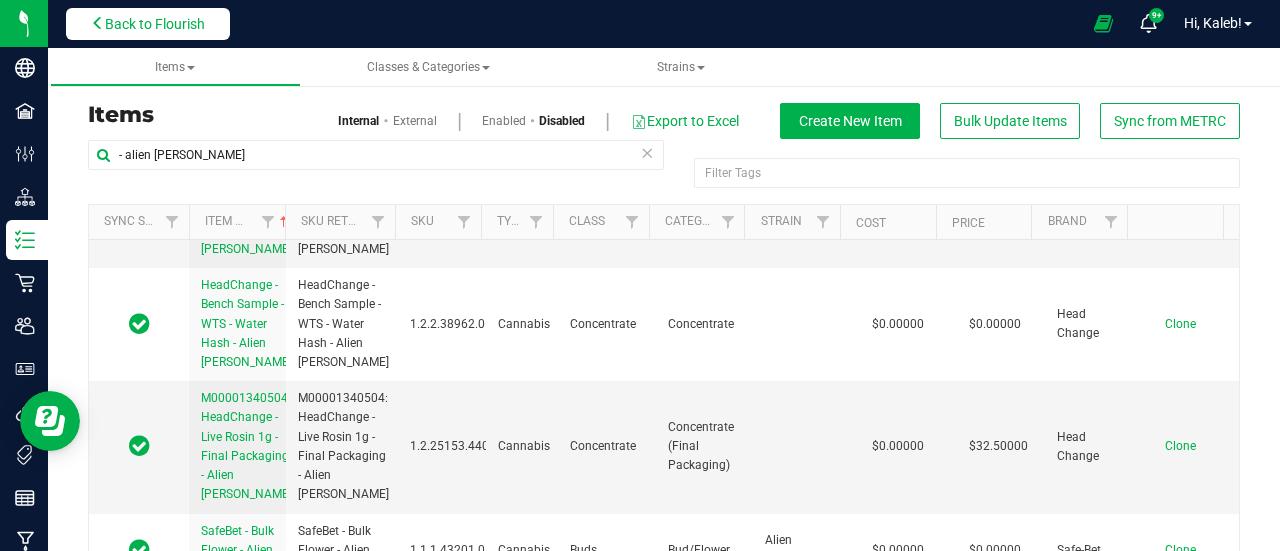 click on "Back to Flourish" at bounding box center [155, 24] 